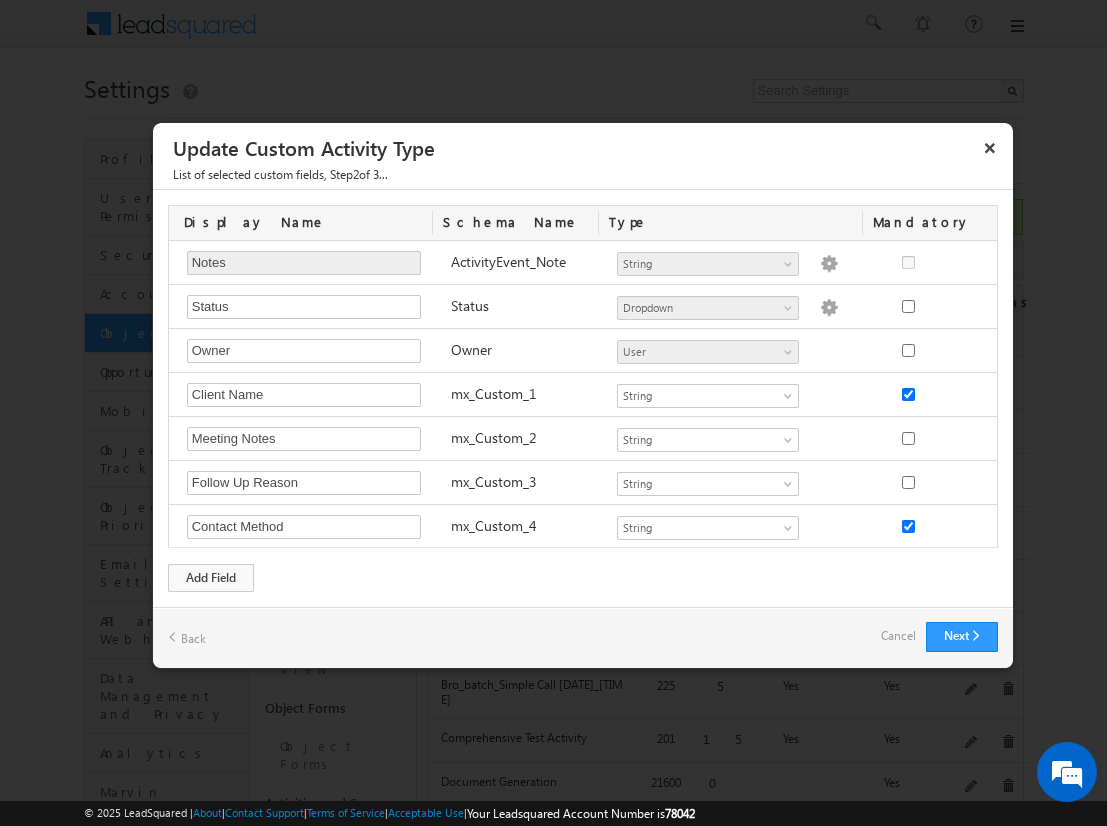 scroll, scrollTop: 207, scrollLeft: 0, axis: vertical 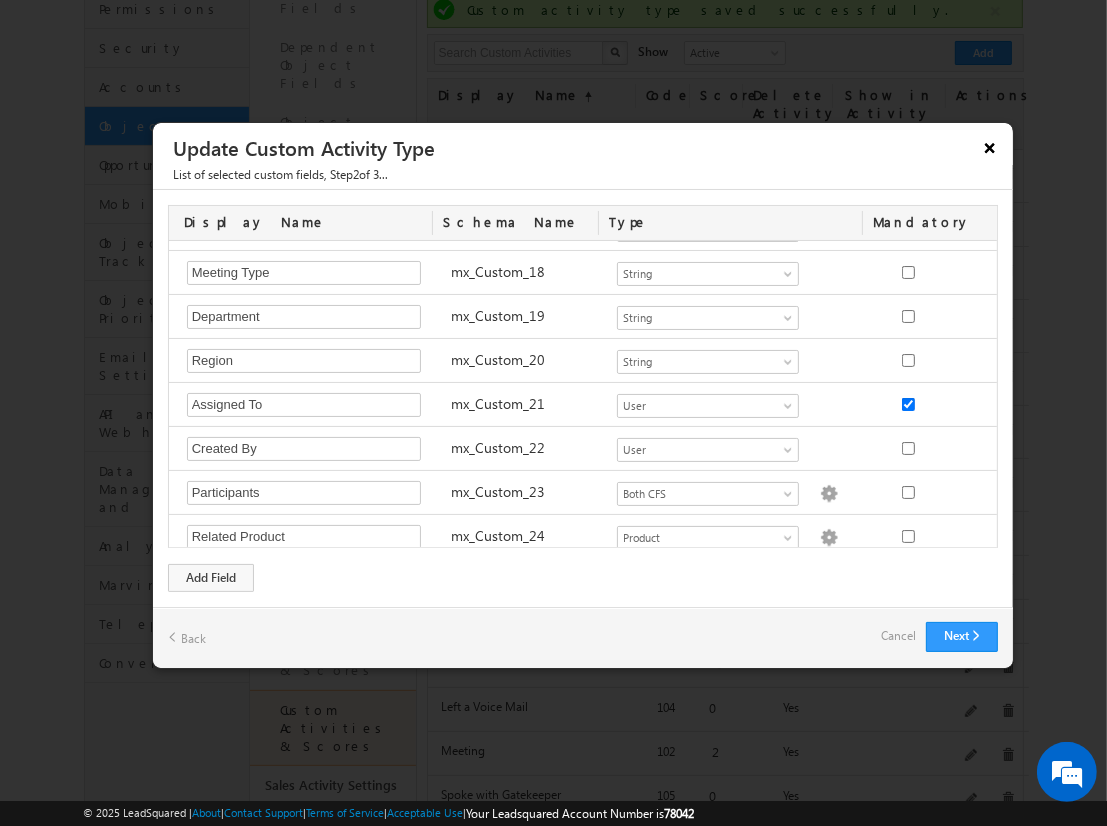 click on "×" at bounding box center (990, 147) 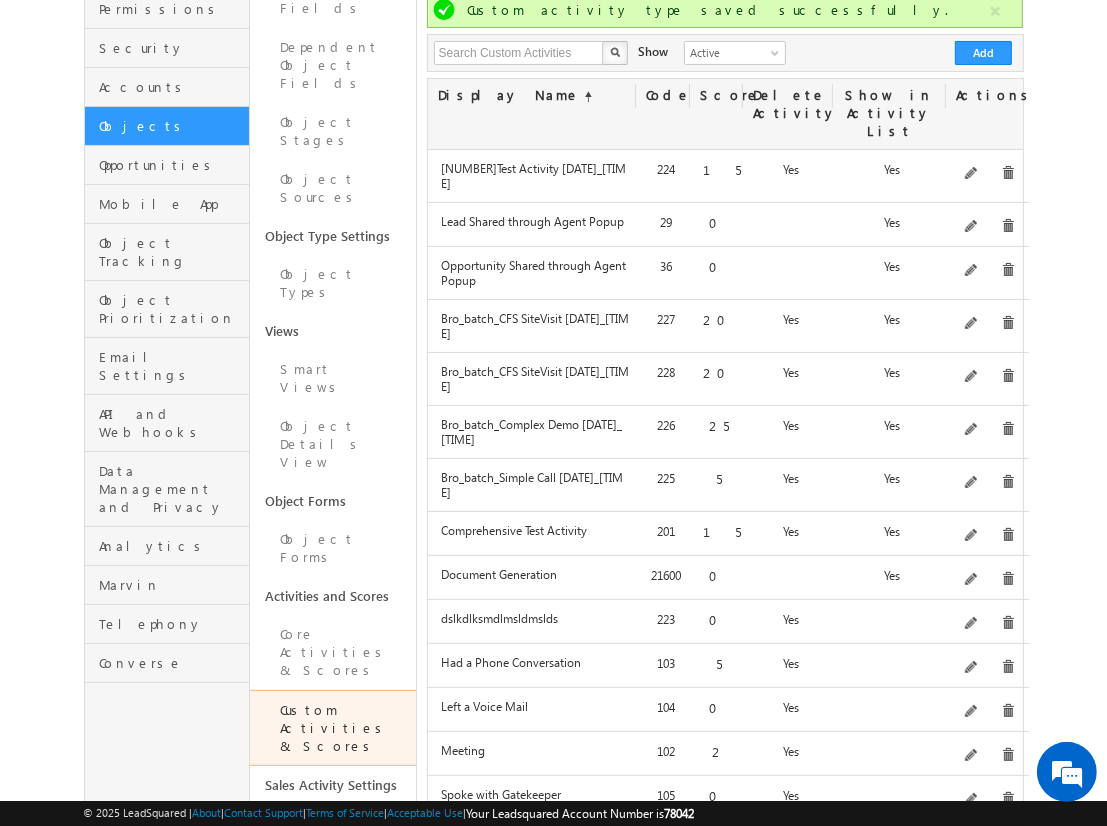 click on "Menu
Admin
[USERNAME] @[DOMAIN]" at bounding box center [553, 645] 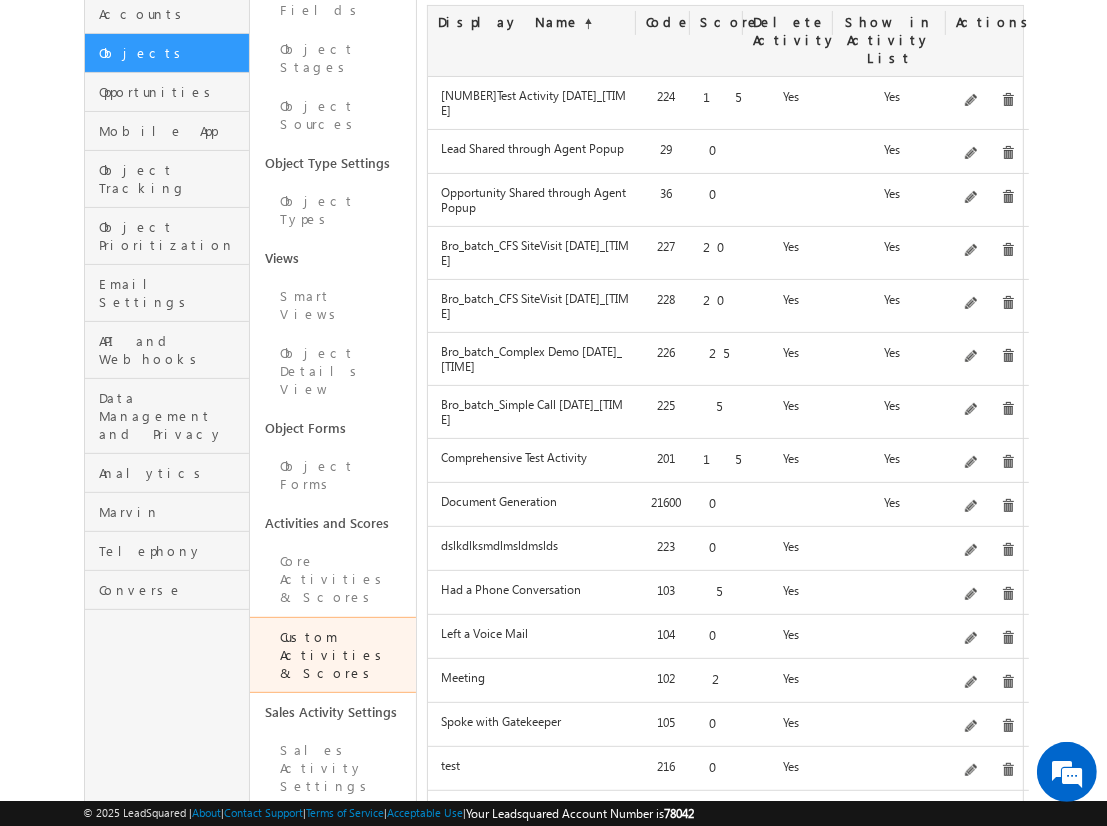 scroll, scrollTop: 260, scrollLeft: 0, axis: vertical 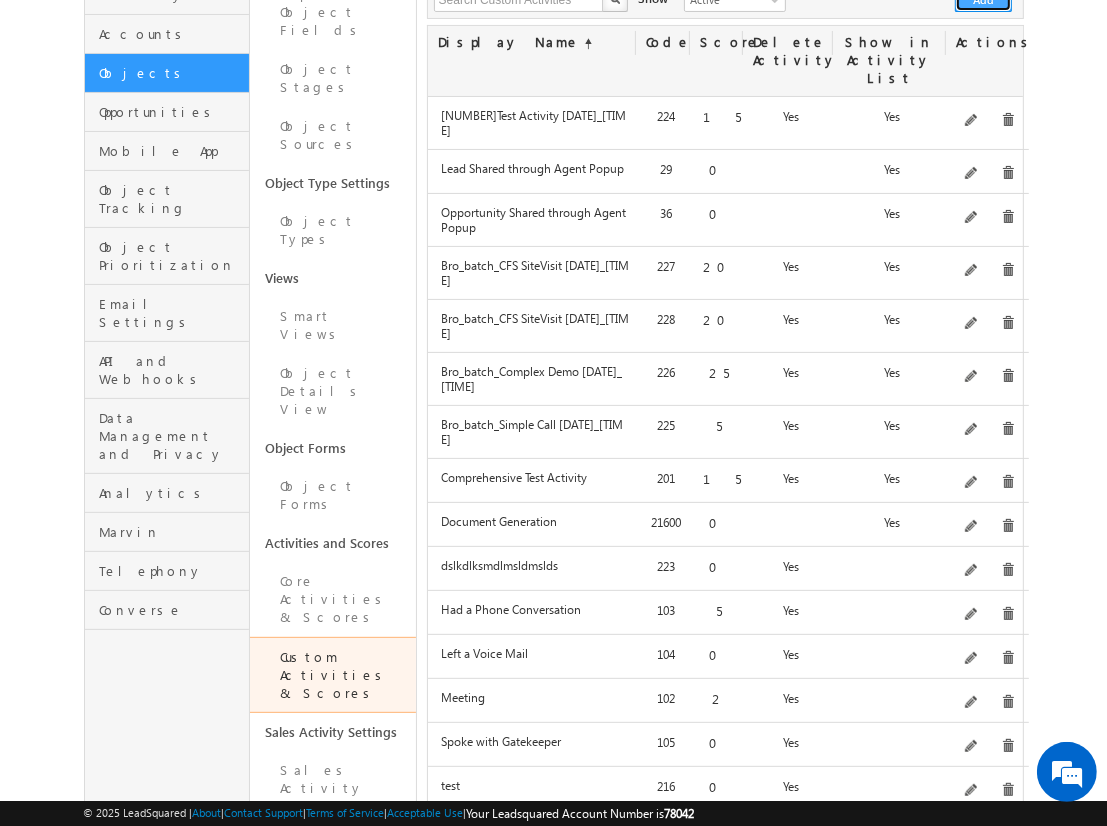 click on "Add" at bounding box center (983, 0) 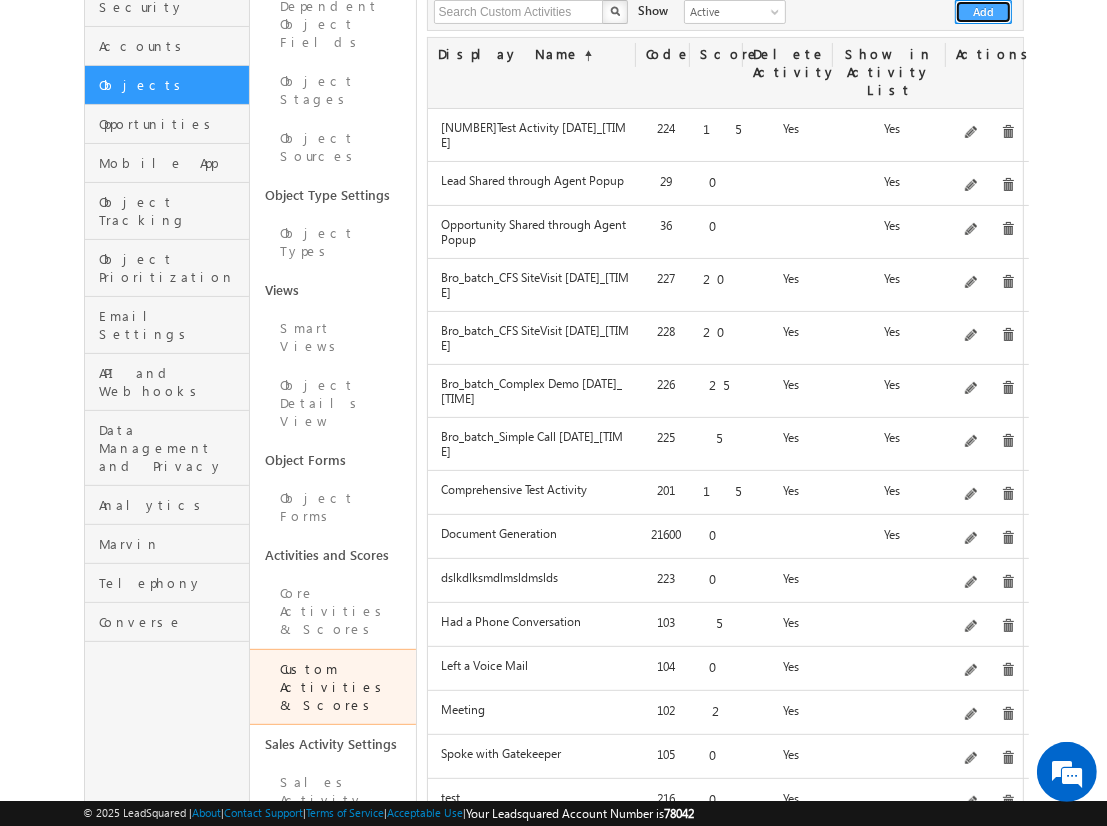 scroll, scrollTop: 307, scrollLeft: 0, axis: vertical 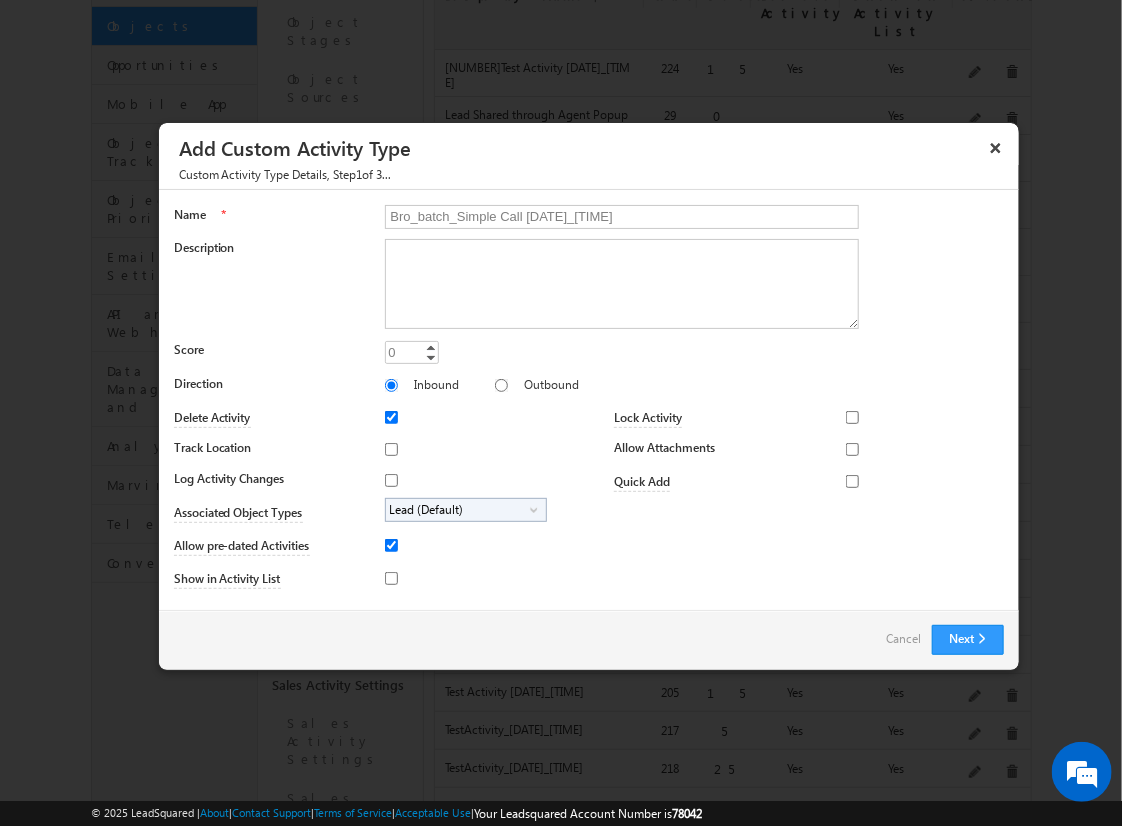 type on "Bro_batch_Simple Call [DATE]_[TIME]" 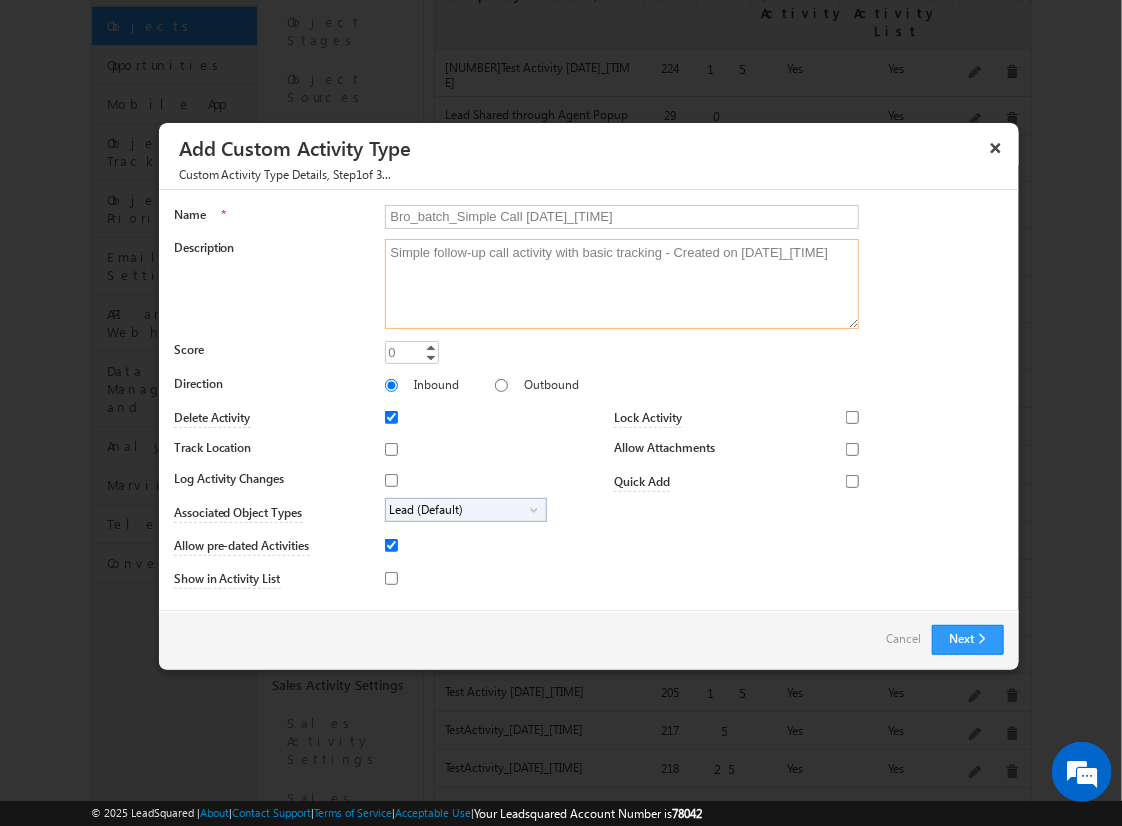 type on "Simple follow-up call activity with basic tracking - Created on [DATE]_[TIME]" 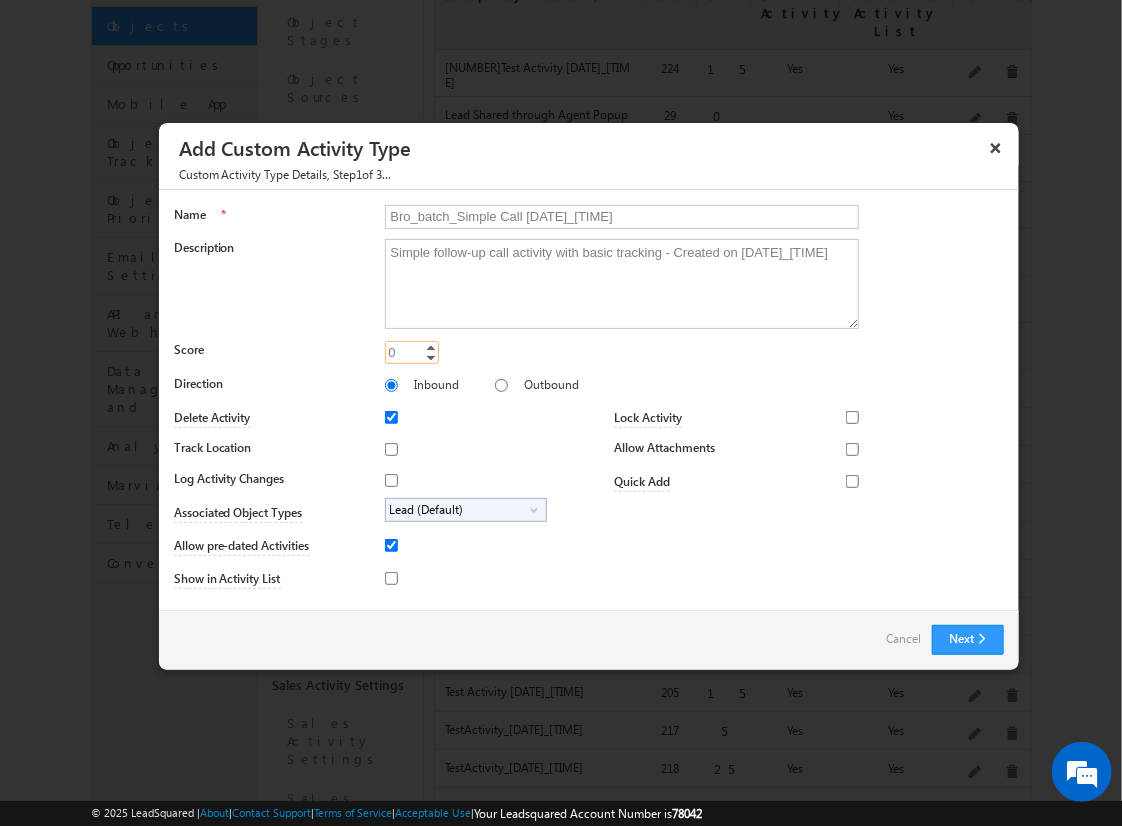 type on "5" 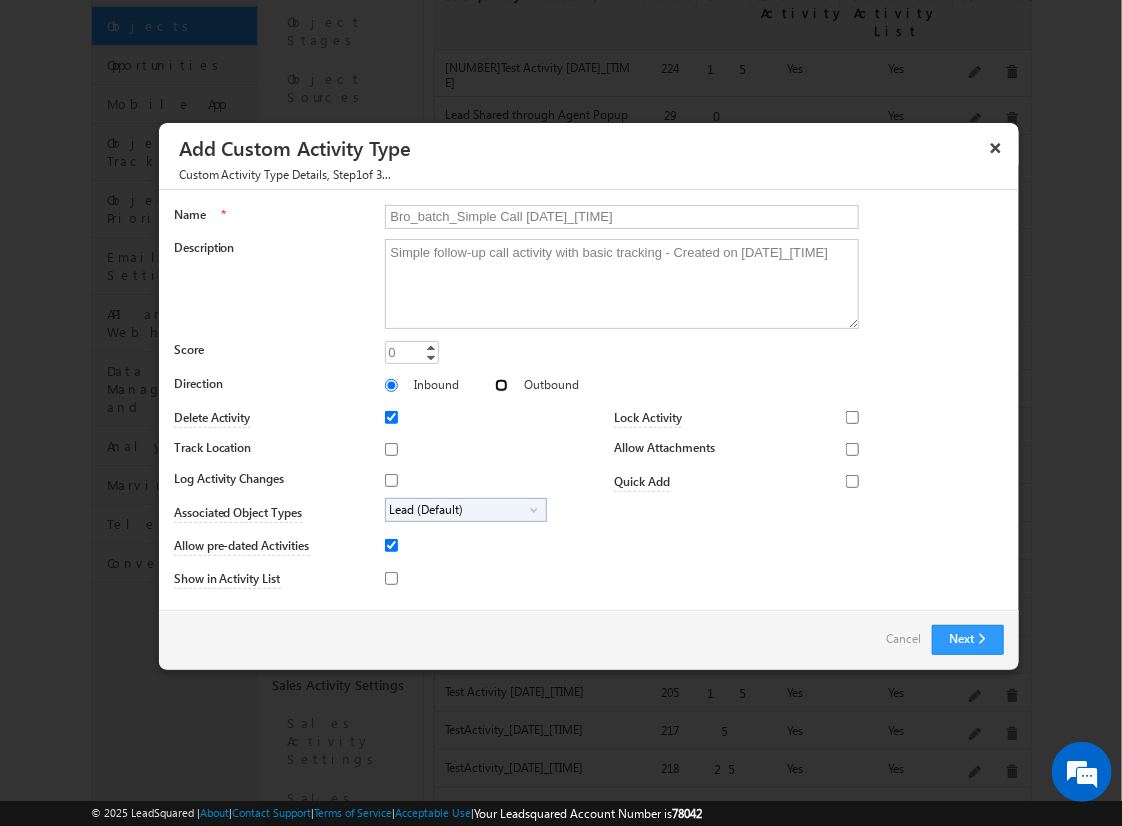 click on "Outbound" at bounding box center (501, 385) 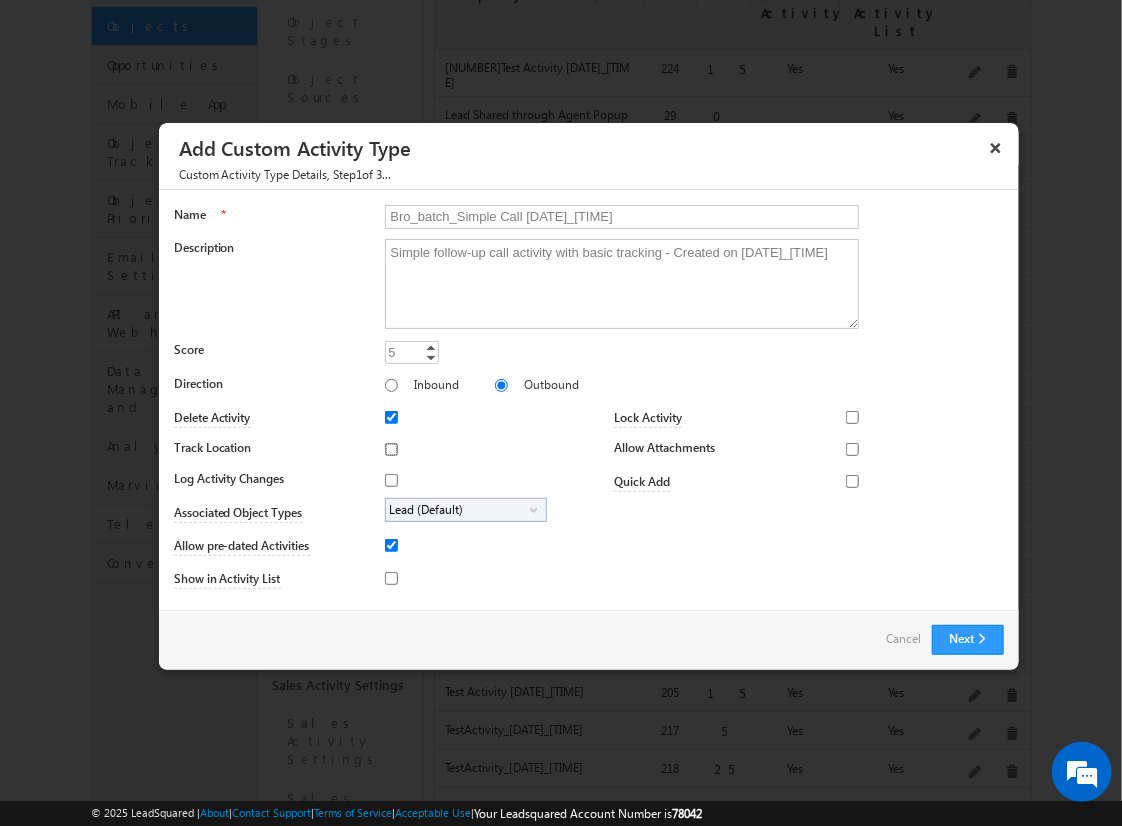 click on "Track Location" at bounding box center (391, 449) 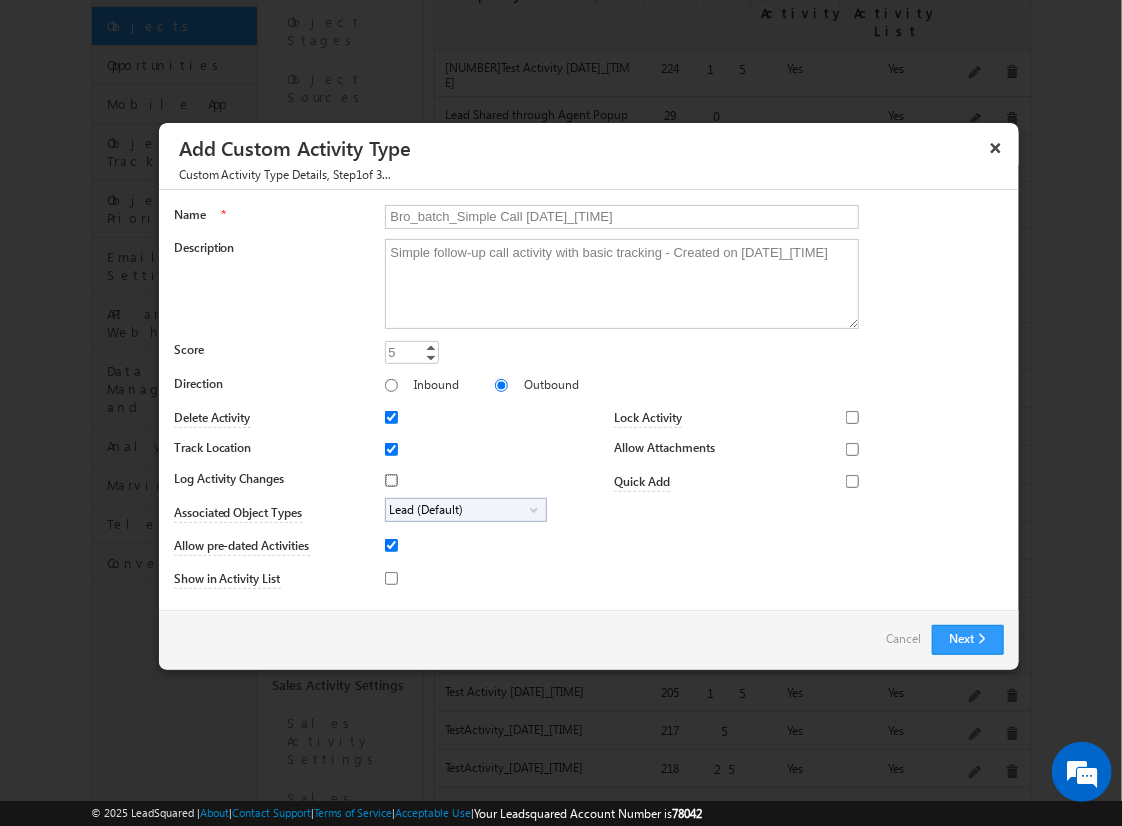 click on "Log Activity Changes" at bounding box center [391, 480] 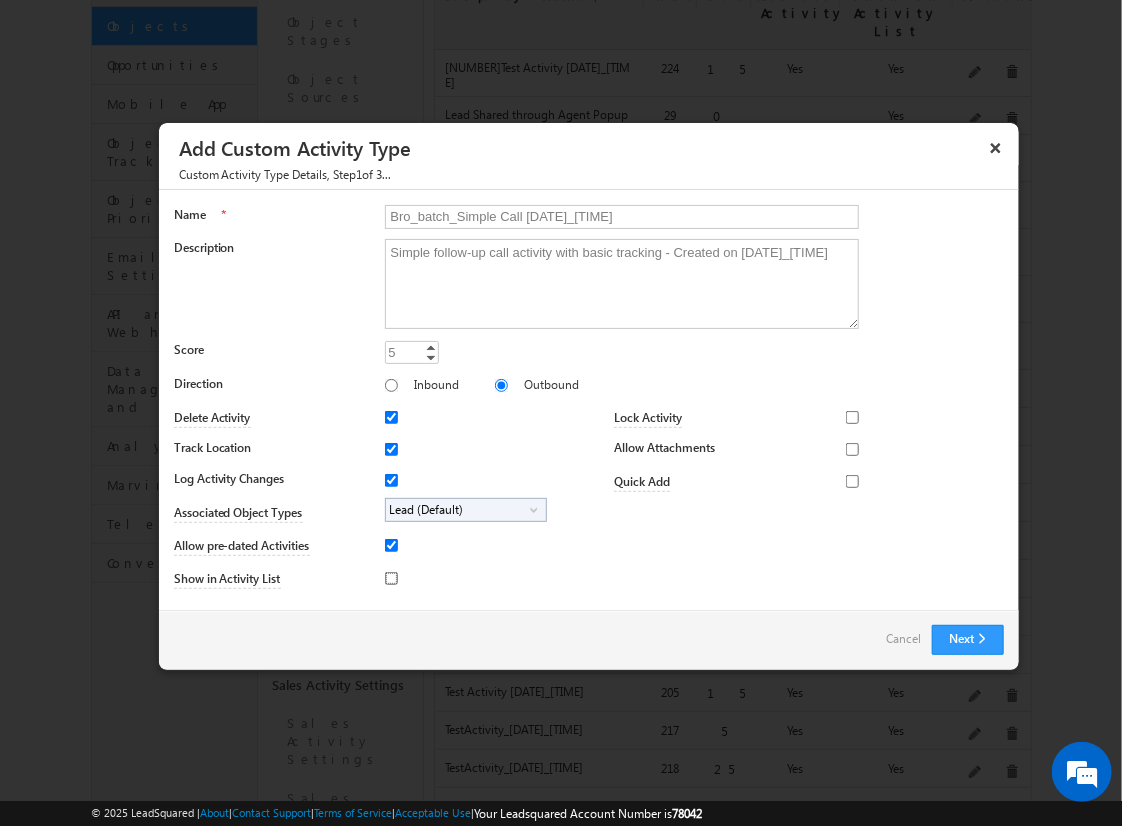 click on "Show in Activity List" at bounding box center [391, 578] 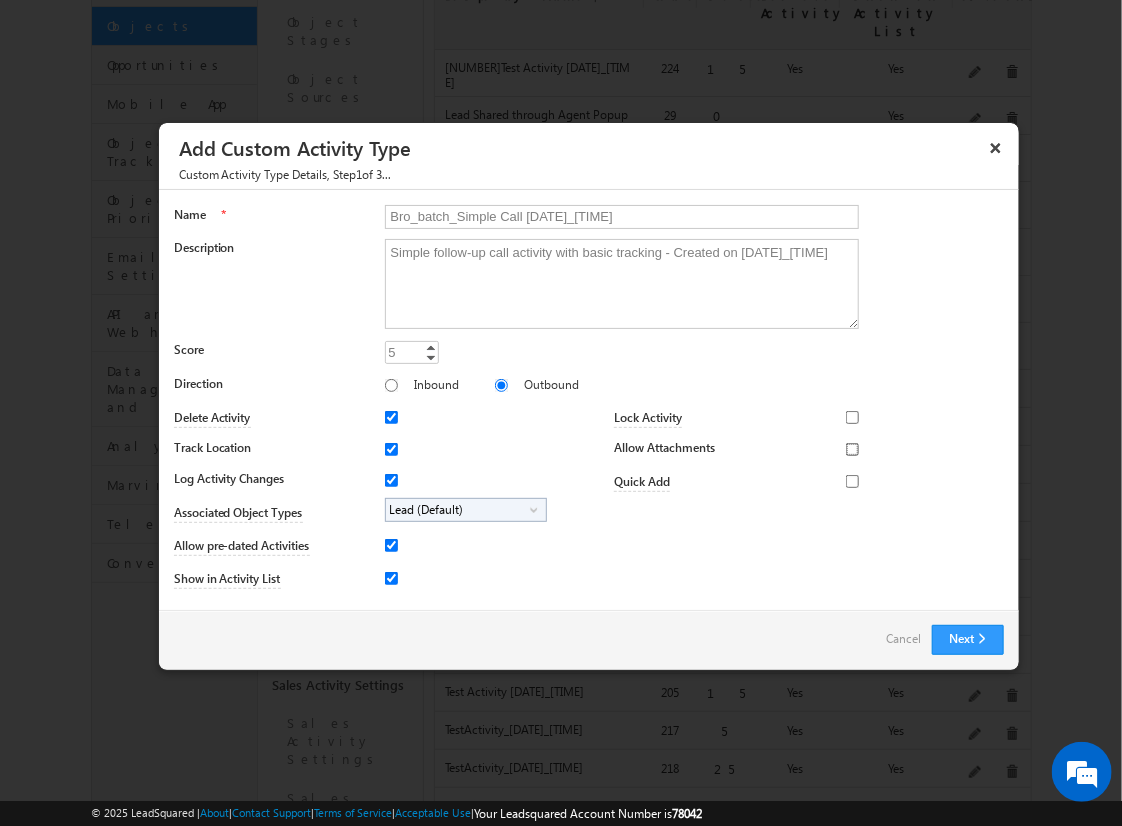 click on "Allow Attachments" at bounding box center (852, 449) 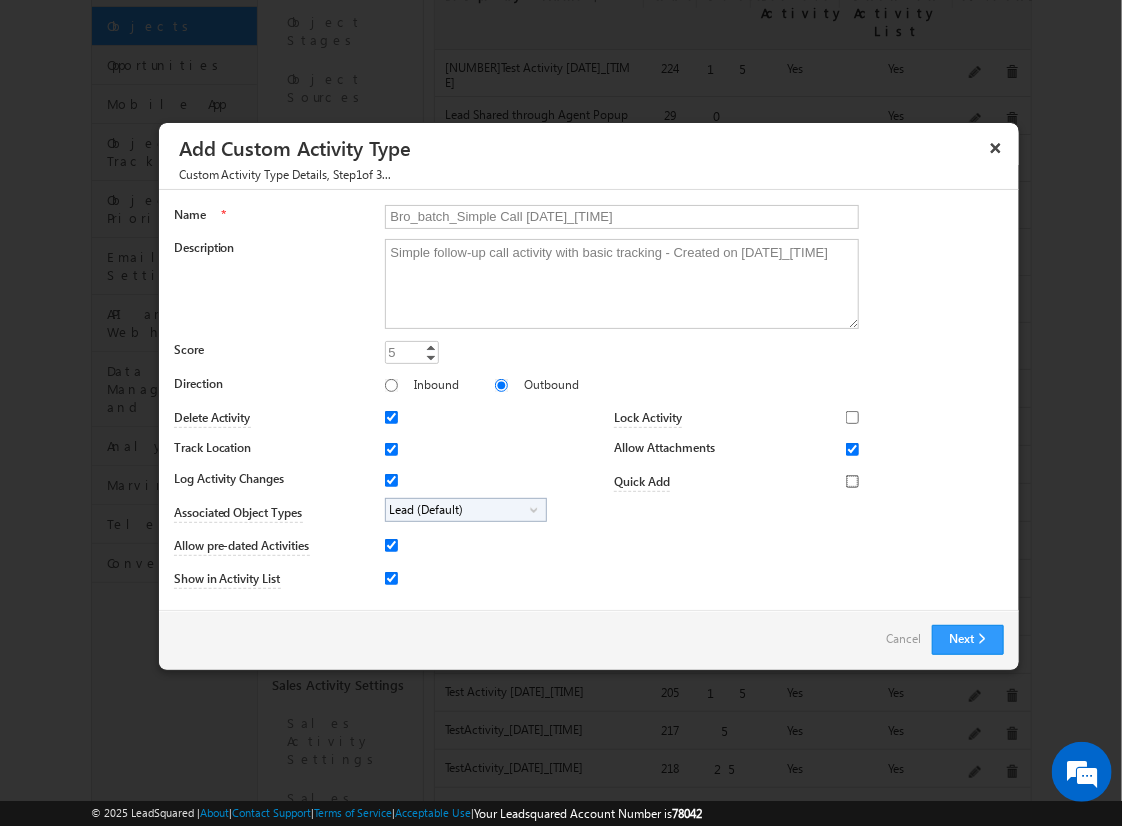 click on "Quick Add" at bounding box center [852, 481] 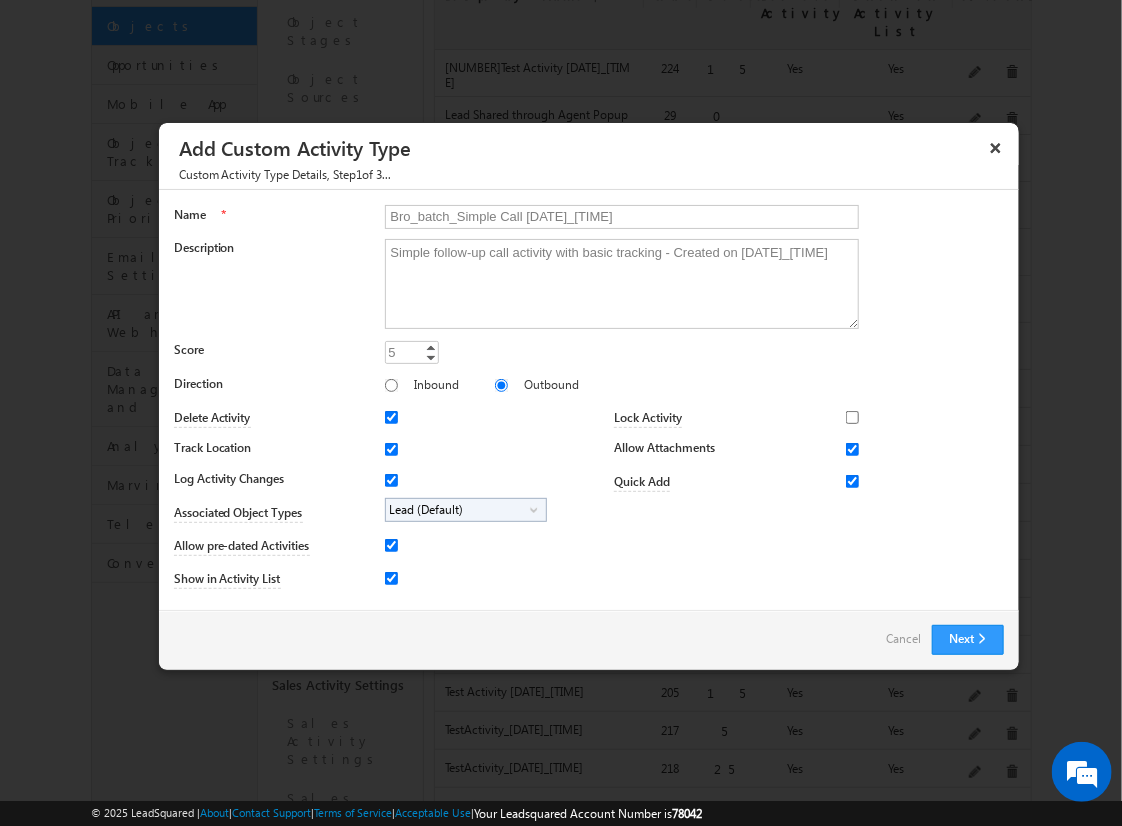 click on "Lead (Default)" at bounding box center (458, 510) 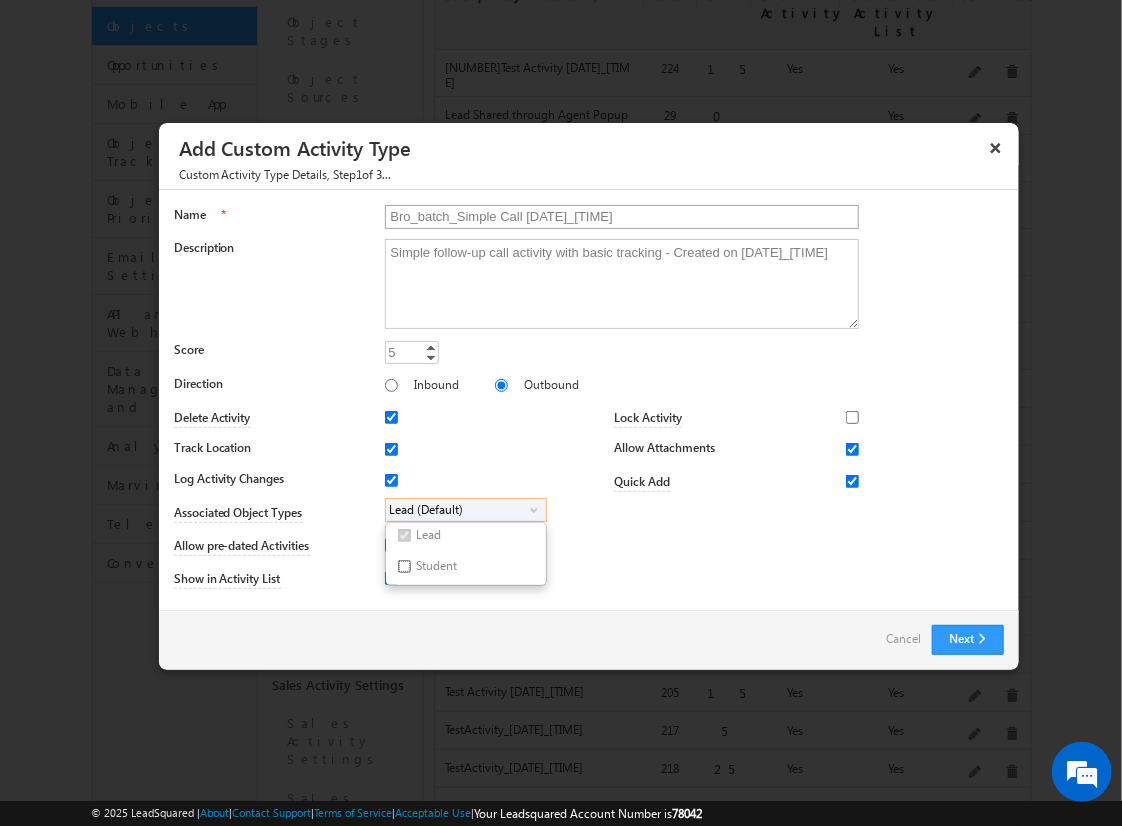 click on "Student" at bounding box center [404, 566] 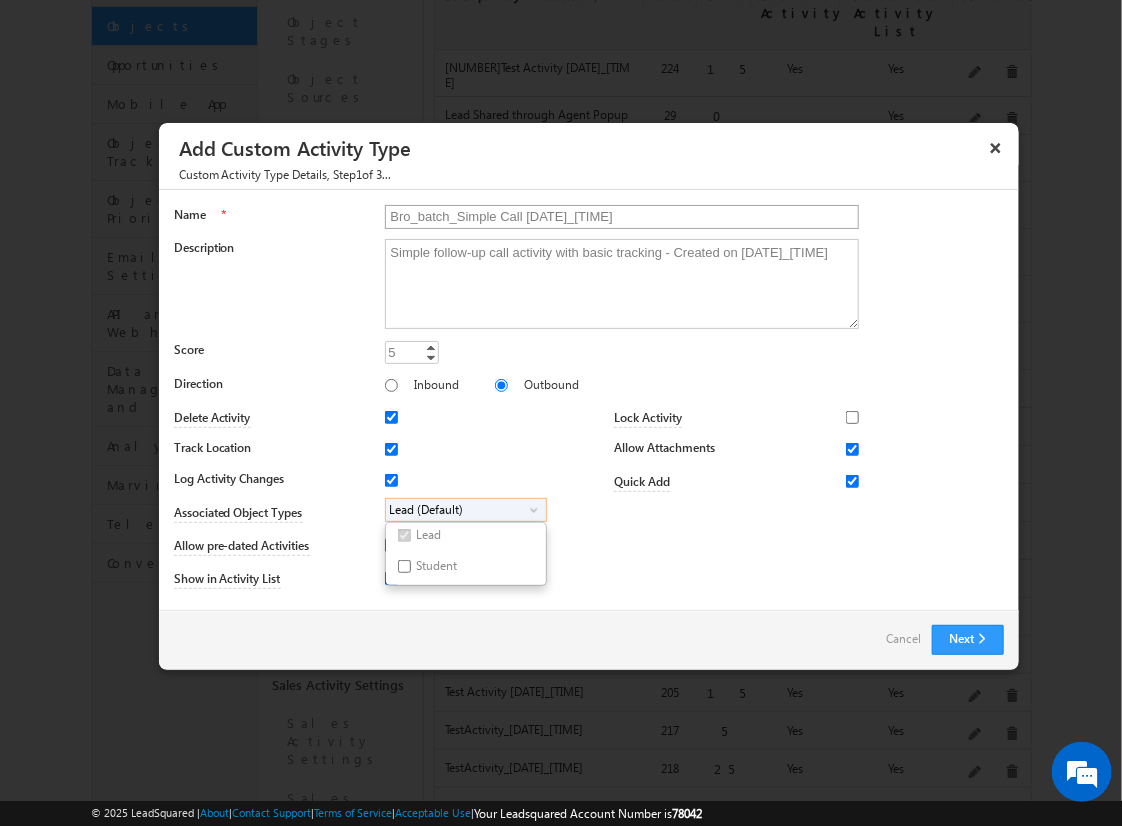 checkbox on "true" 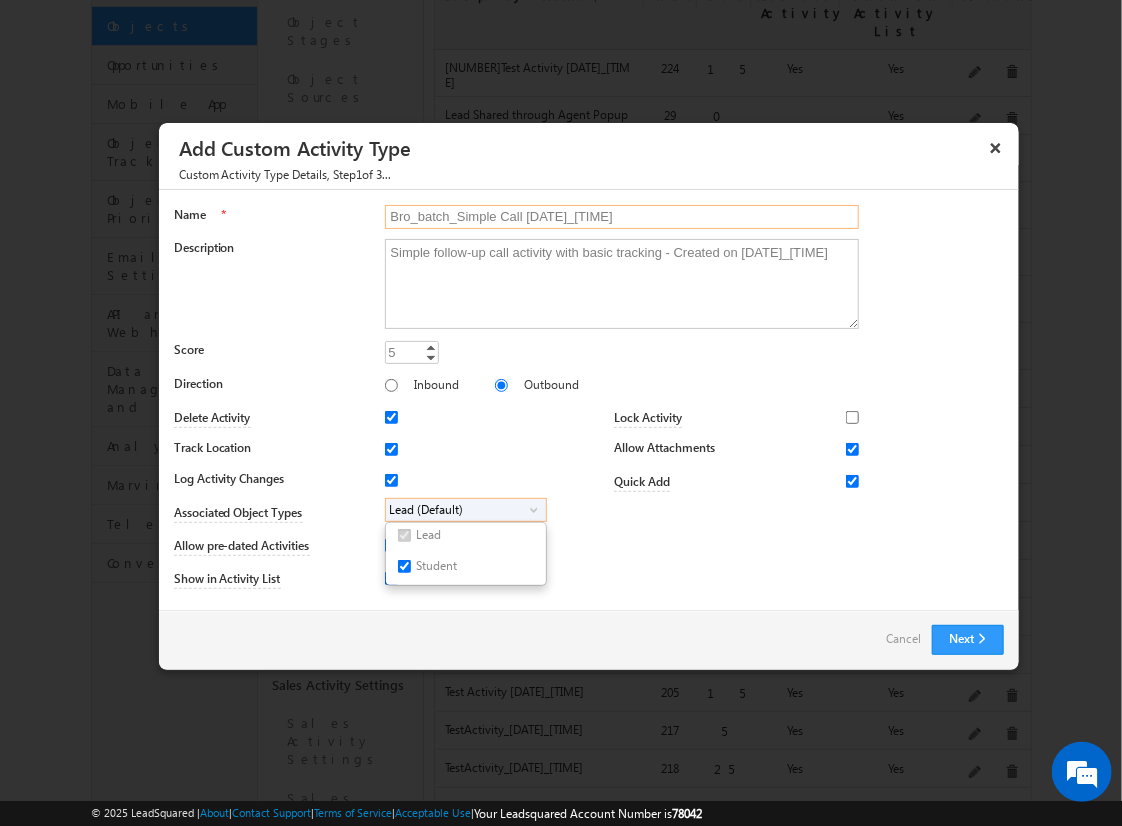 click on "Bro_batch_Simple Call [DATE]_[TIME]" at bounding box center [622, 217] 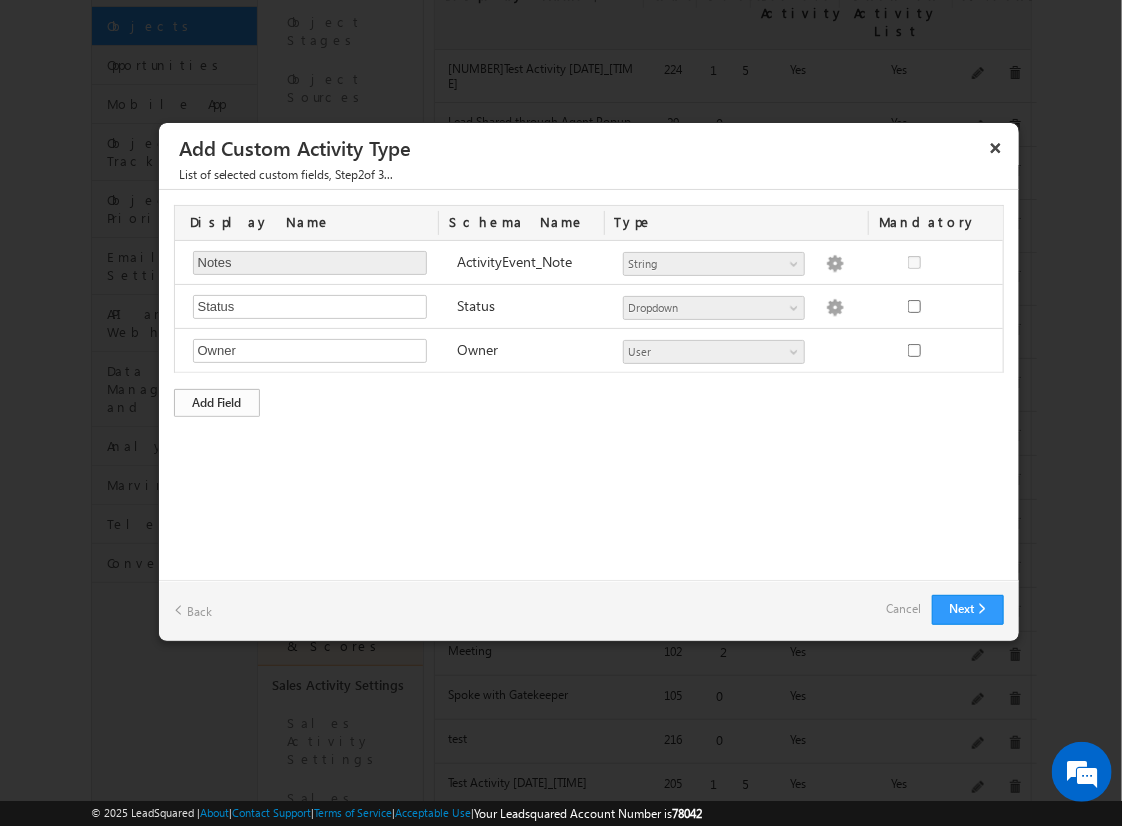 click on "Add Field" at bounding box center [217, 403] 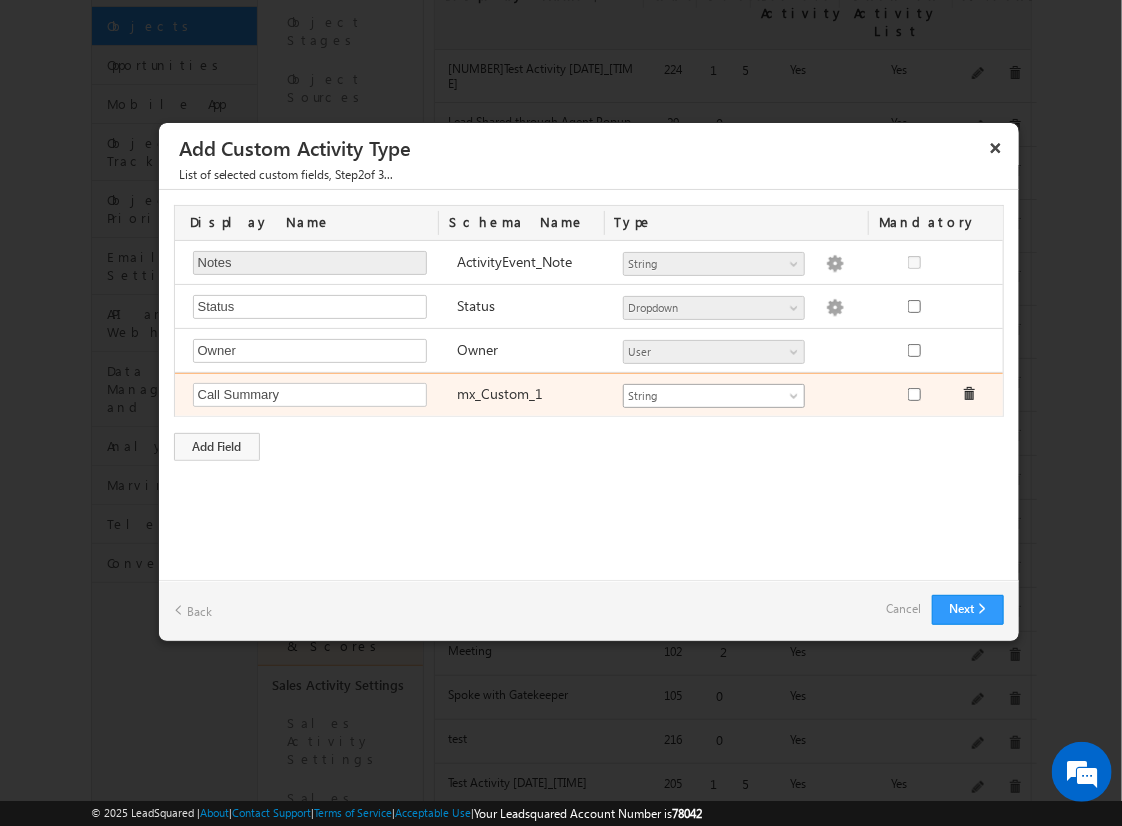 type on "Call Summary" 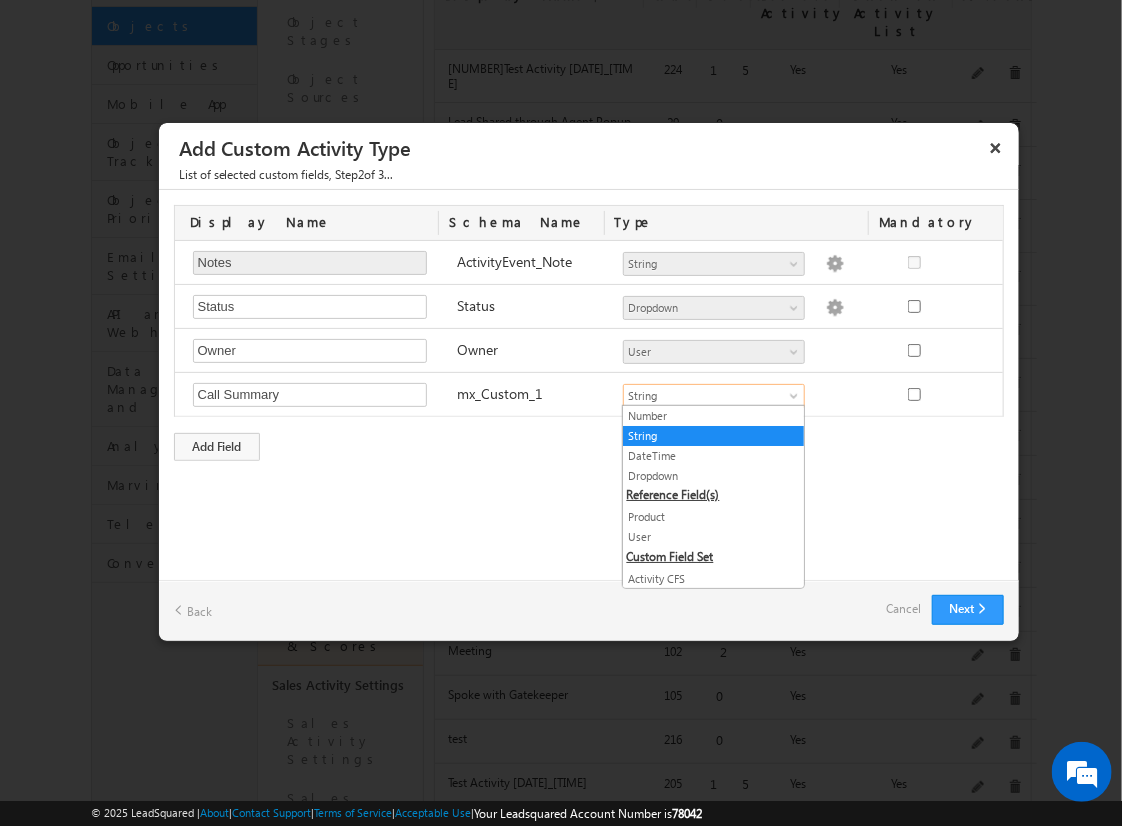 click on "String" at bounding box center [713, 436] 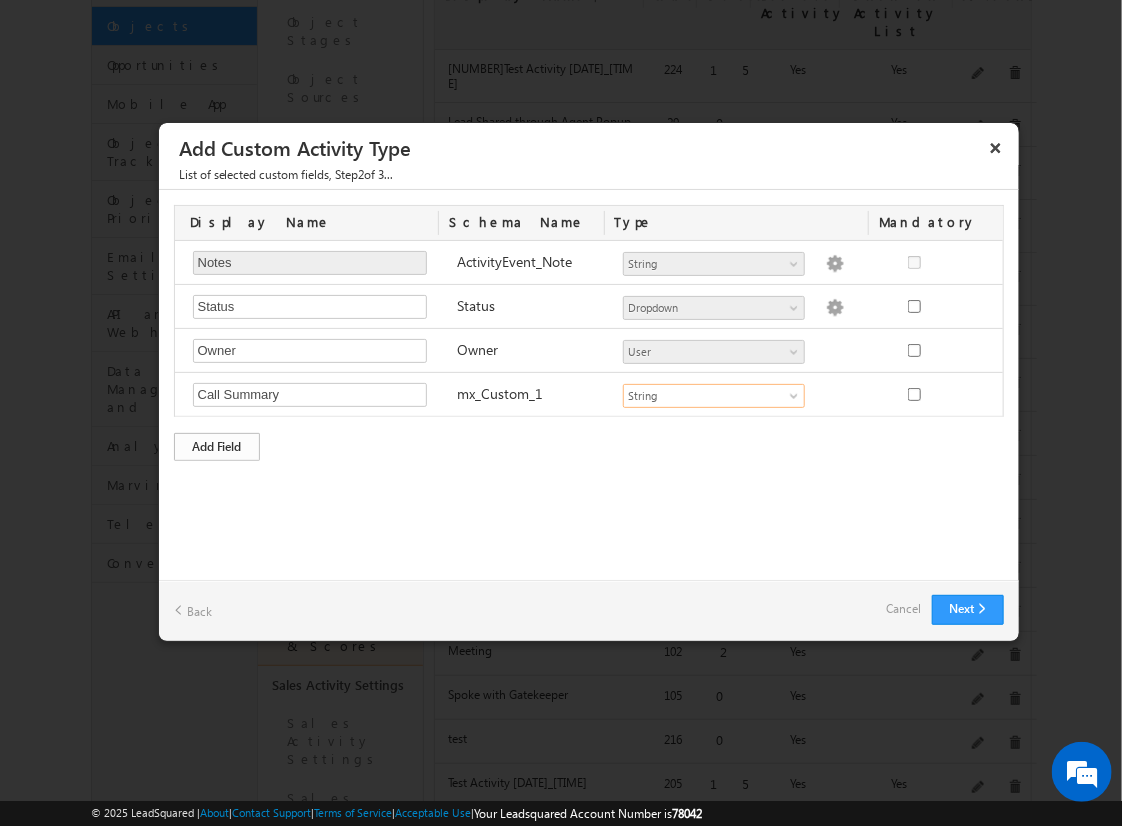 click on "Add Field" at bounding box center (217, 447) 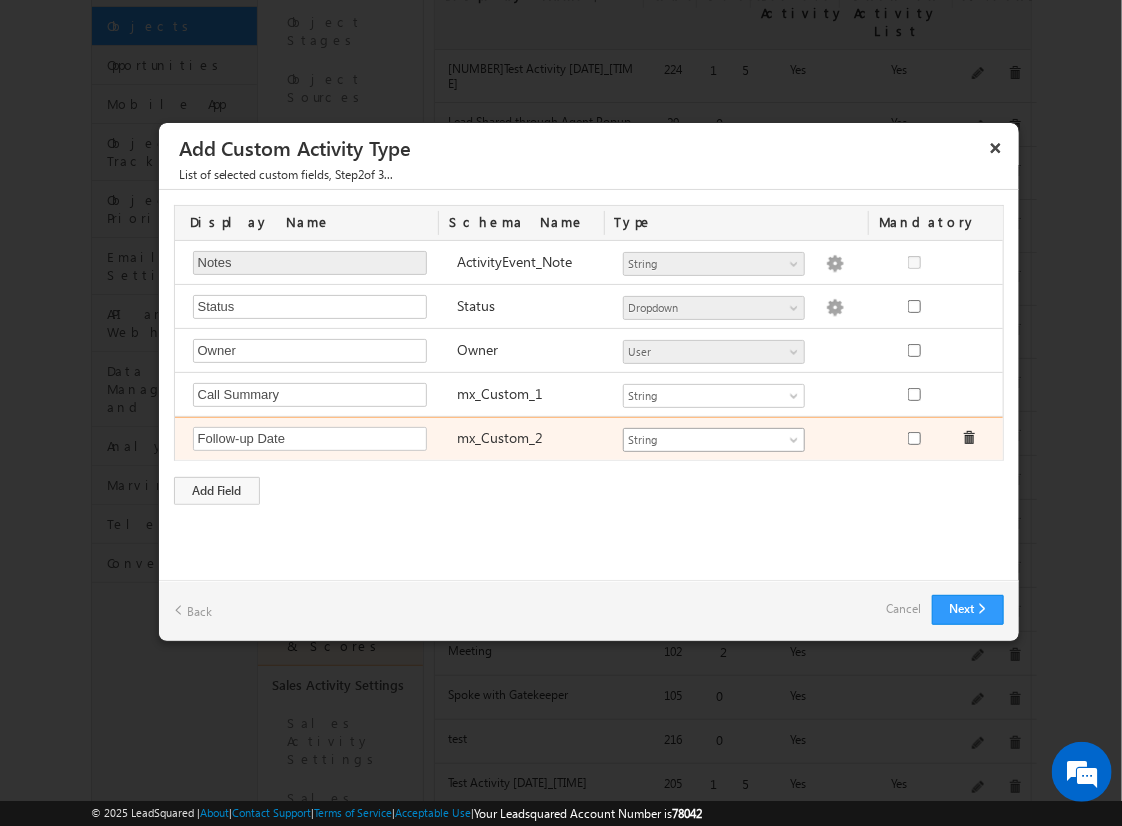 type on "Follow-up Date" 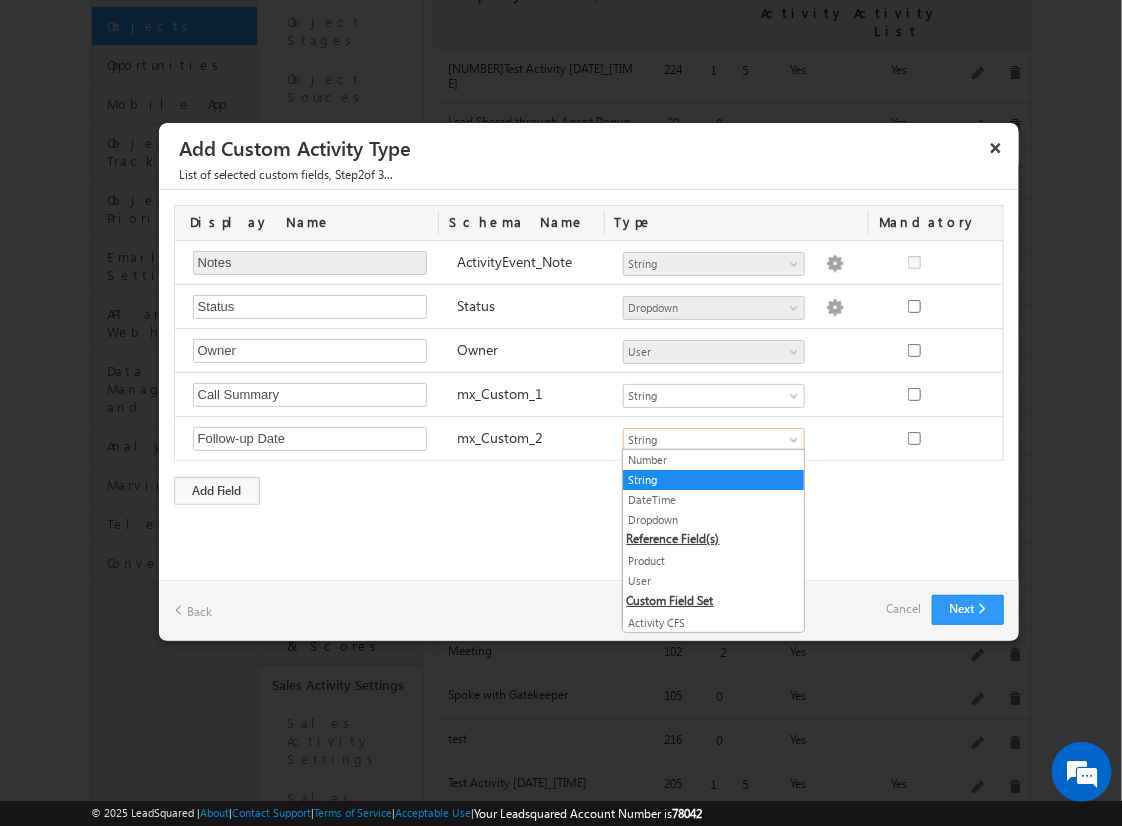 click on "DateTime" at bounding box center (713, 500) 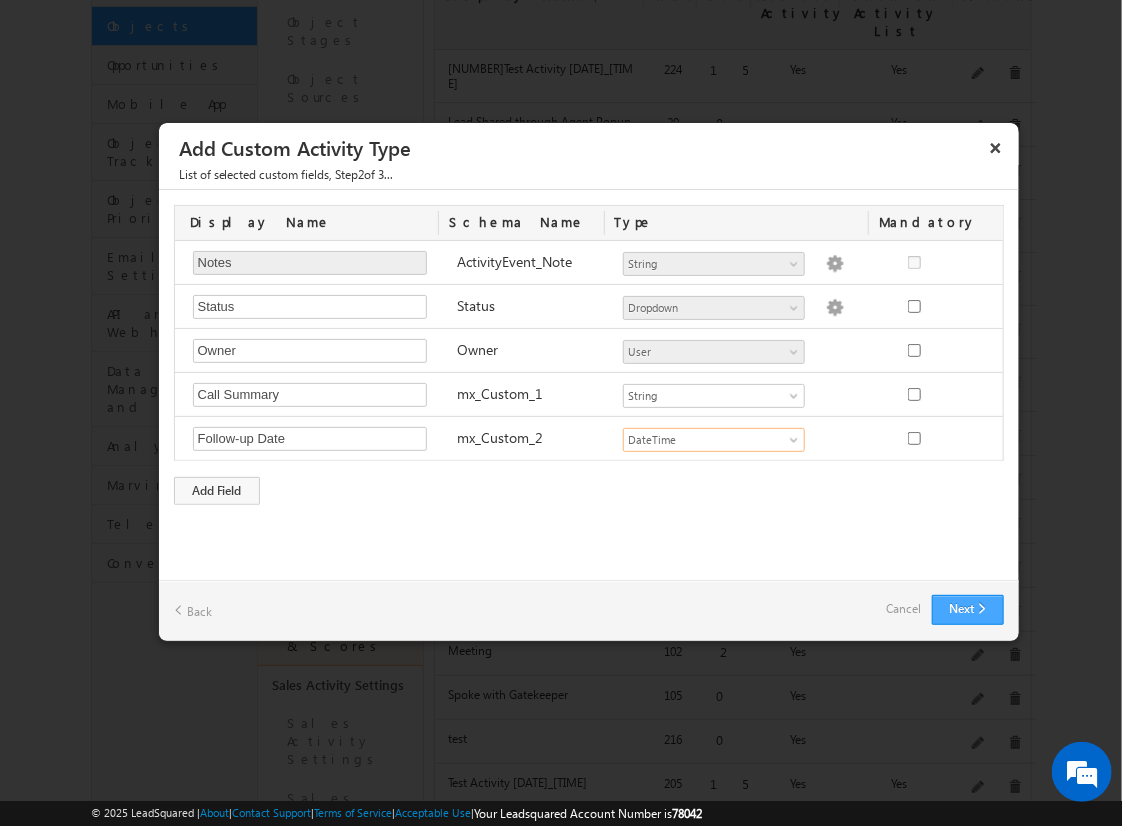 click on "Next" at bounding box center [968, 610] 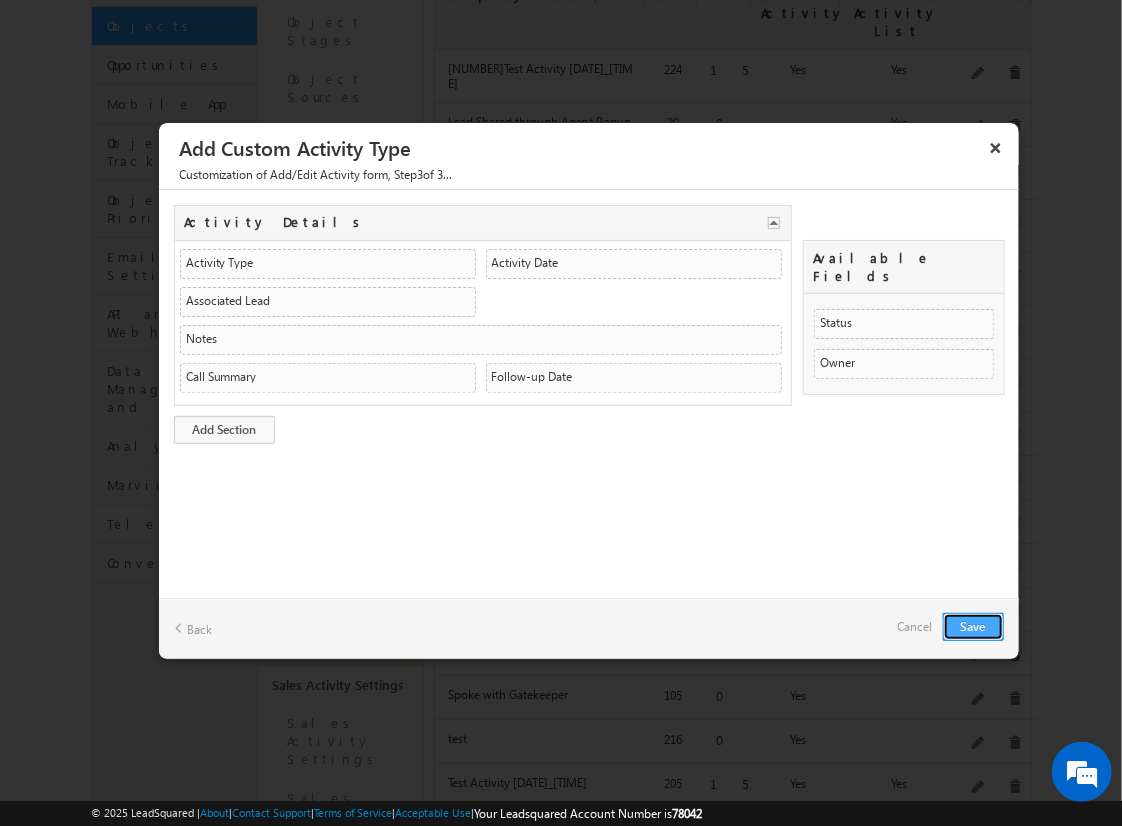 click on "Save" at bounding box center [973, 627] 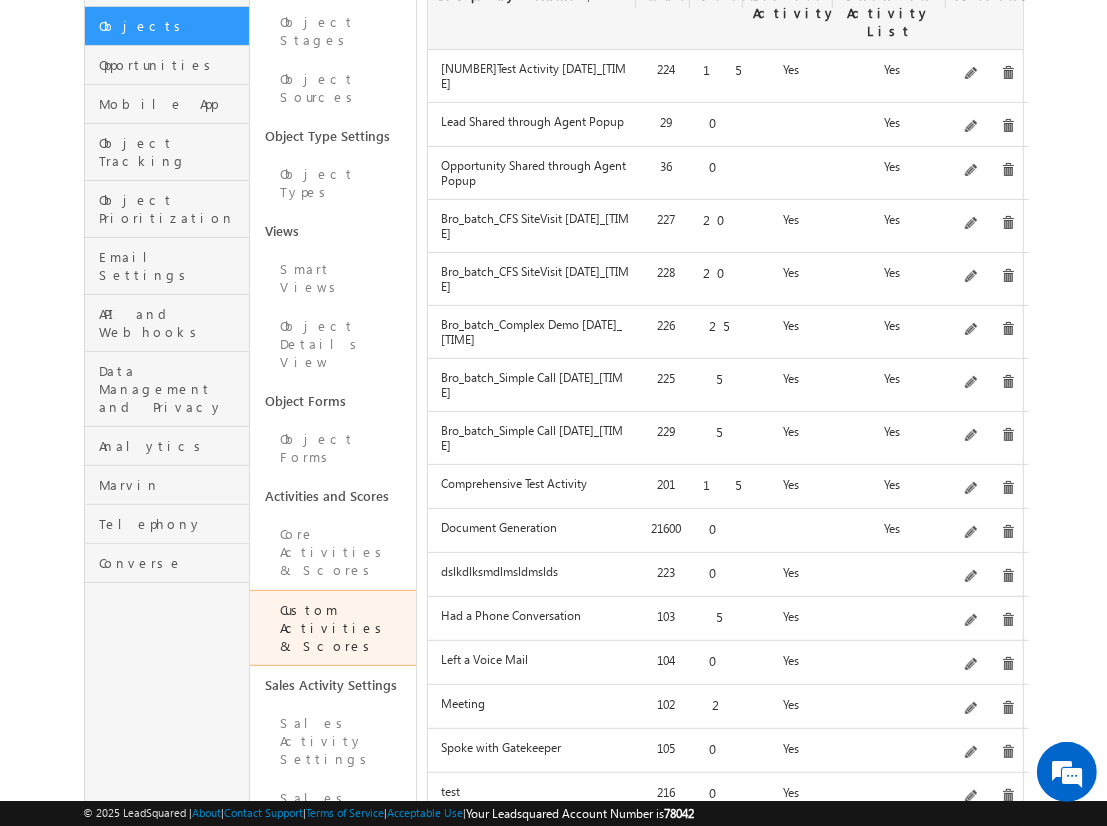 click on "Add" at bounding box center [983, -47] 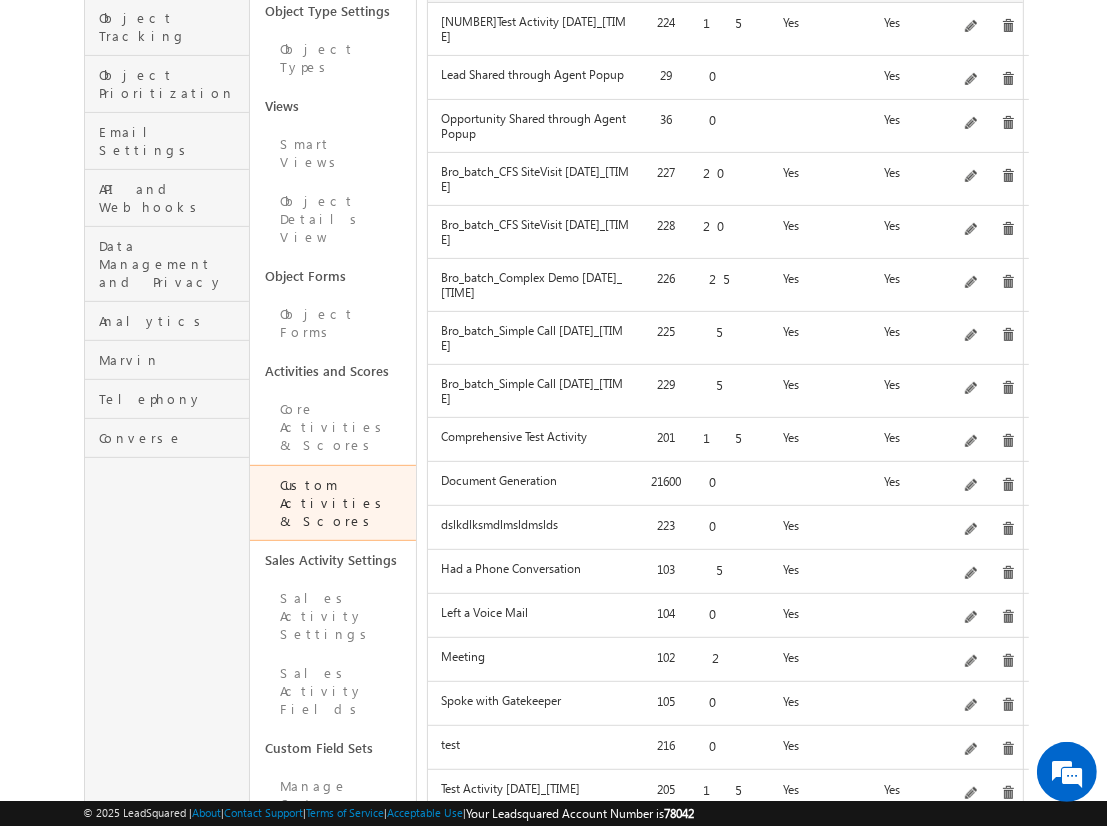 scroll, scrollTop: 871, scrollLeft: 0, axis: vertical 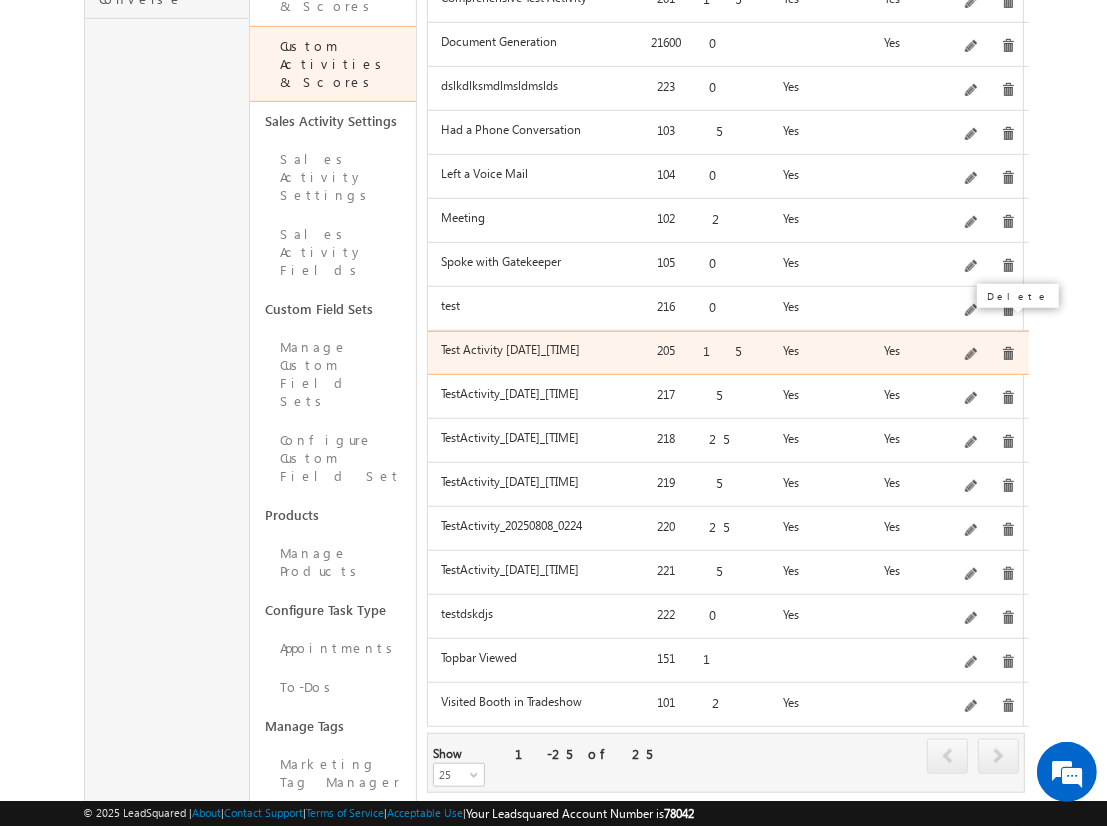 drag, startPoint x: 978, startPoint y: 320, endPoint x: 1008, endPoint y: 321, distance: 30.016663 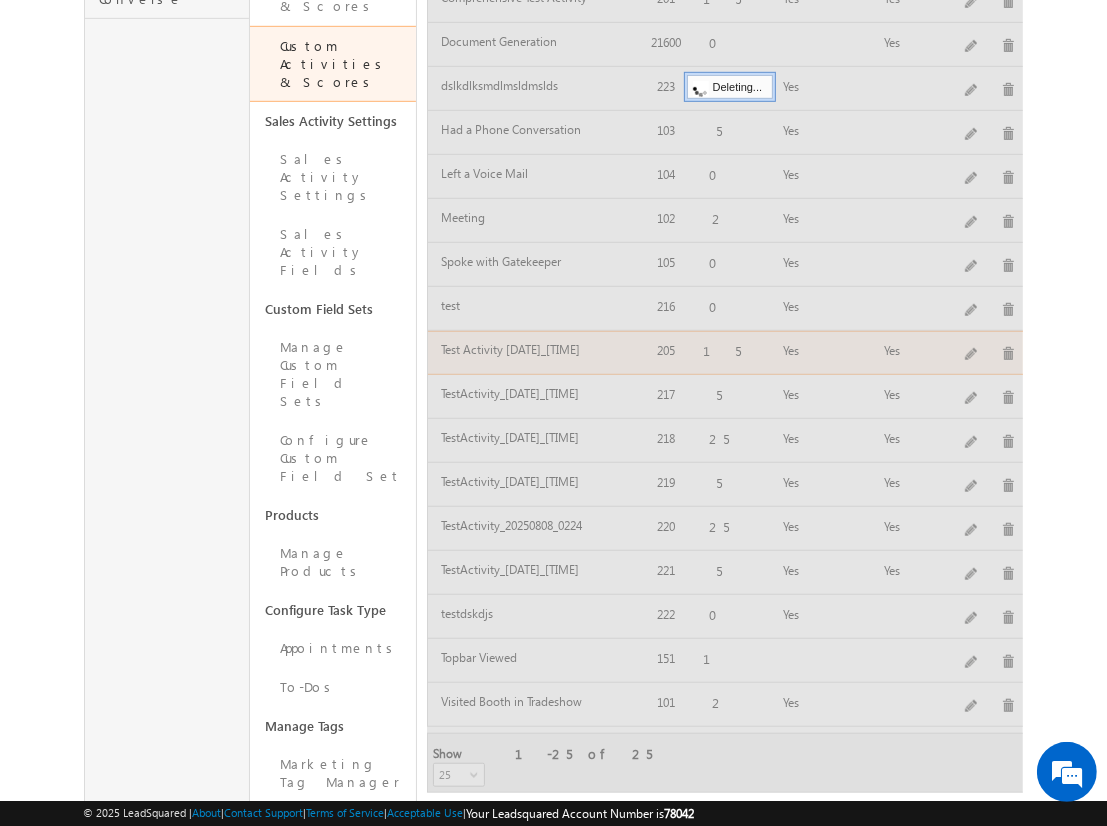 scroll, scrollTop: 867, scrollLeft: 0, axis: vertical 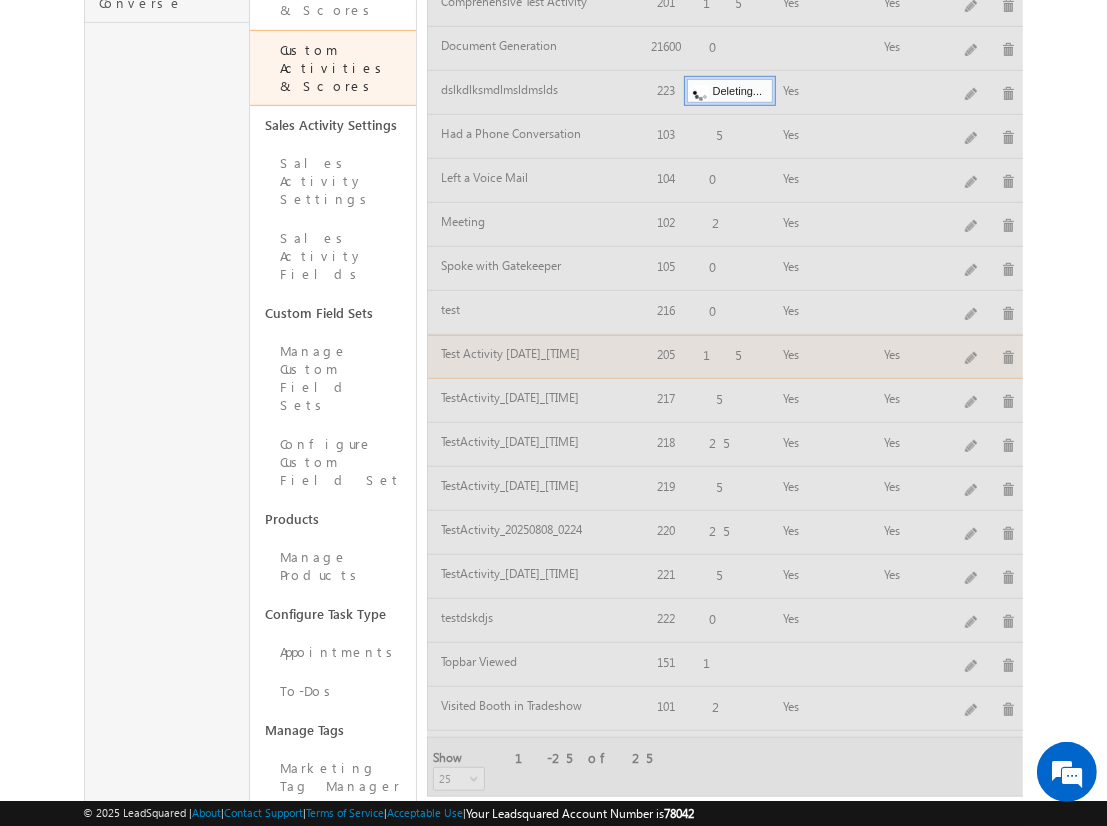 click at bounding box center [725, 103] 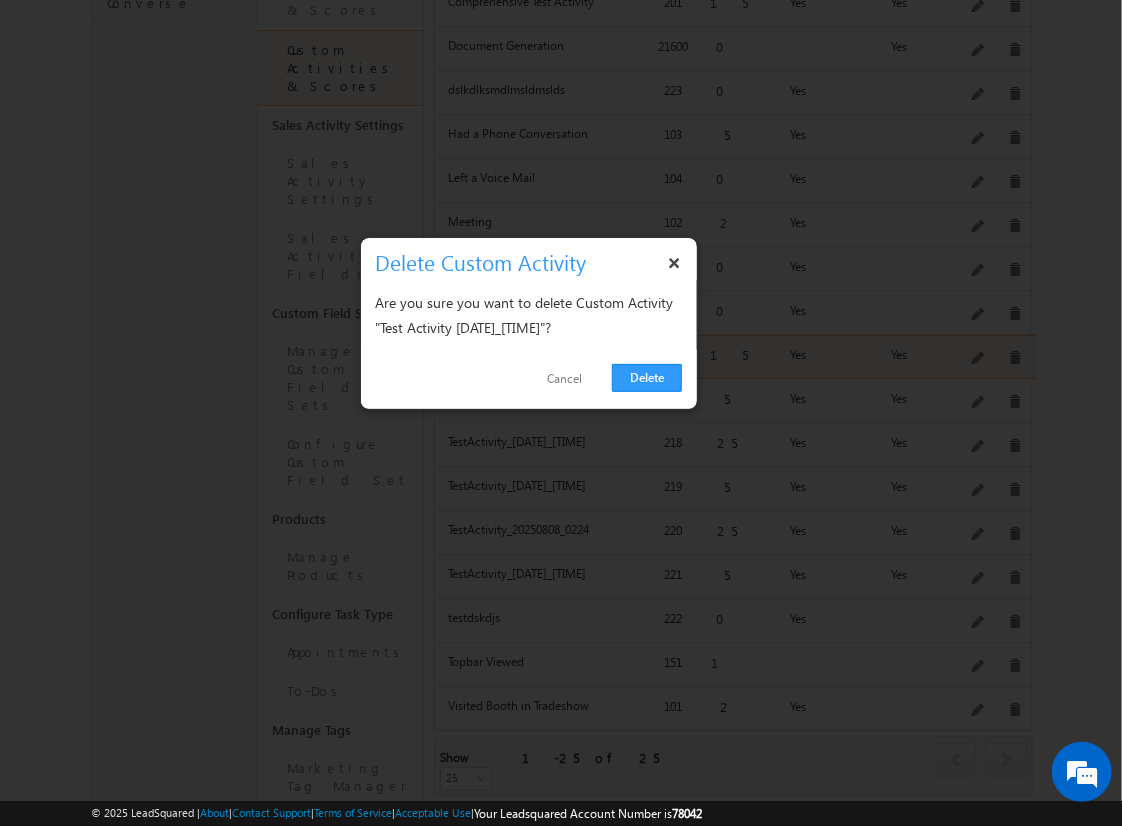 click on "Delete" at bounding box center (647, 378) 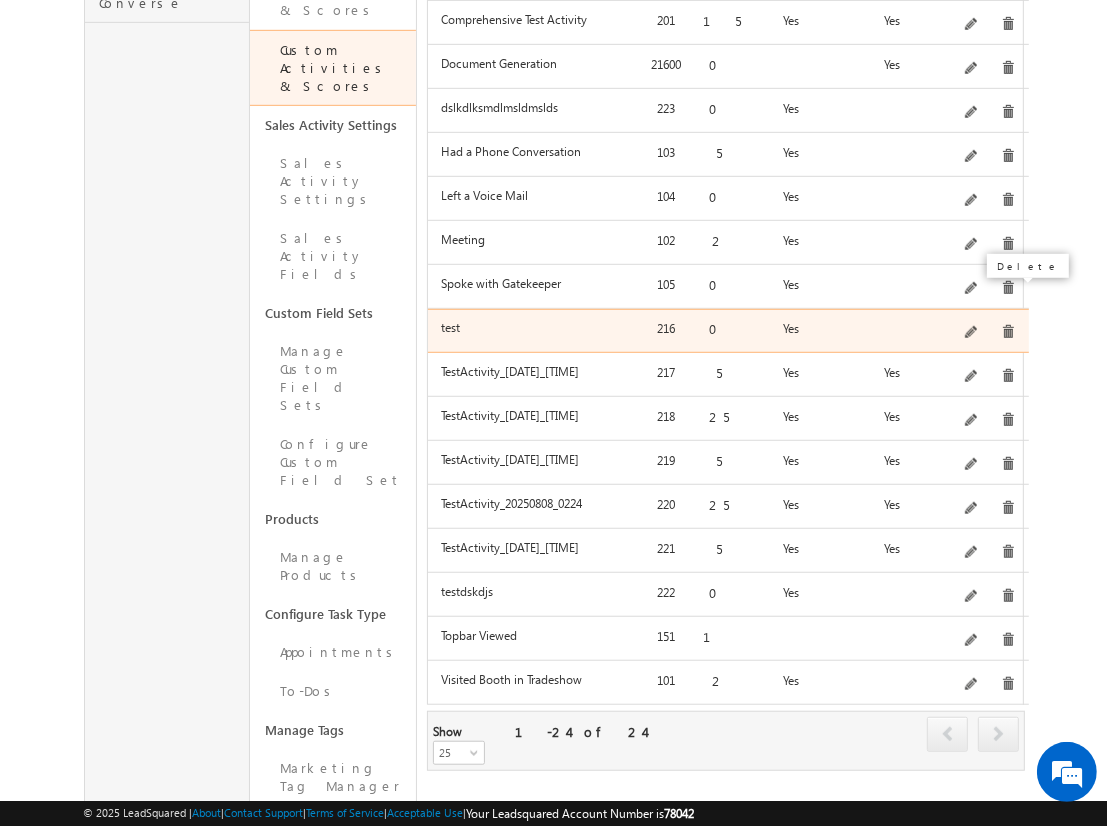 scroll, scrollTop: 828, scrollLeft: 0, axis: vertical 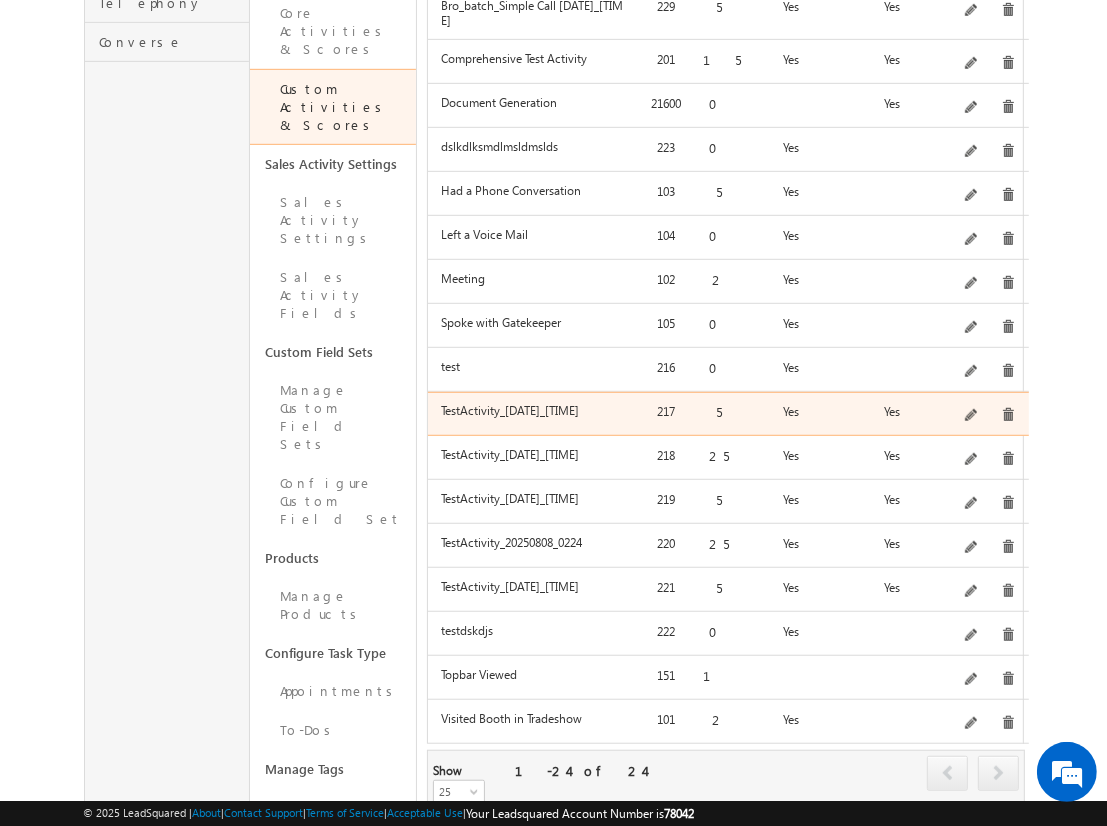 click at bounding box center [1008, 415] 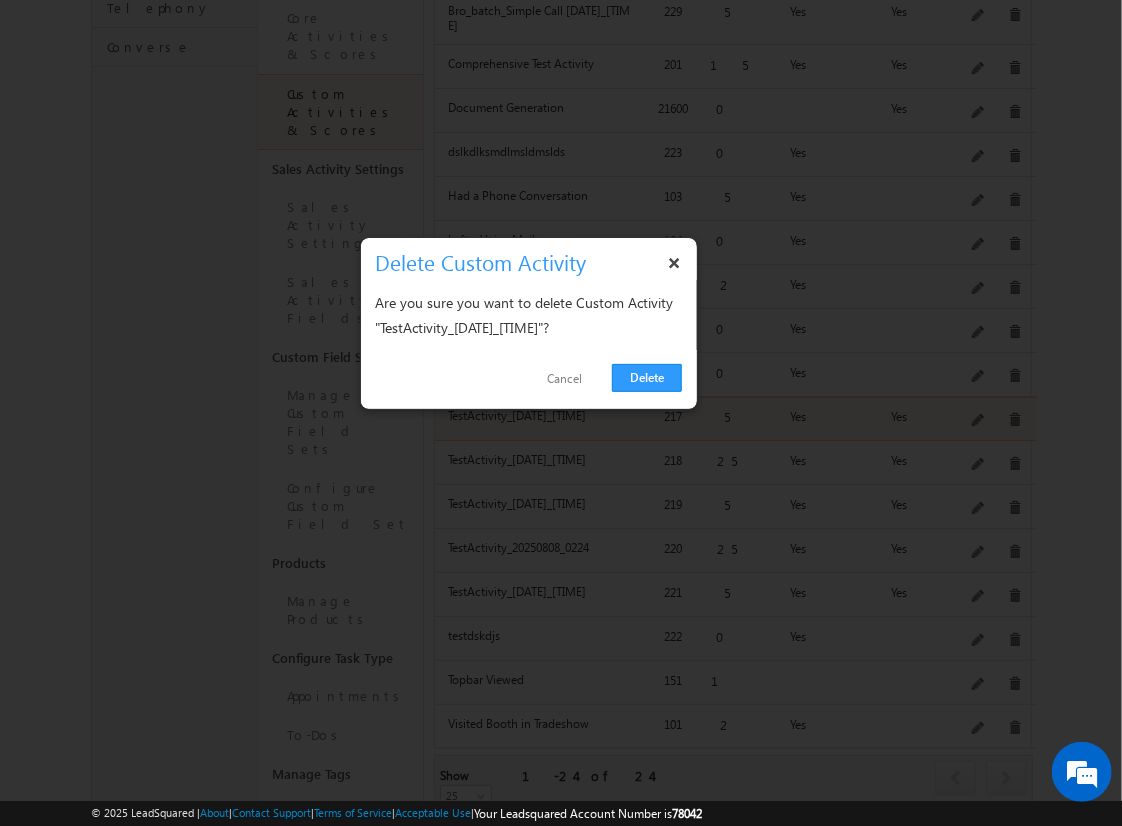 click on "Delete" at bounding box center [647, 378] 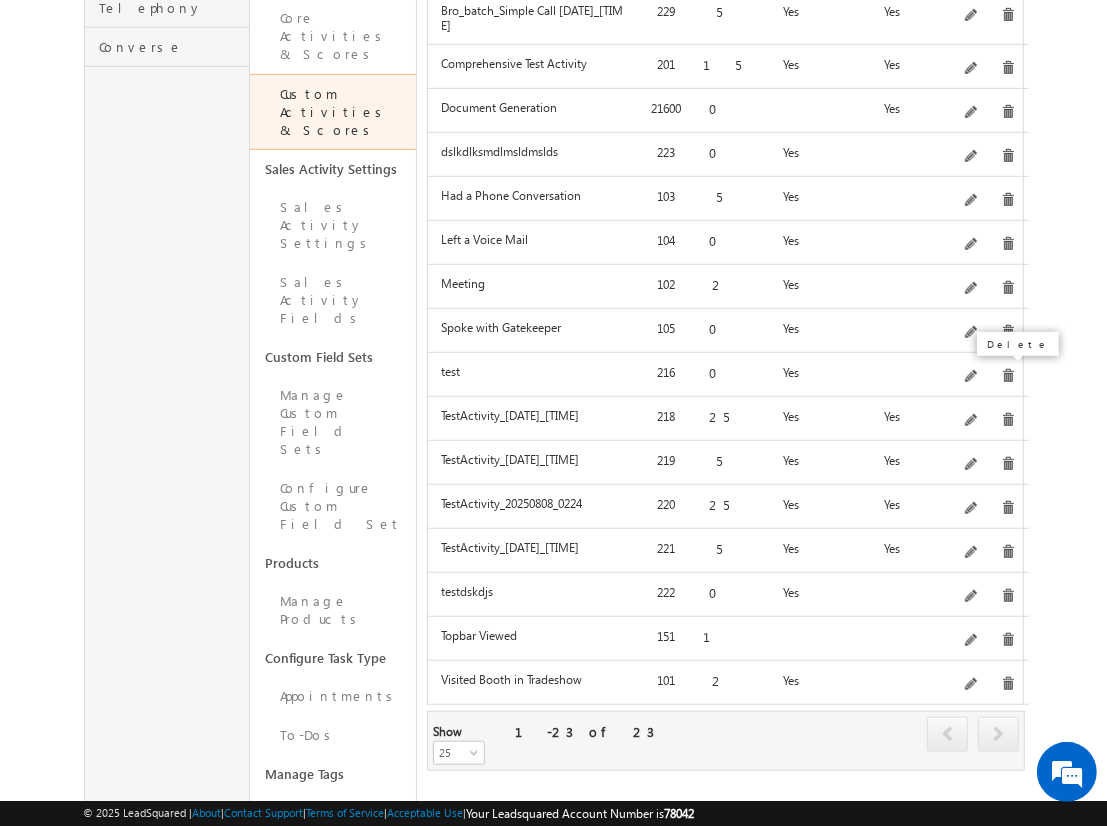 scroll, scrollTop: 784, scrollLeft: 0, axis: vertical 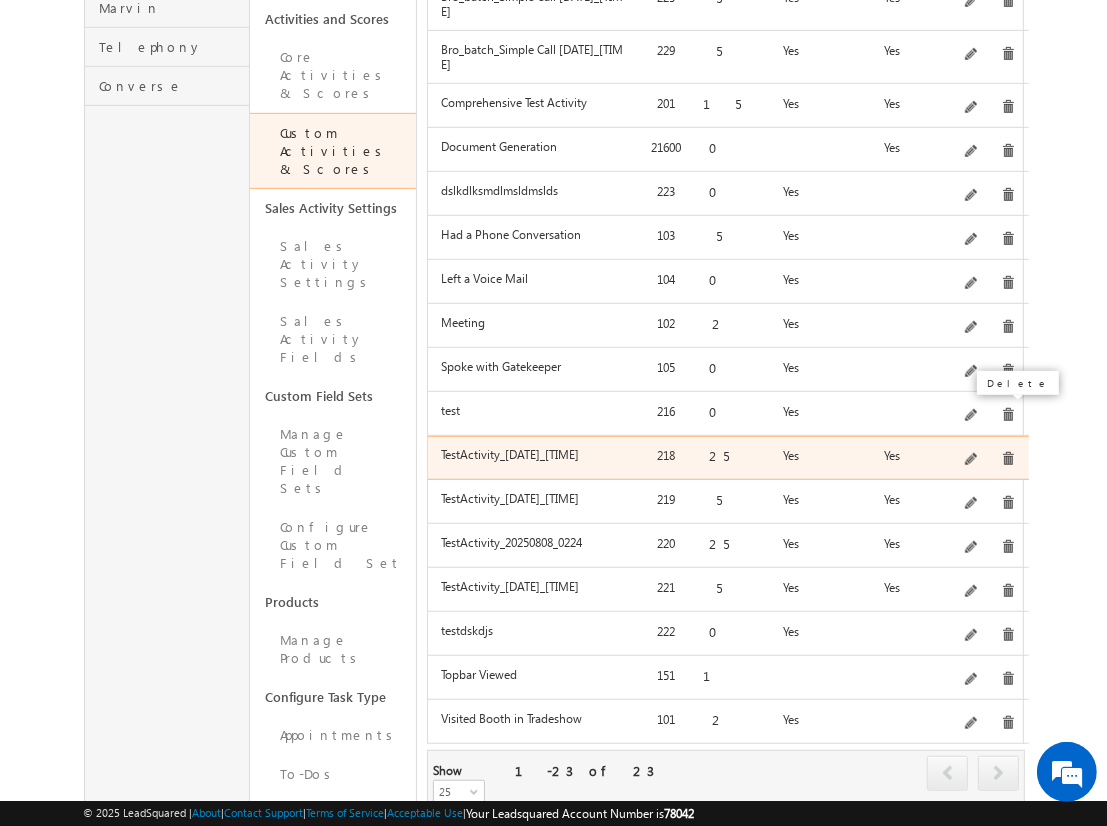click at bounding box center [1008, 459] 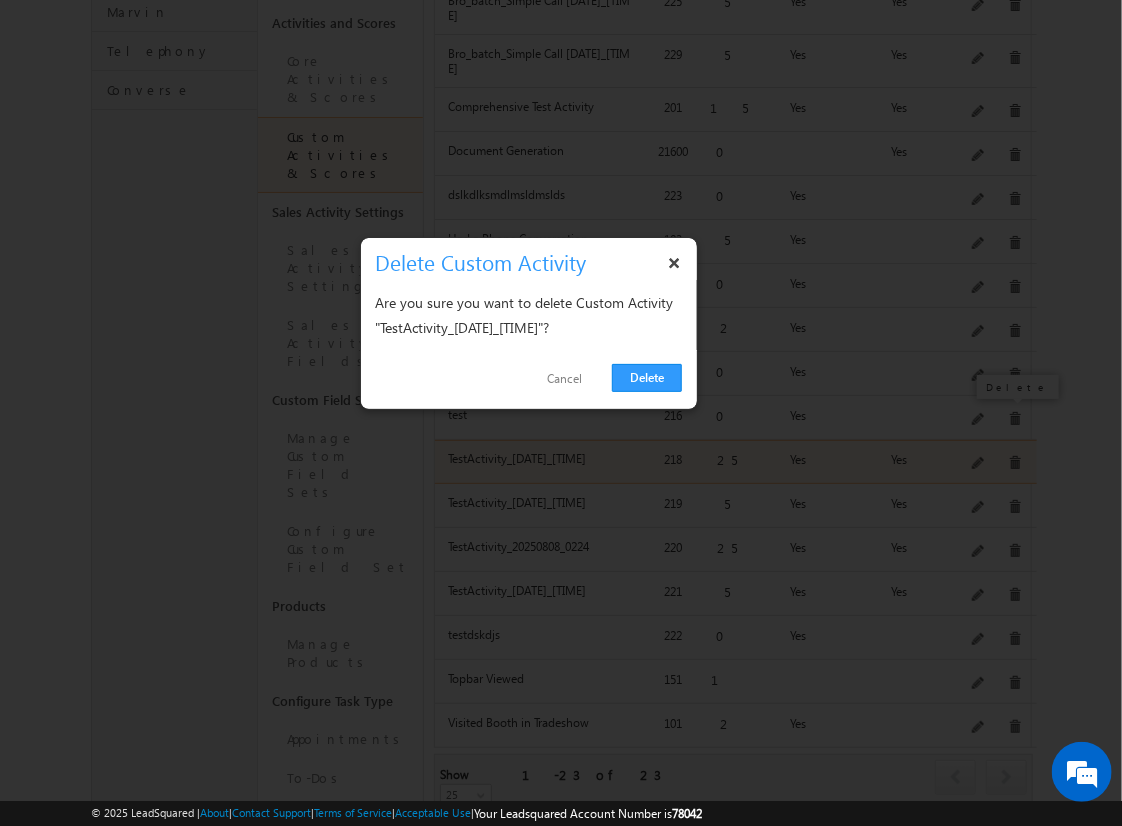 click on "Delete" at bounding box center (647, 378) 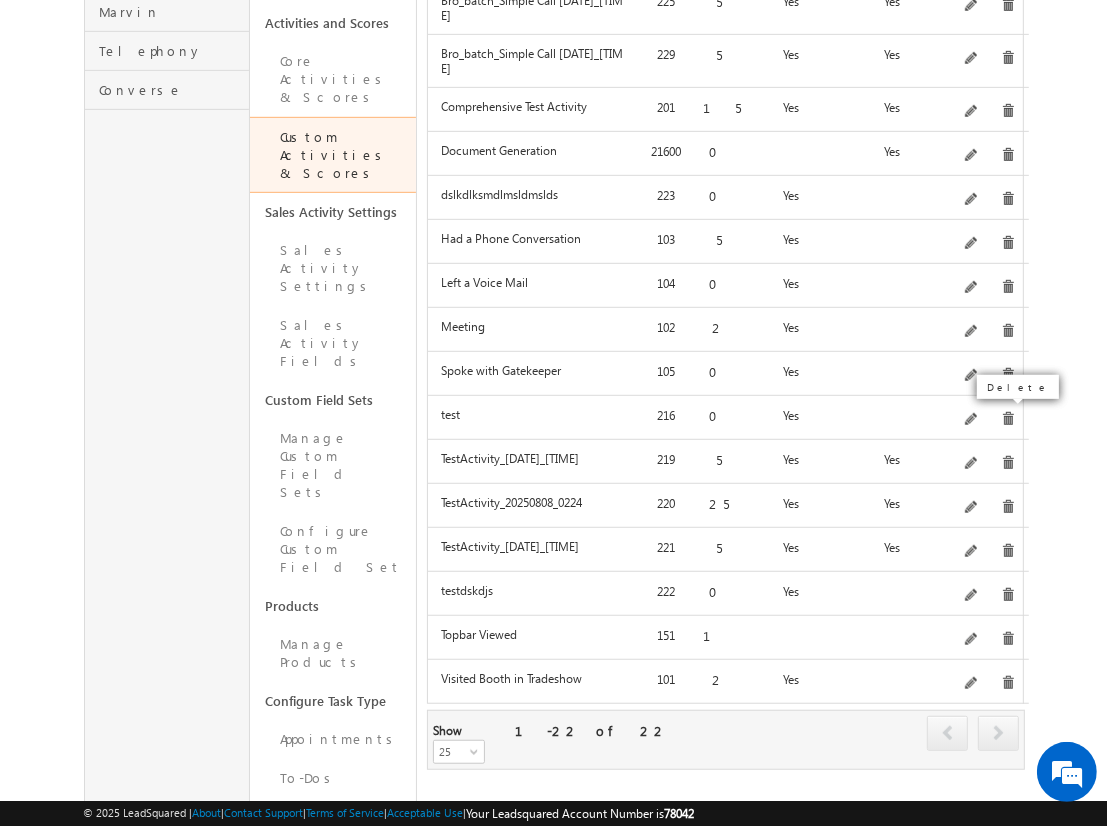 scroll, scrollTop: 740, scrollLeft: 0, axis: vertical 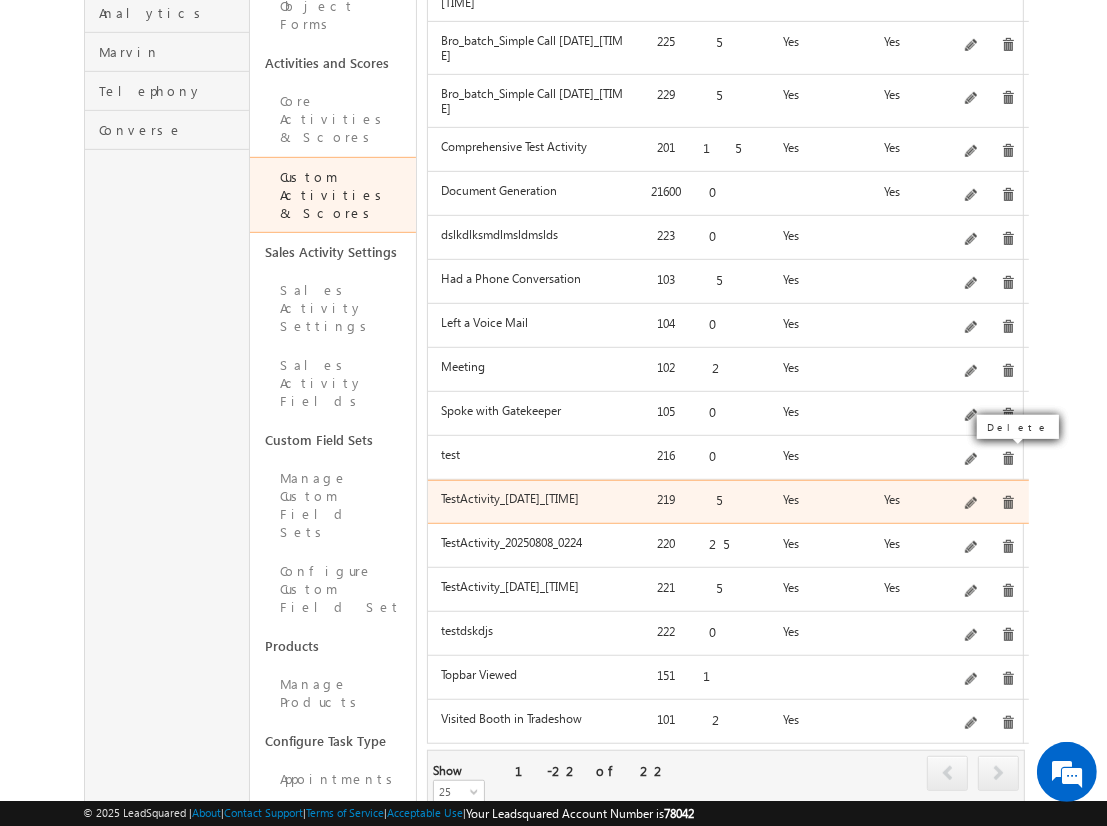 click at bounding box center (1008, 503) 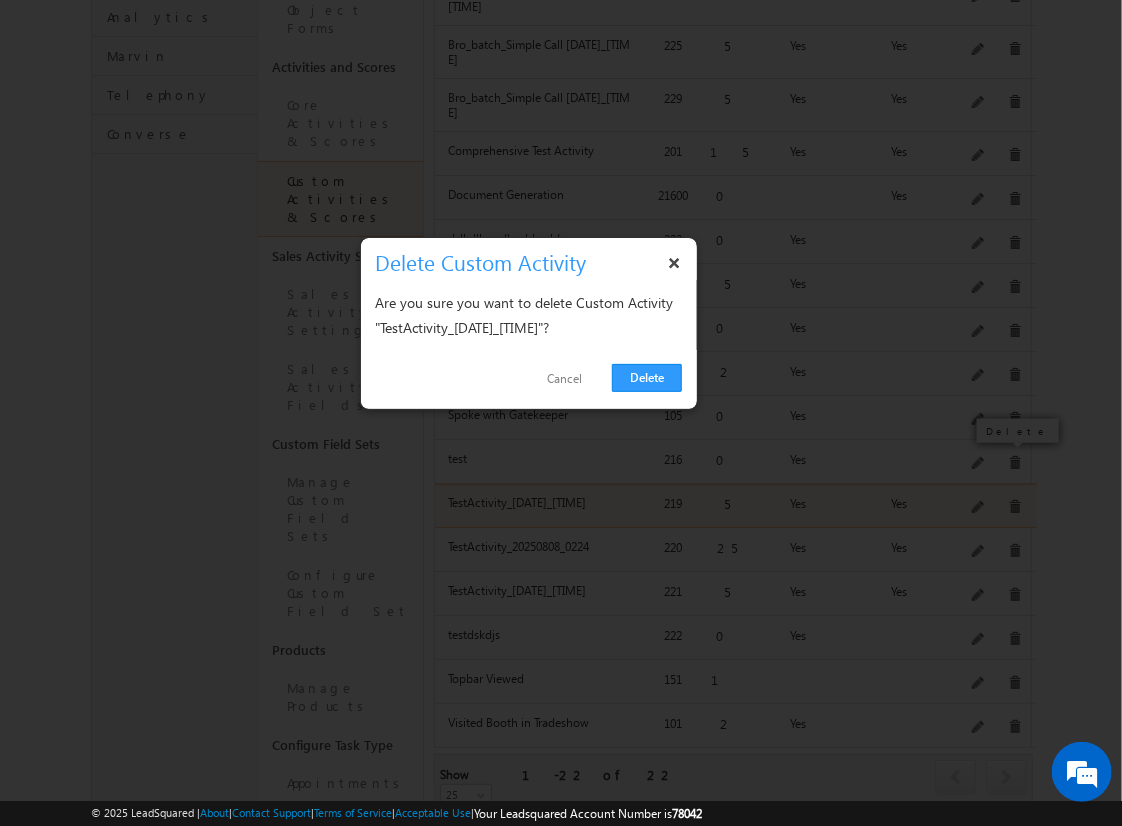 click on "Delete" at bounding box center (647, 378) 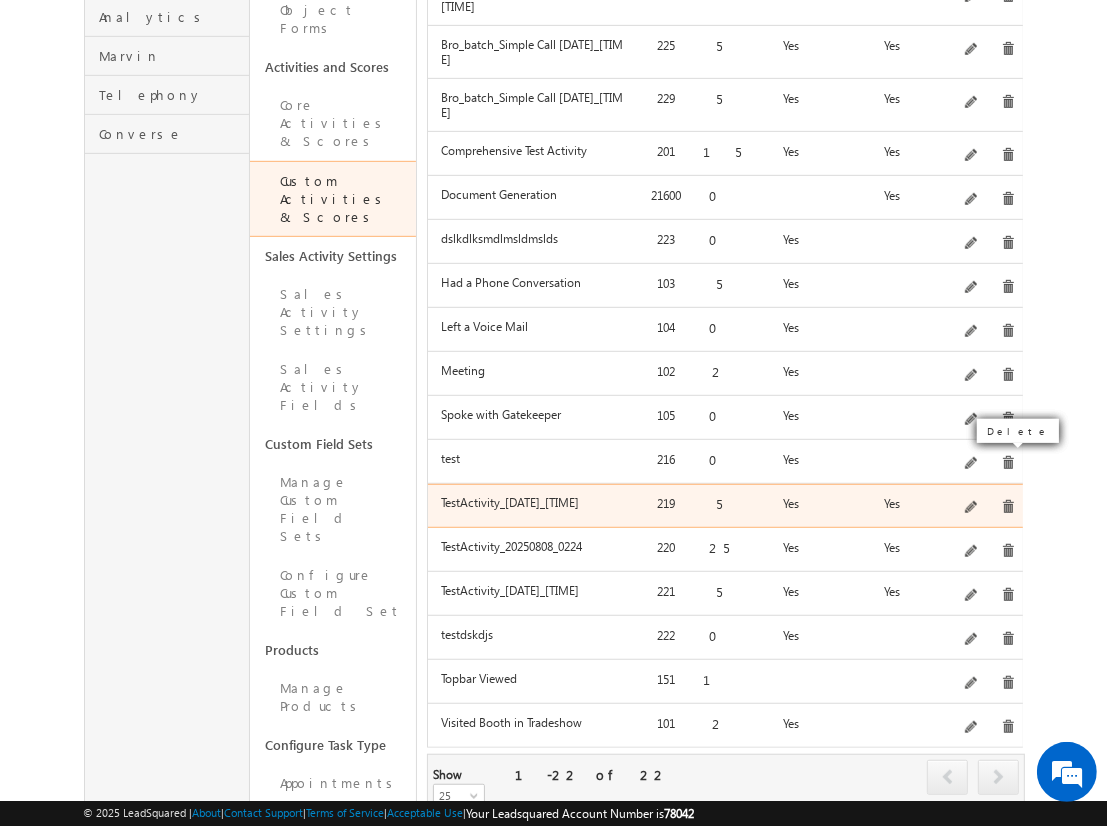 scroll, scrollTop: 696, scrollLeft: 0, axis: vertical 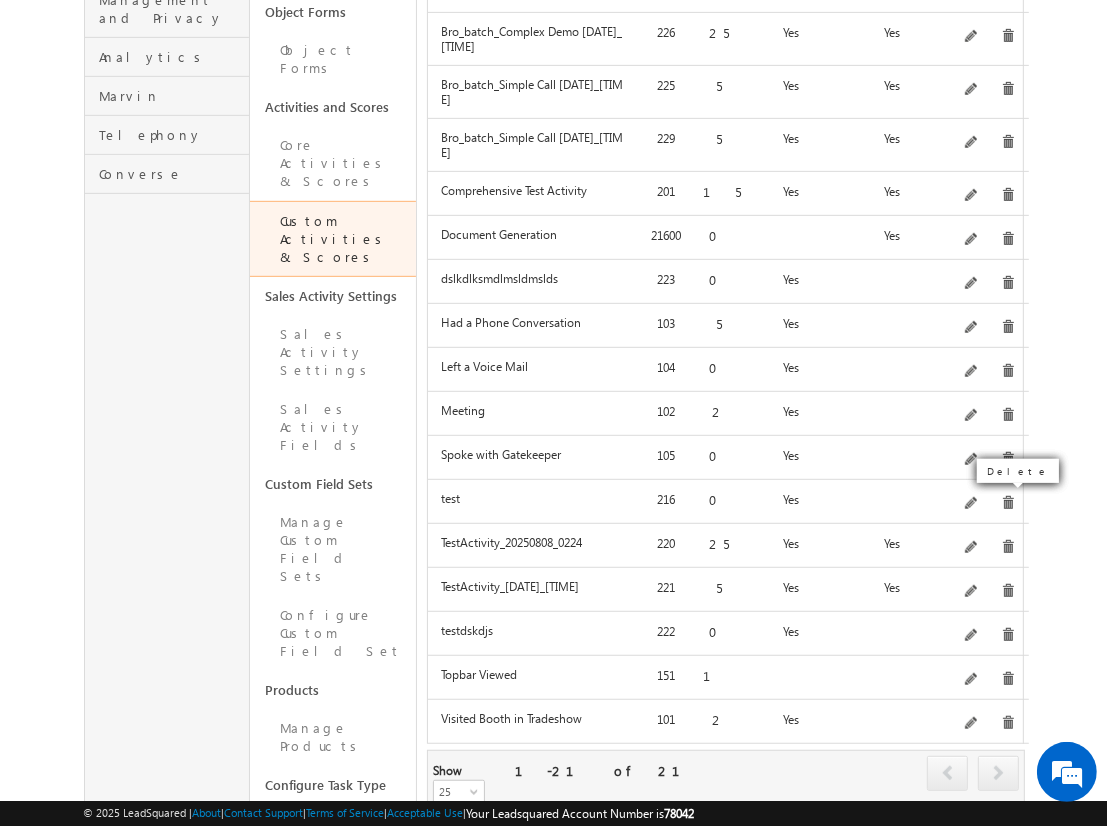 click on "Delete" at bounding box center (1018, 471) 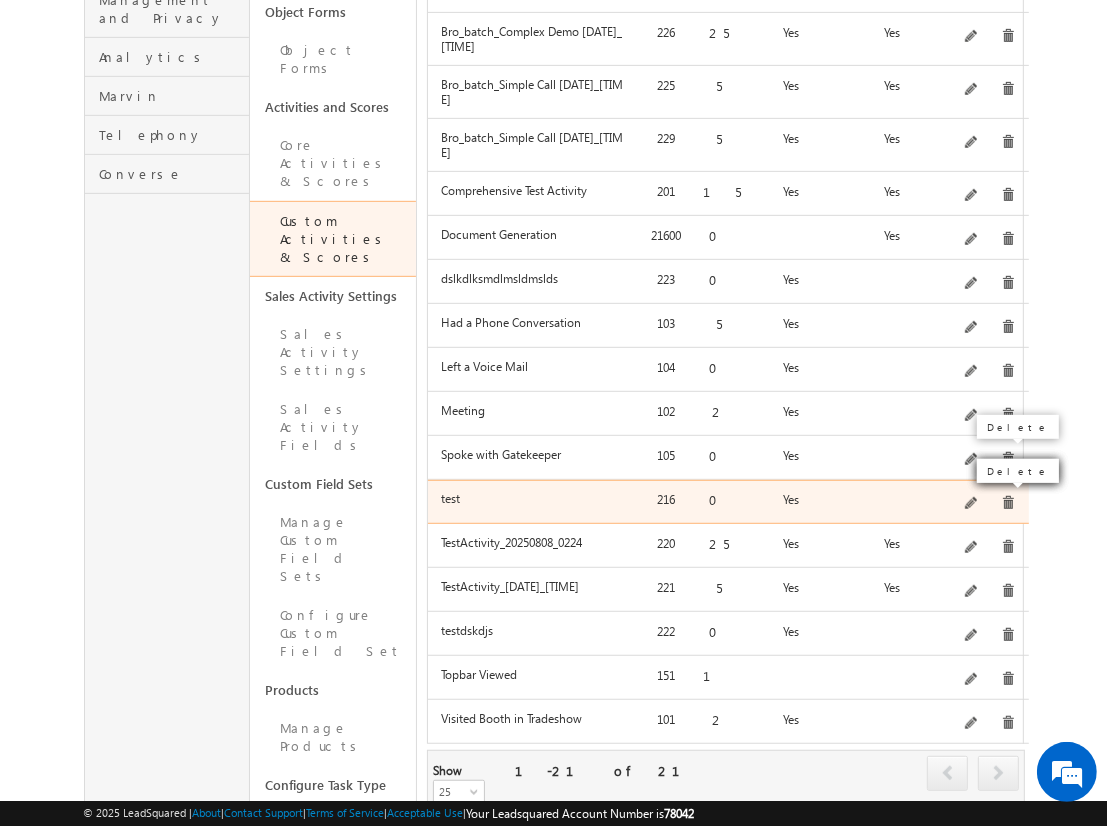 click at bounding box center [1008, 503] 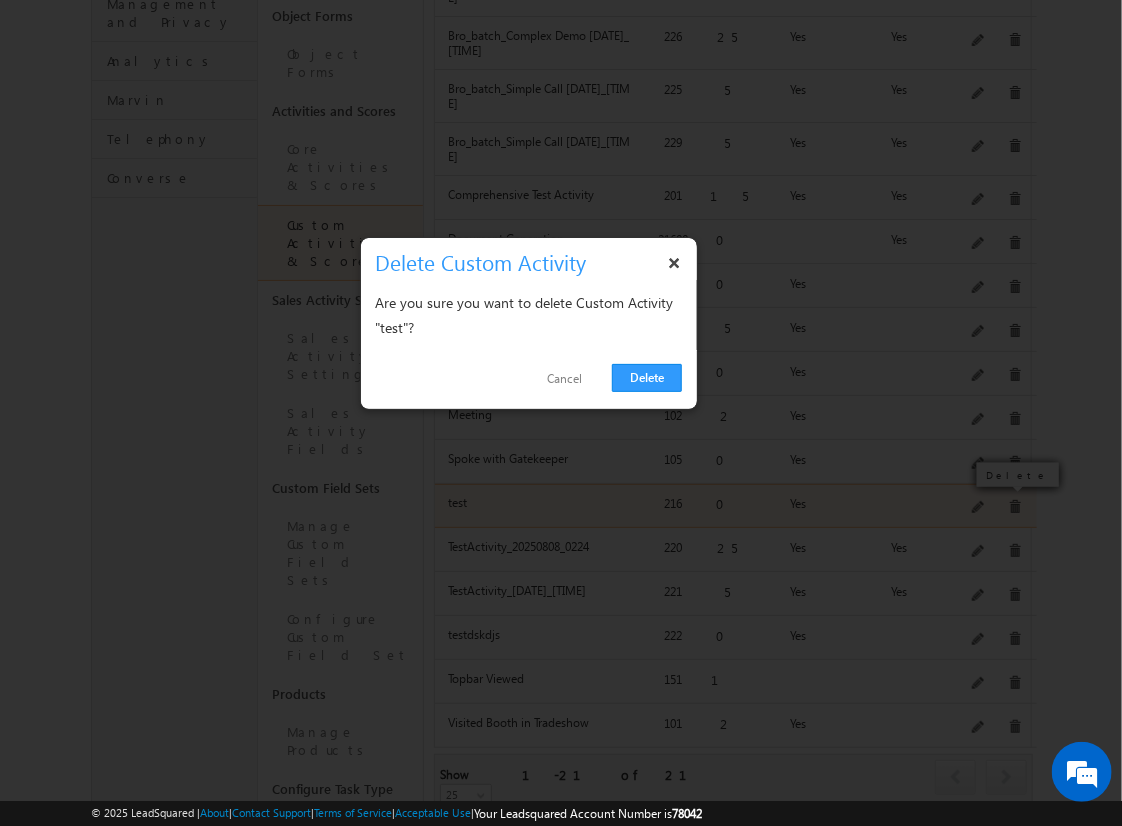 click on "Delete" at bounding box center (647, 378) 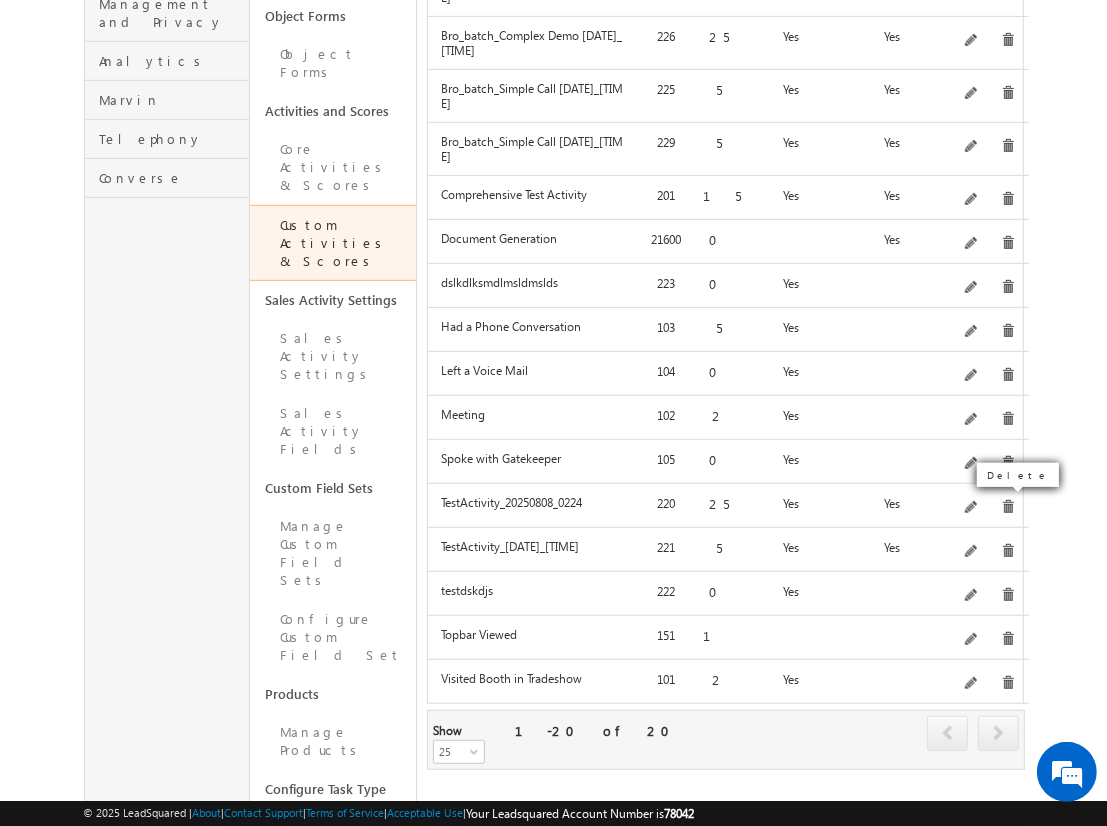 scroll, scrollTop: 653, scrollLeft: 0, axis: vertical 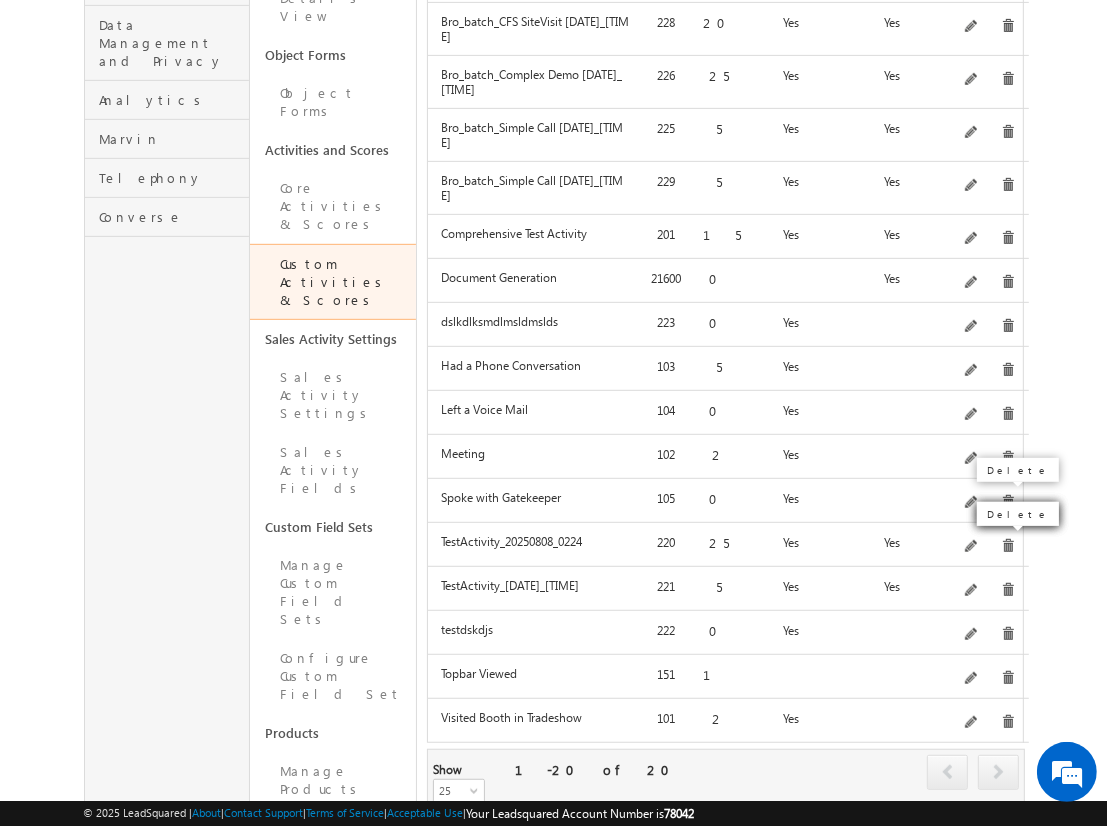 click at bounding box center (1008, 546) 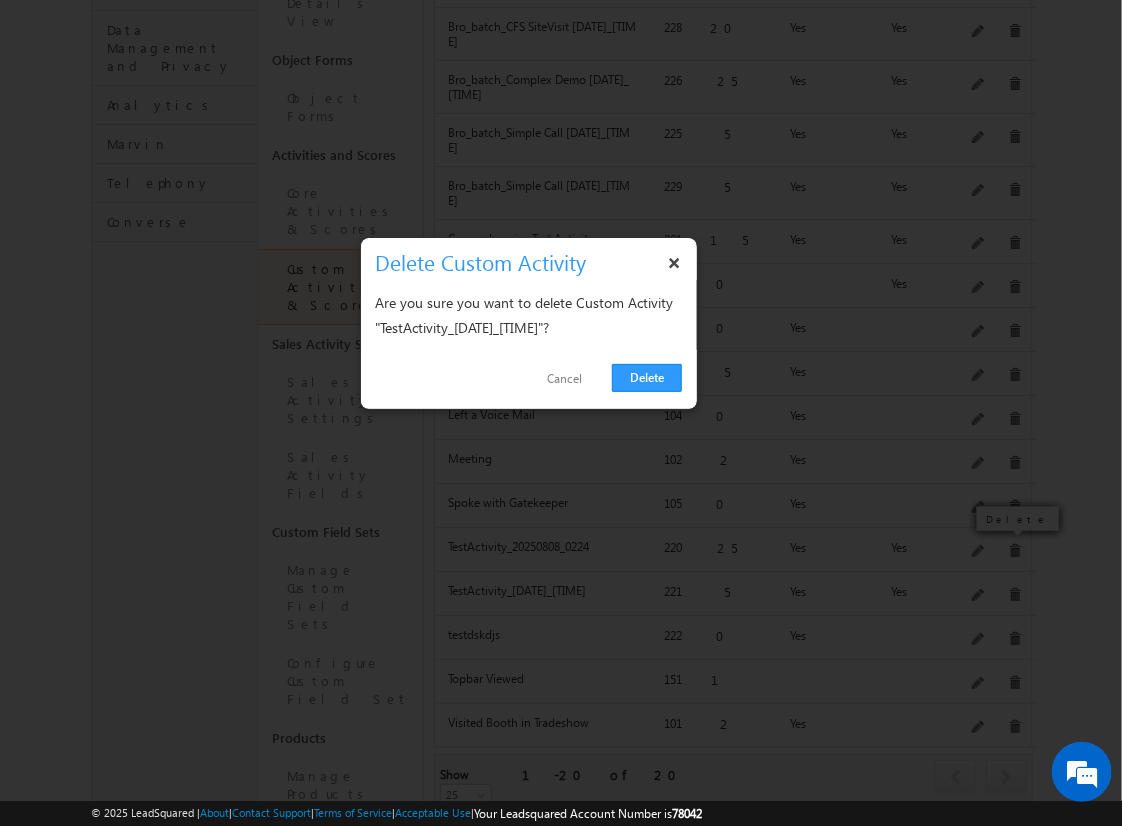 click on "Delete" at bounding box center [647, 378] 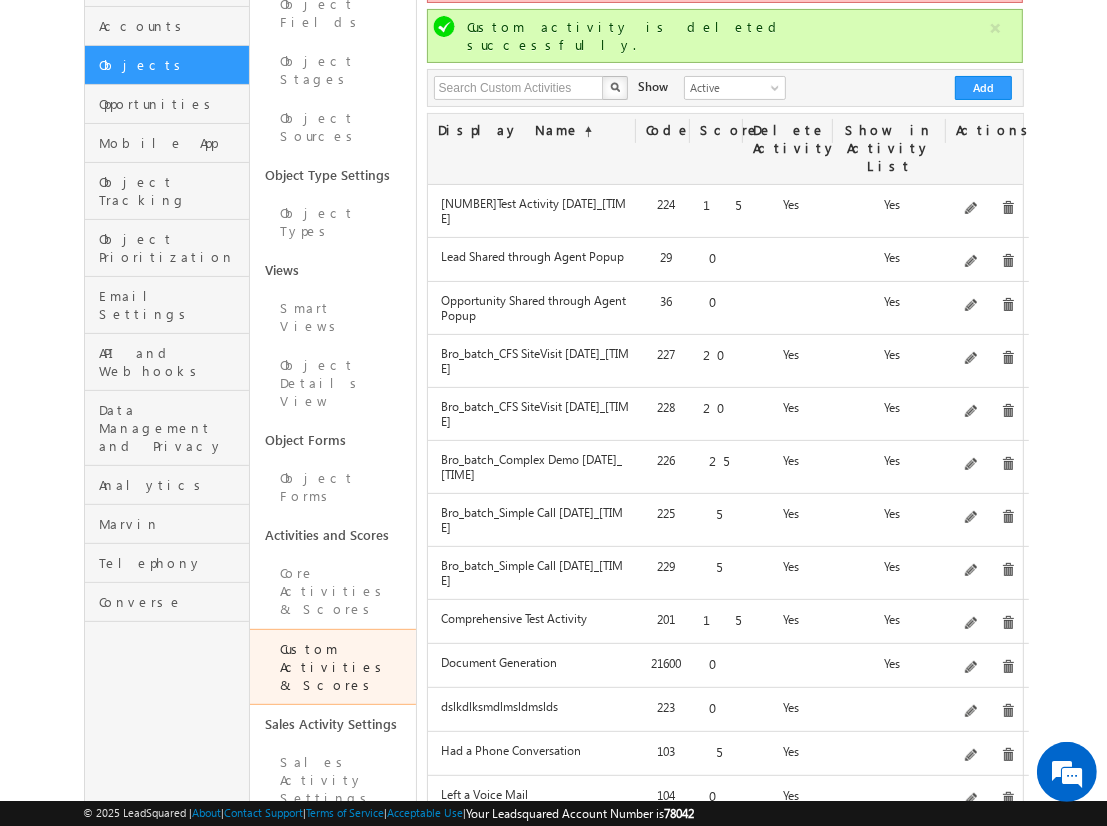 scroll, scrollTop: 250, scrollLeft: 0, axis: vertical 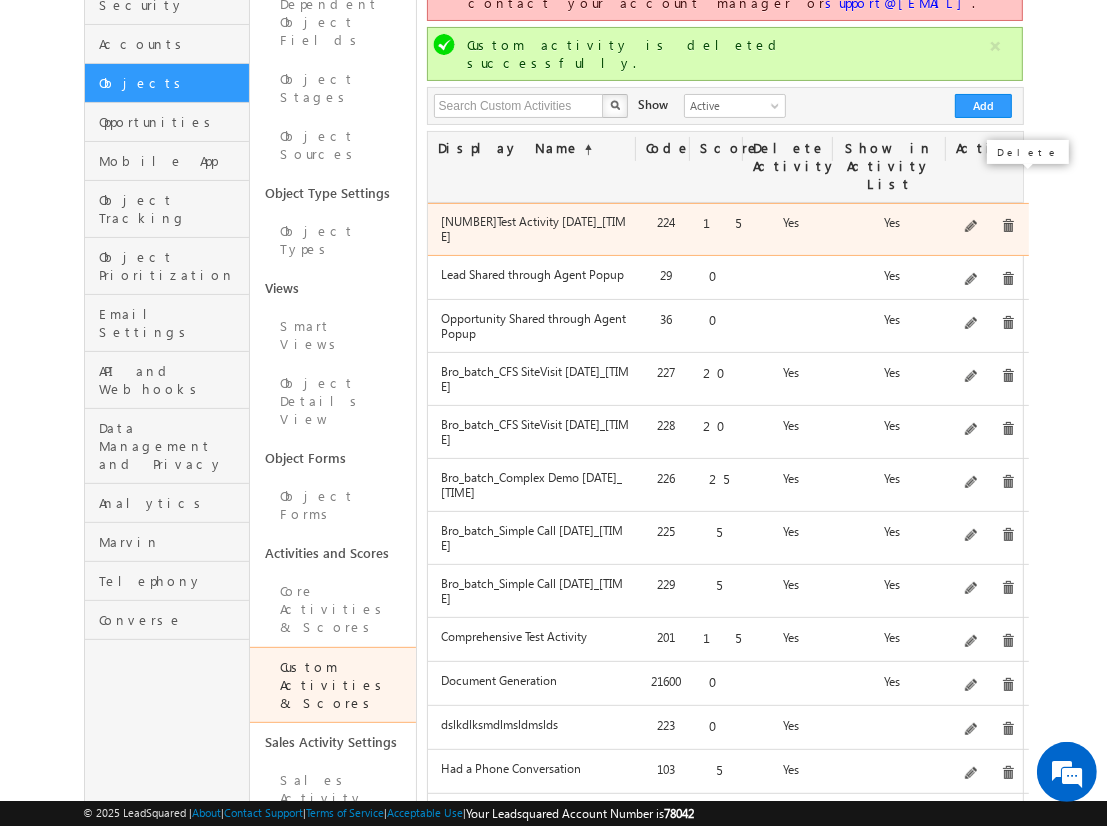 click at bounding box center [1008, 226] 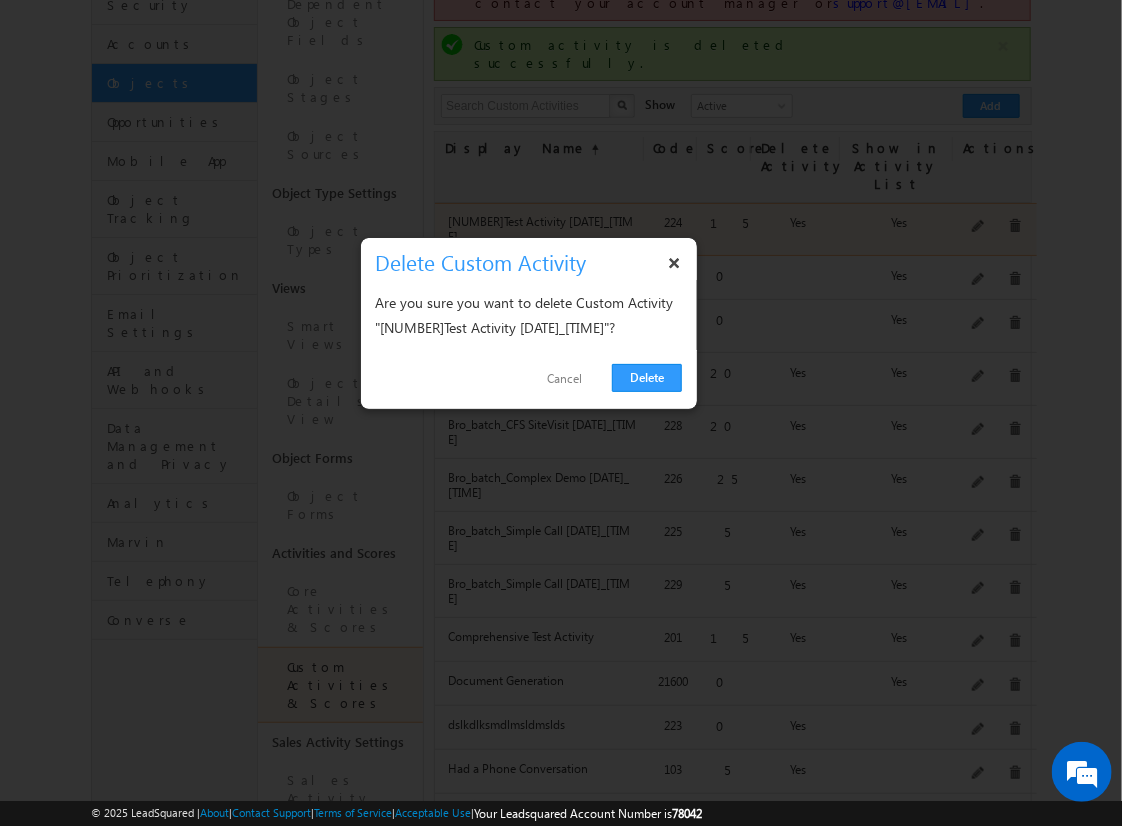 click on "Delete" at bounding box center [647, 378] 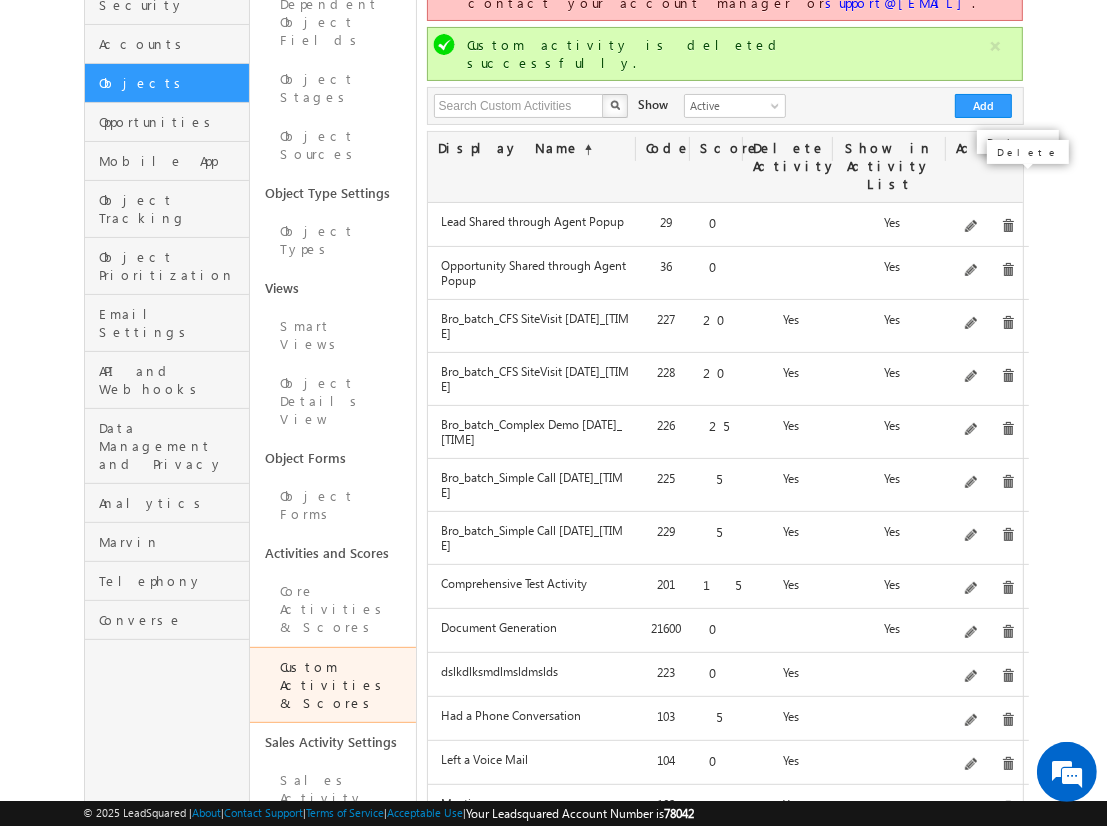 click at bounding box center [1008, 226] 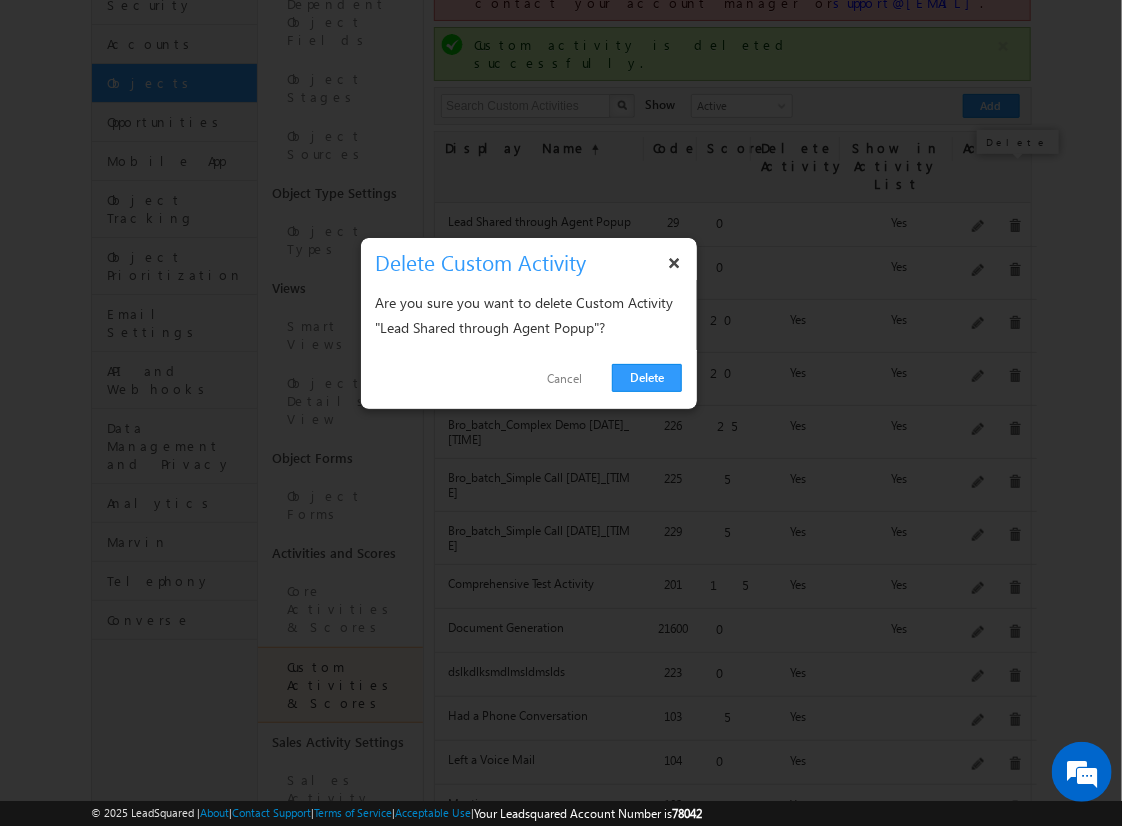 click on "Delete" at bounding box center [647, 378] 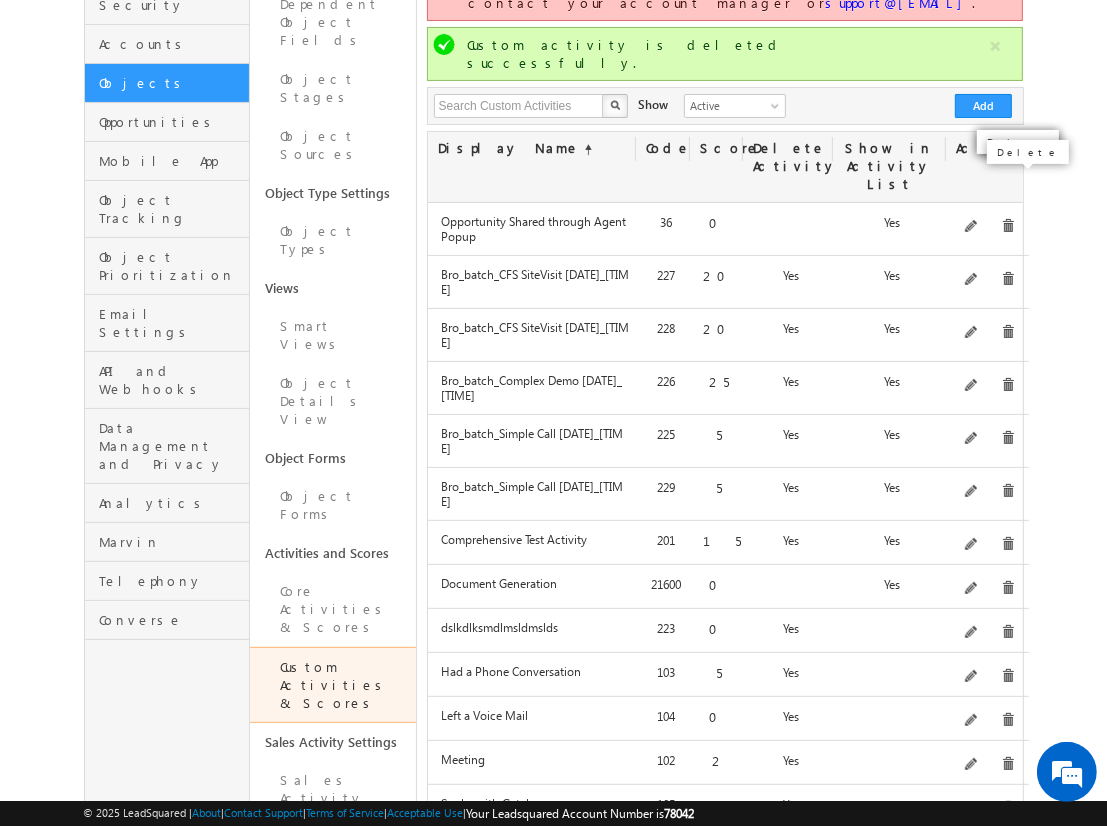 click at bounding box center (1008, 226) 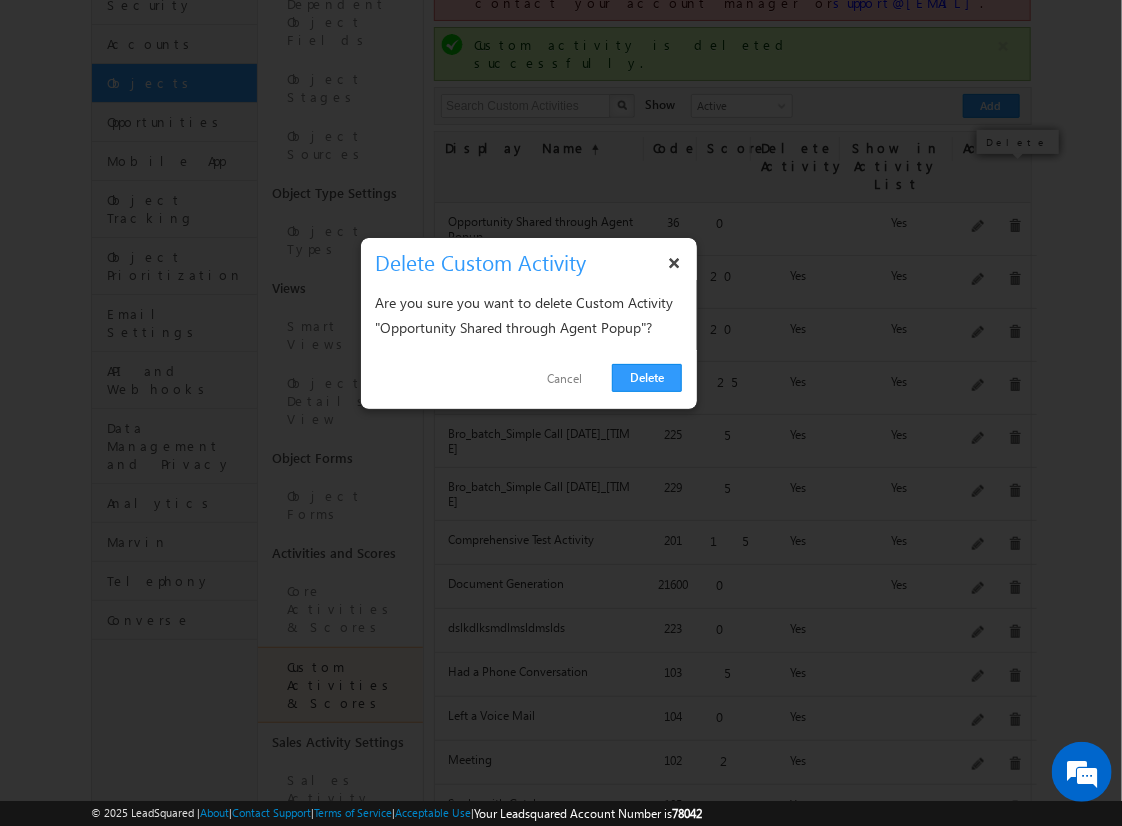 click on "Cancel" at bounding box center (564, 379) 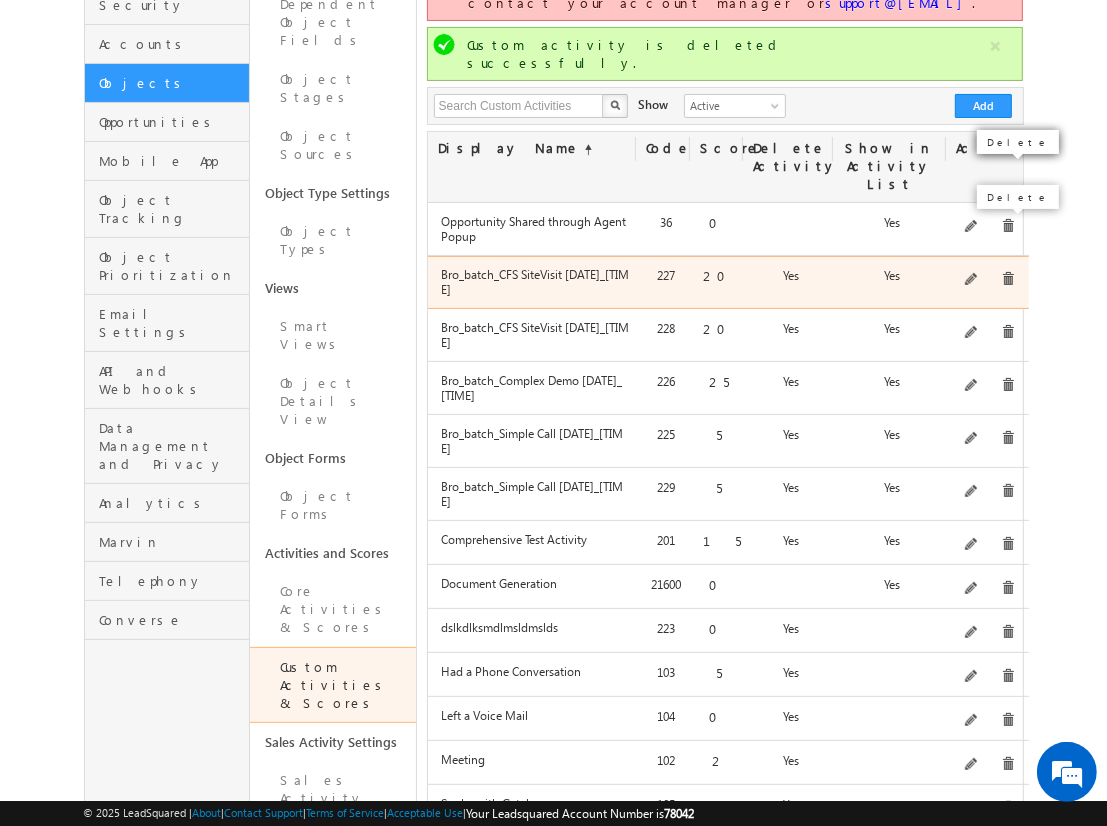 click at bounding box center [1008, 279] 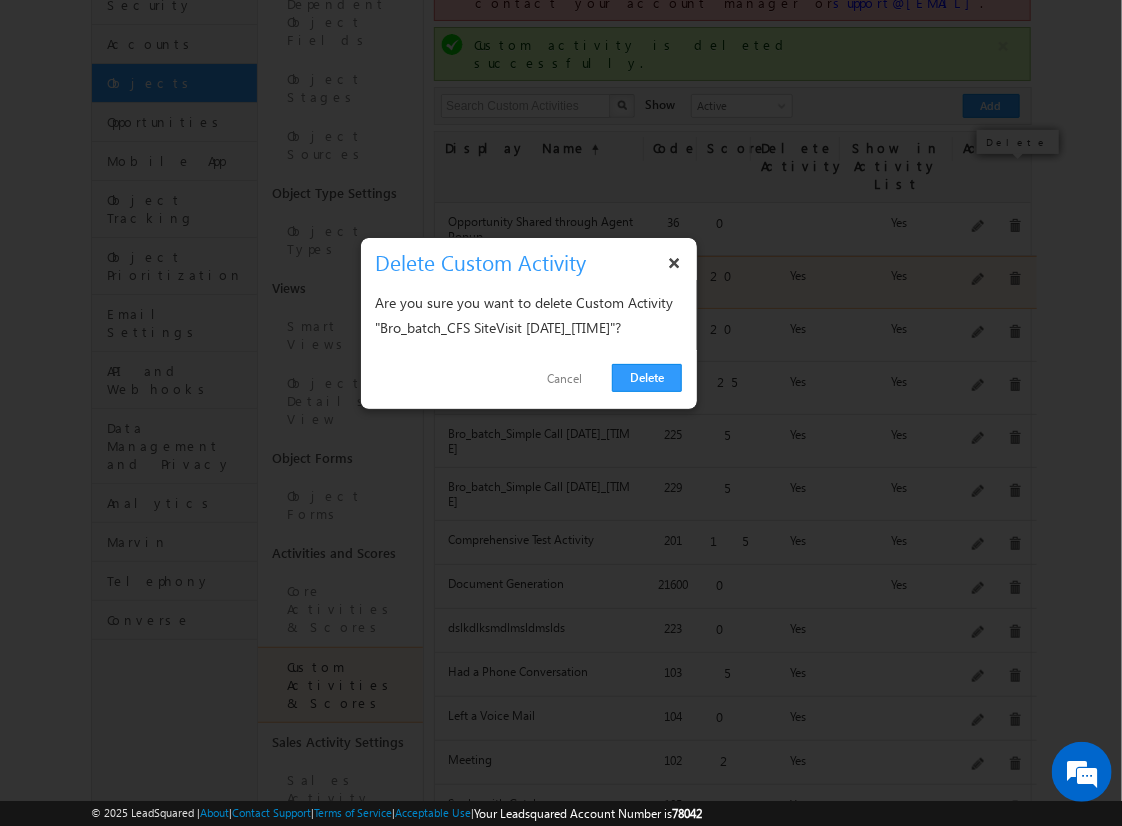 click on "Delete" at bounding box center [647, 378] 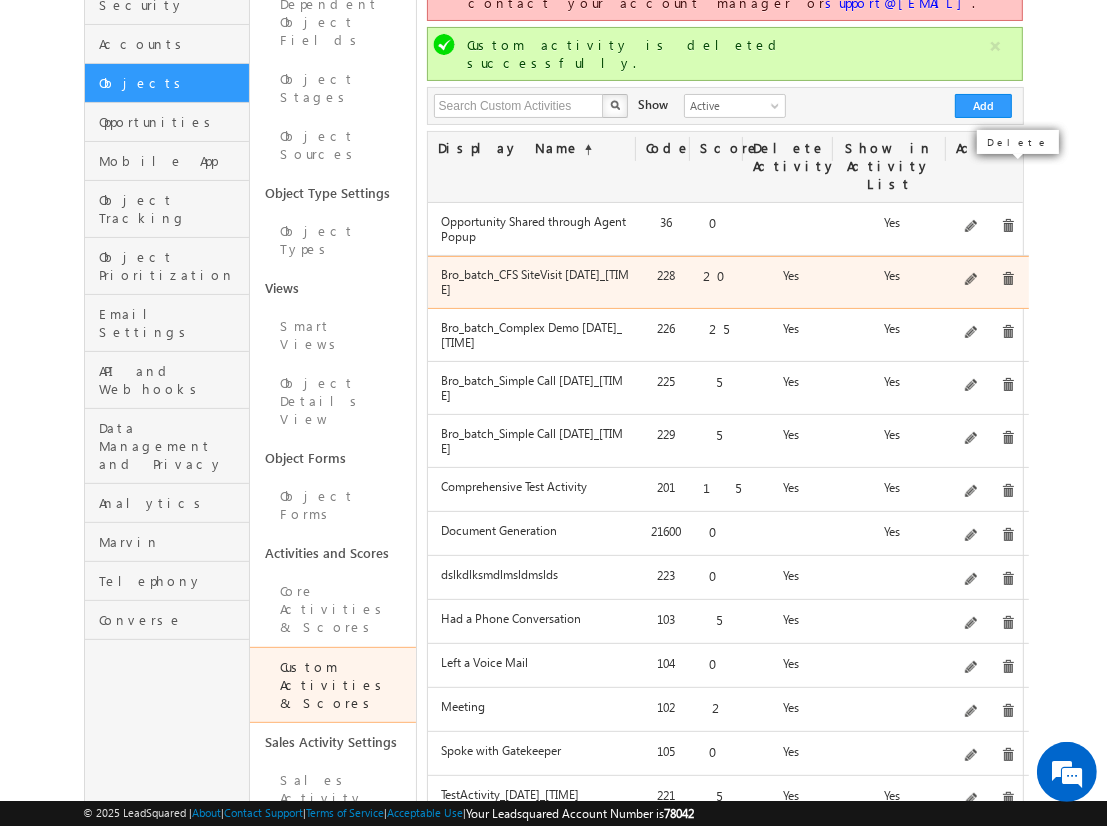 click at bounding box center [1008, 279] 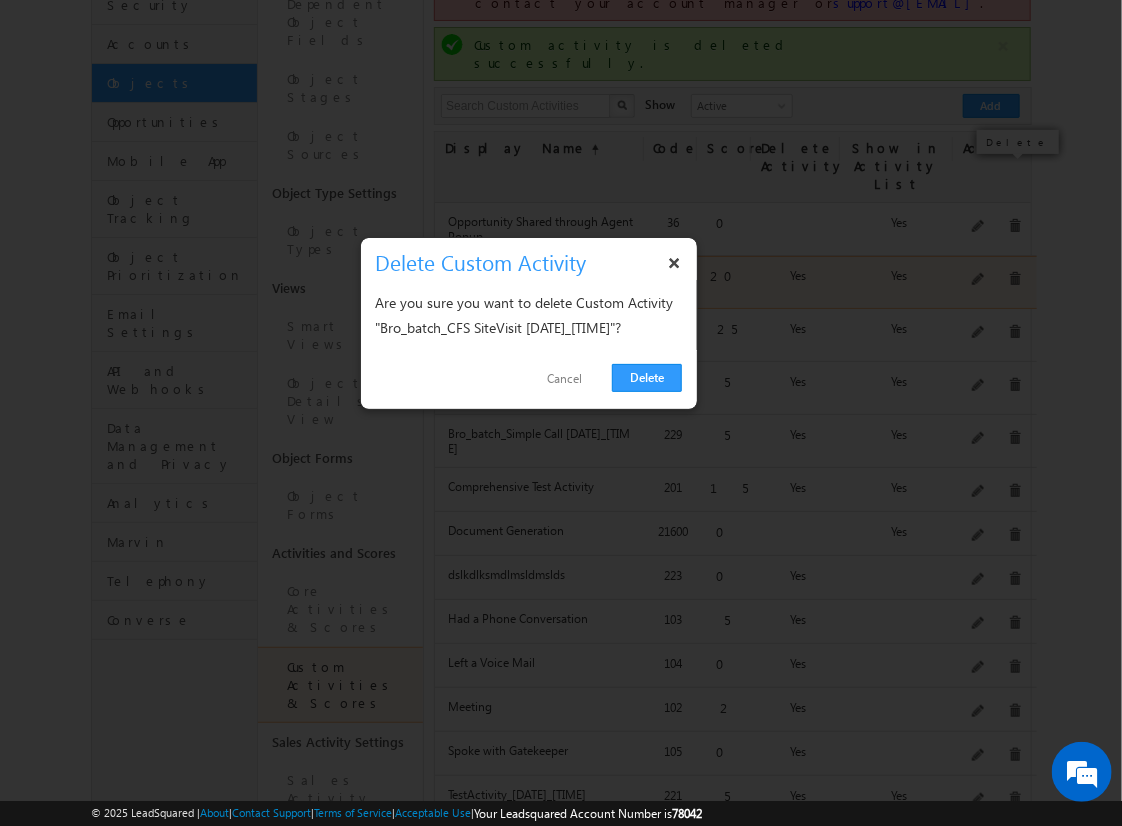 click on "Delete" at bounding box center [647, 378] 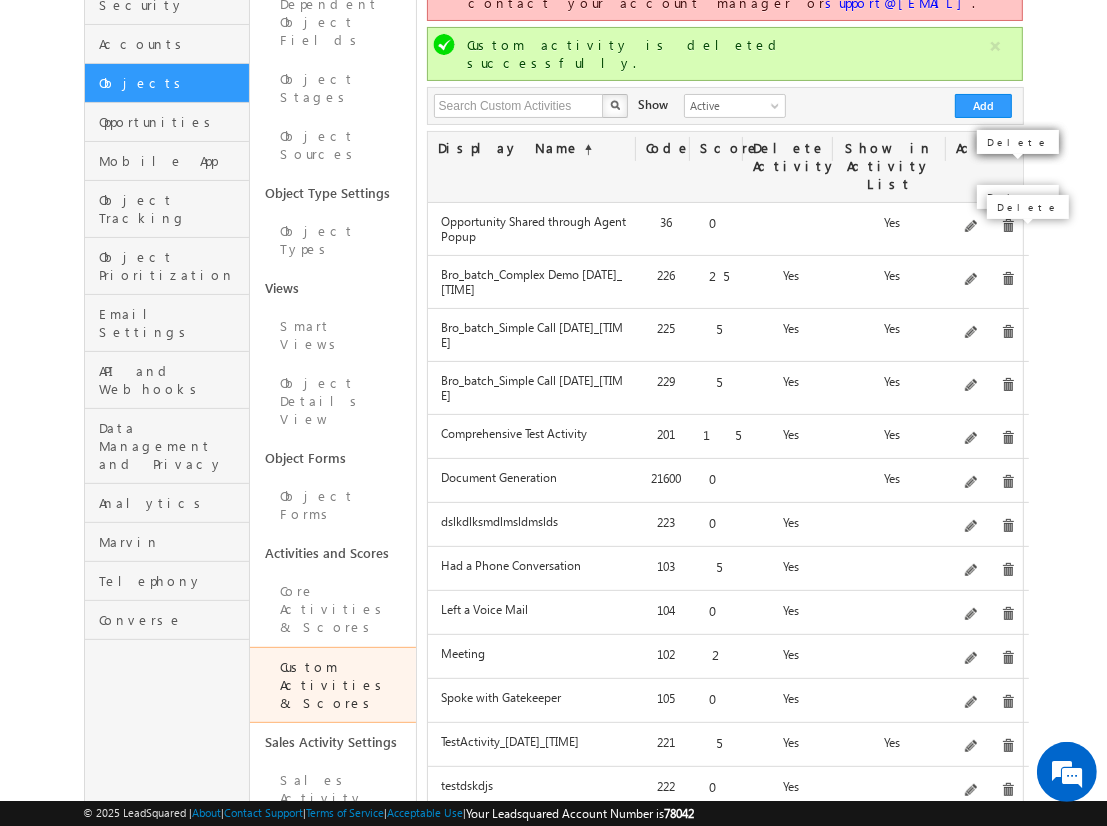 click at bounding box center (1008, 279) 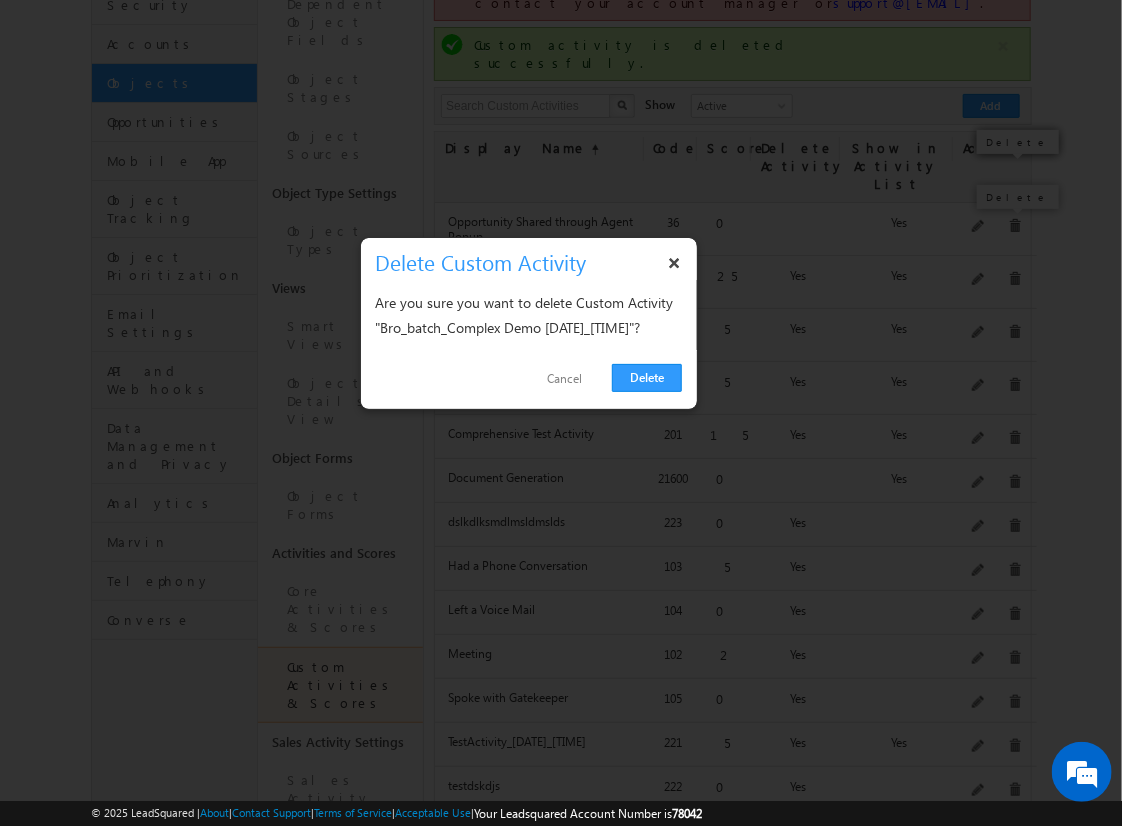 click on "Delete" at bounding box center [647, 378] 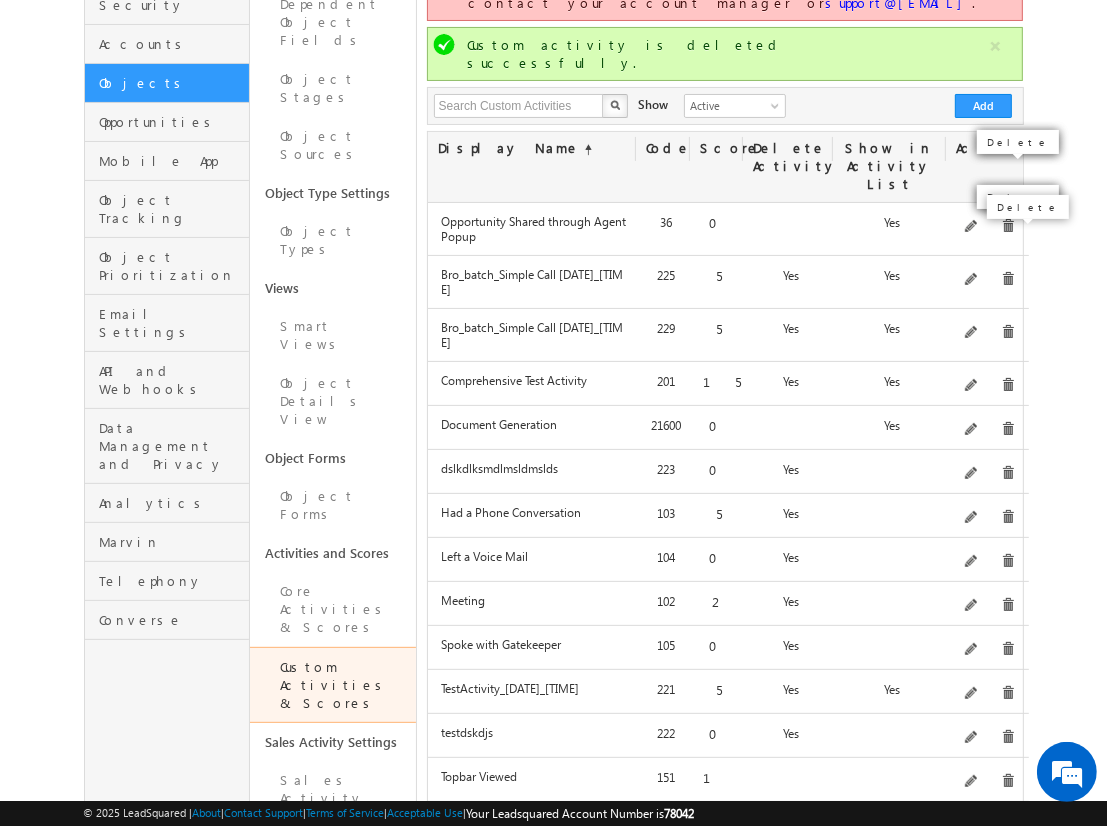 click at bounding box center [1008, 279] 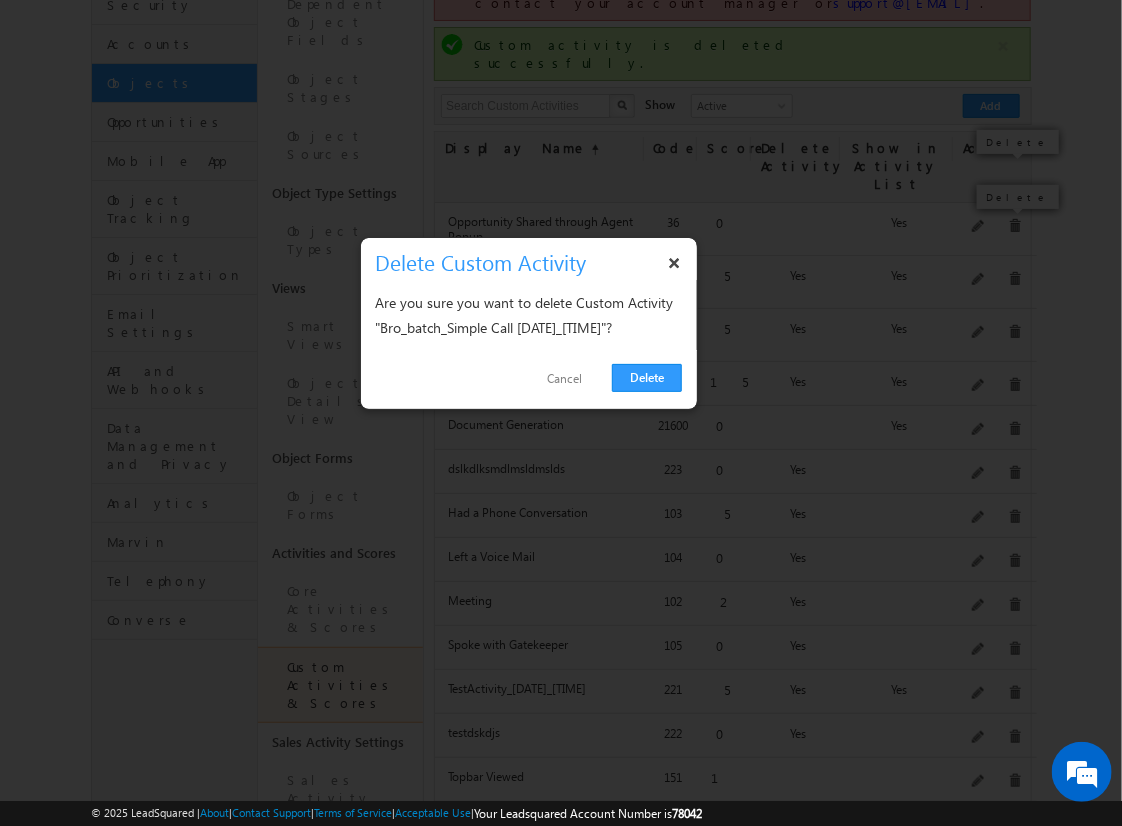 click on "Delete" at bounding box center (647, 378) 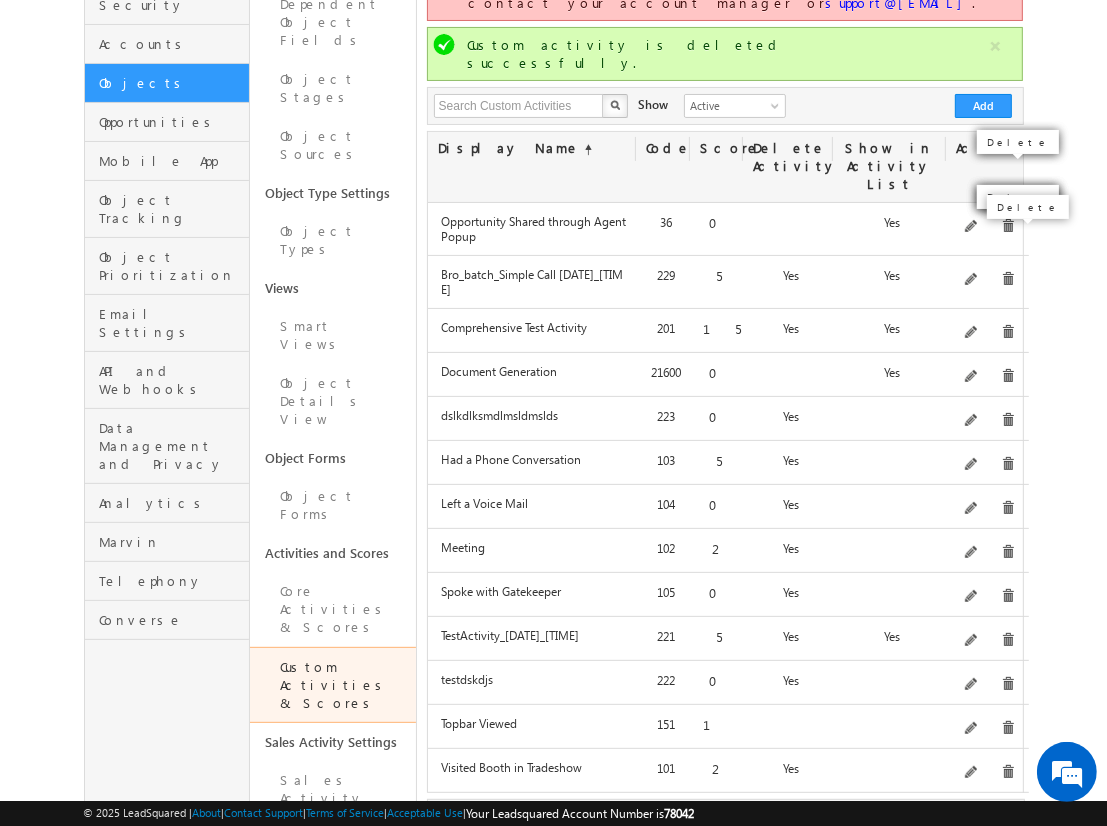 click at bounding box center (1008, 279) 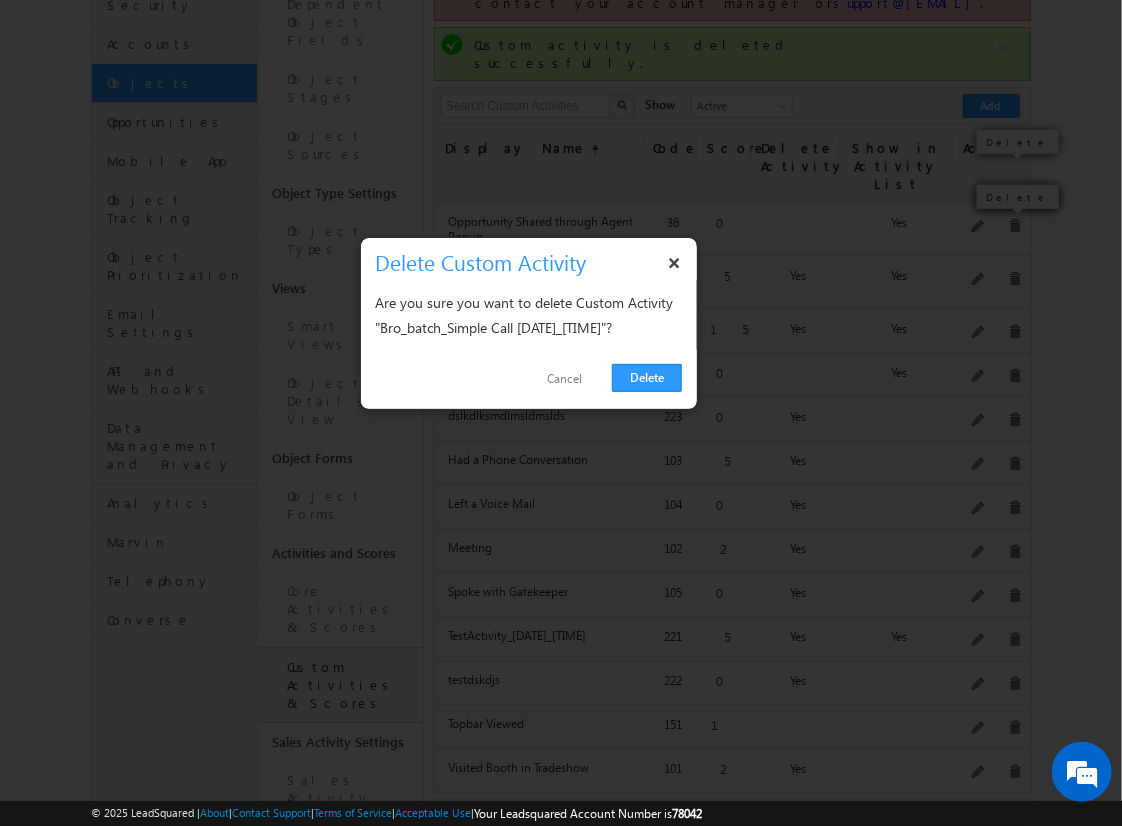click on "Delete" at bounding box center (647, 378) 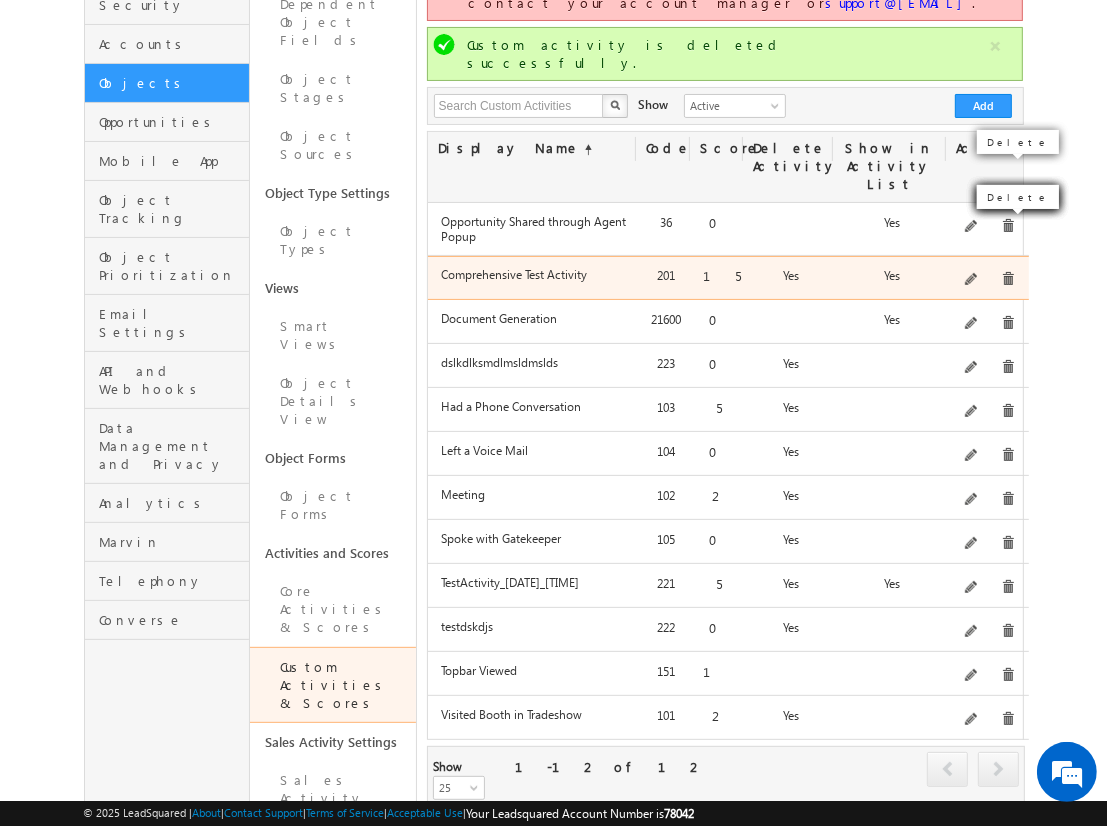 click at bounding box center [1008, 279] 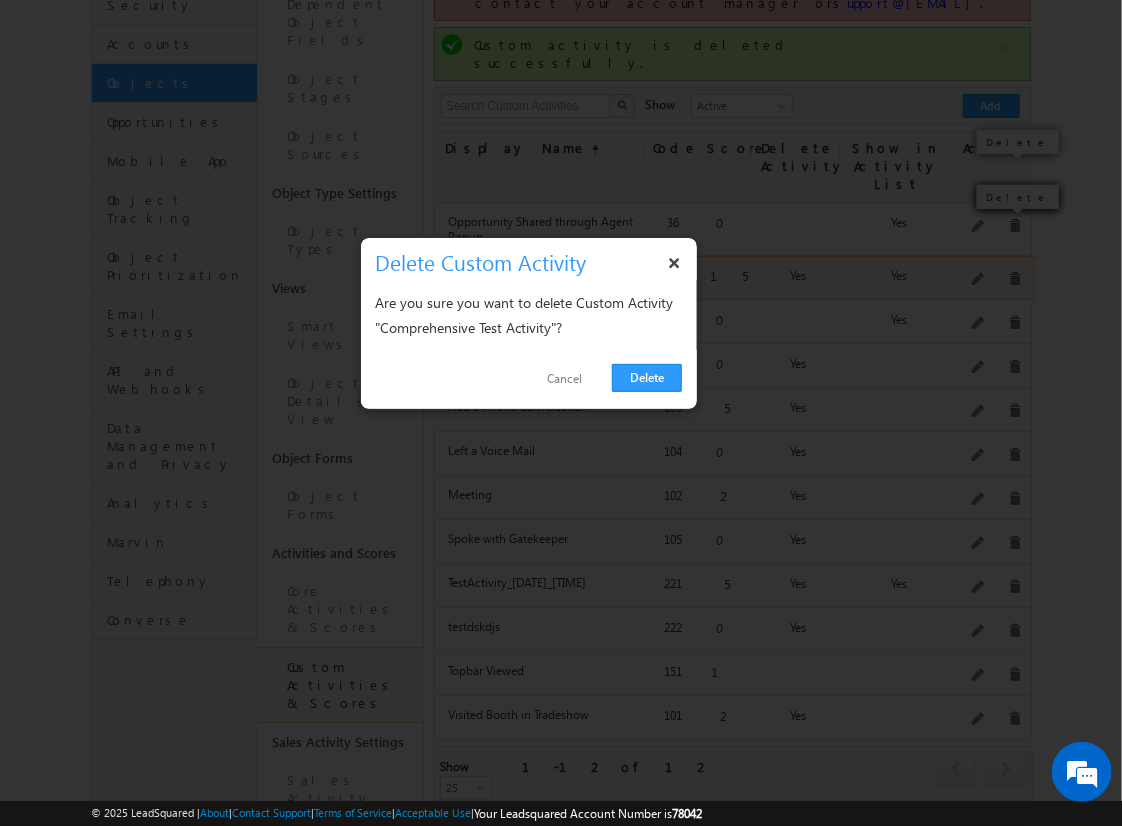 click on "Delete" at bounding box center [647, 378] 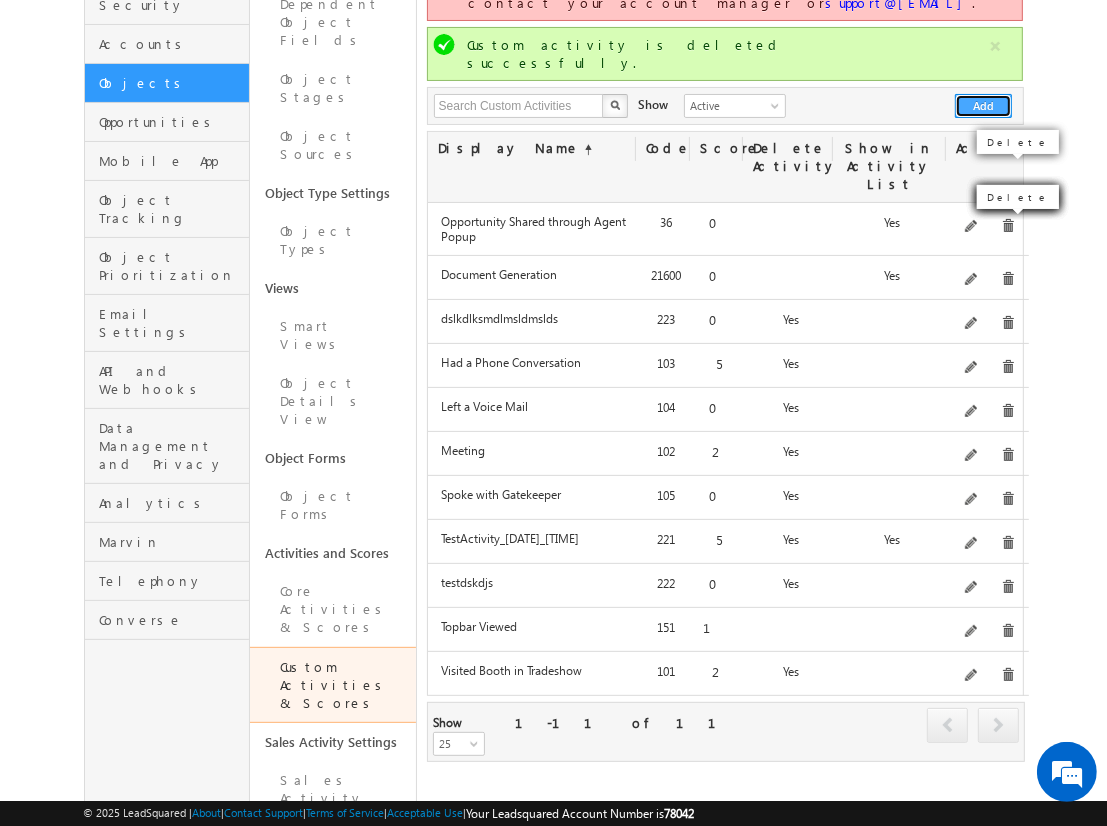 click on "Add" at bounding box center (983, 106) 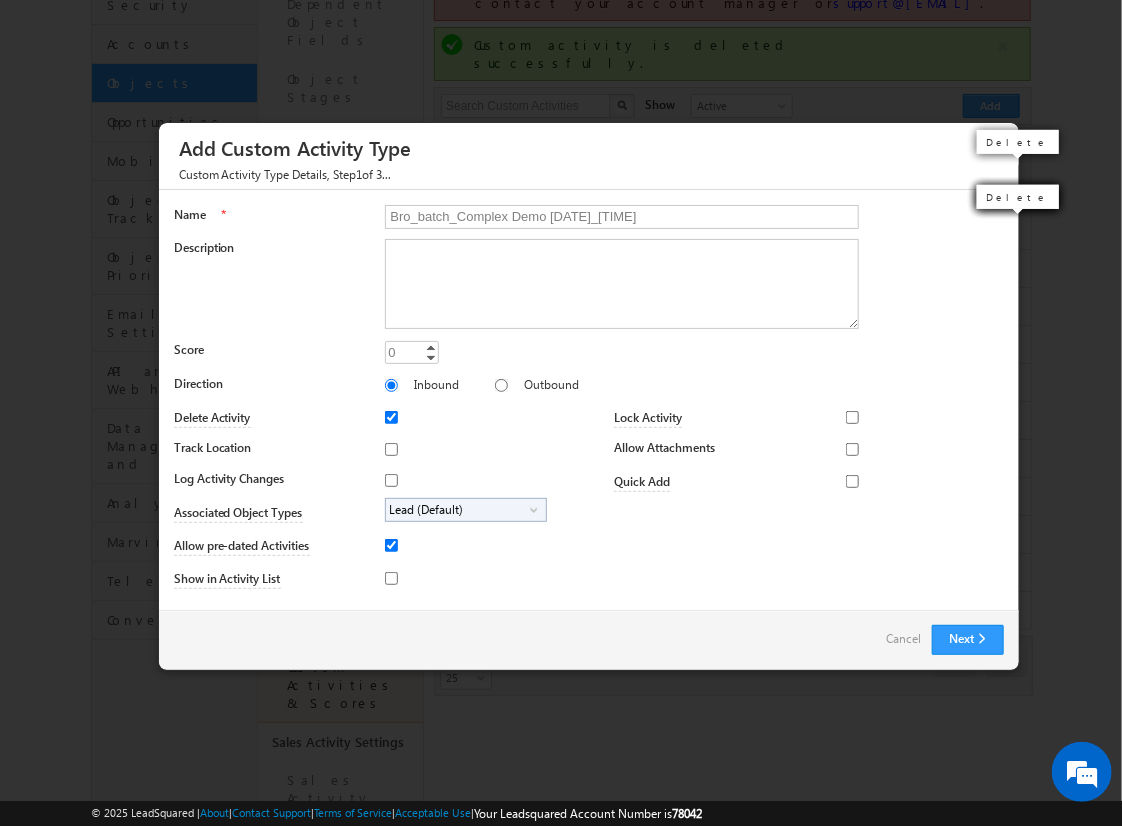 type on "Bro_batch_Complex Demo [DATE]_[TIME]" 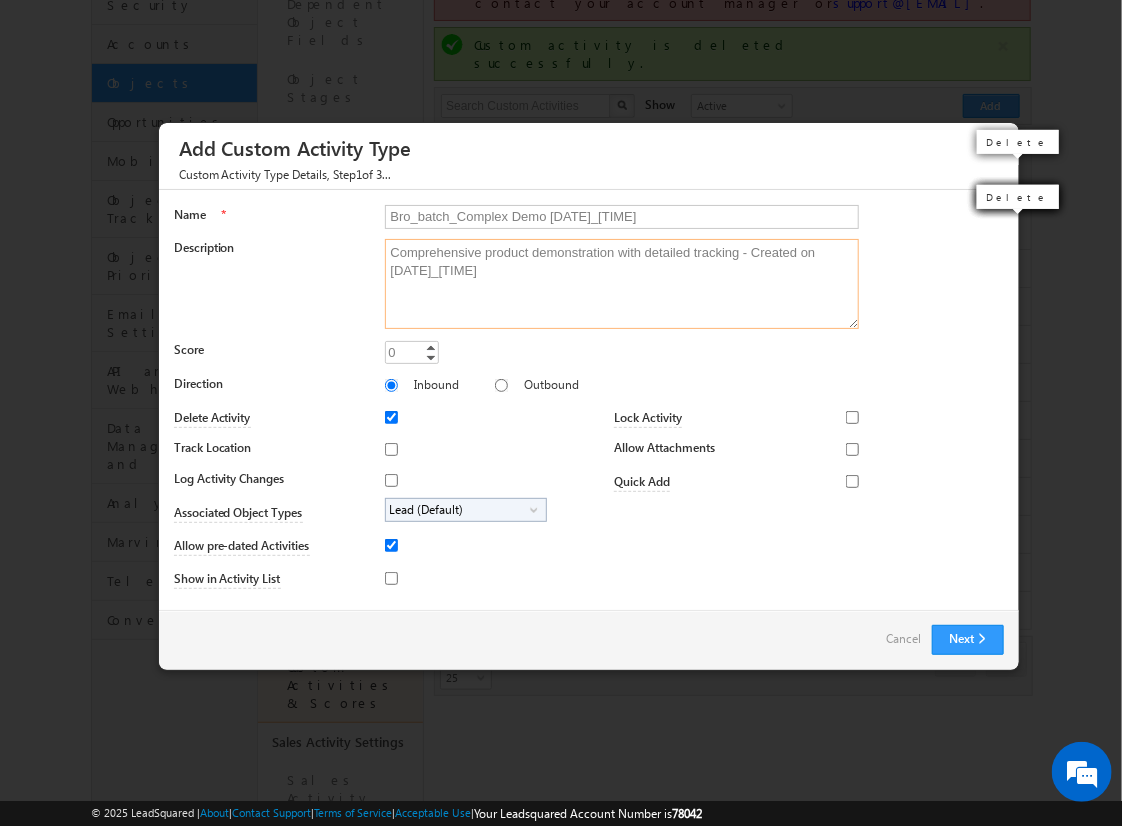 type on "Comprehensive product demonstration with detailed tracking - Created on [DATE]_[TIME]" 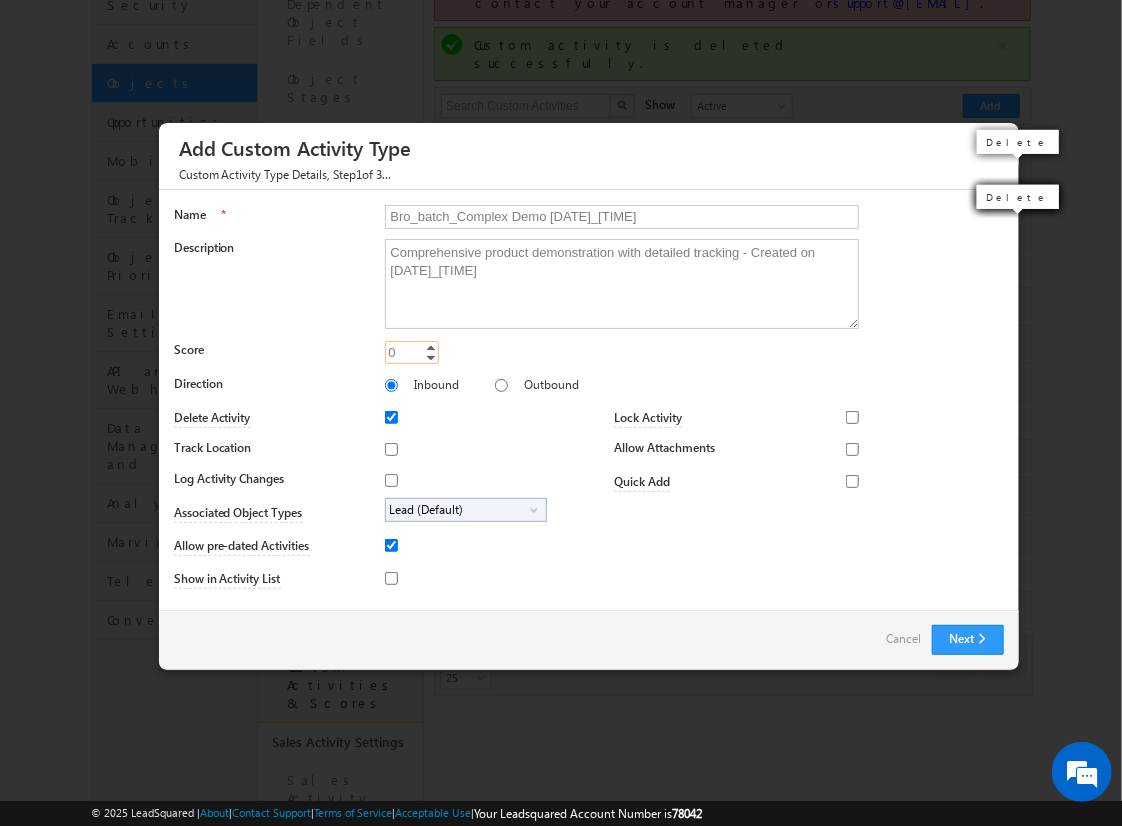 type on "25" 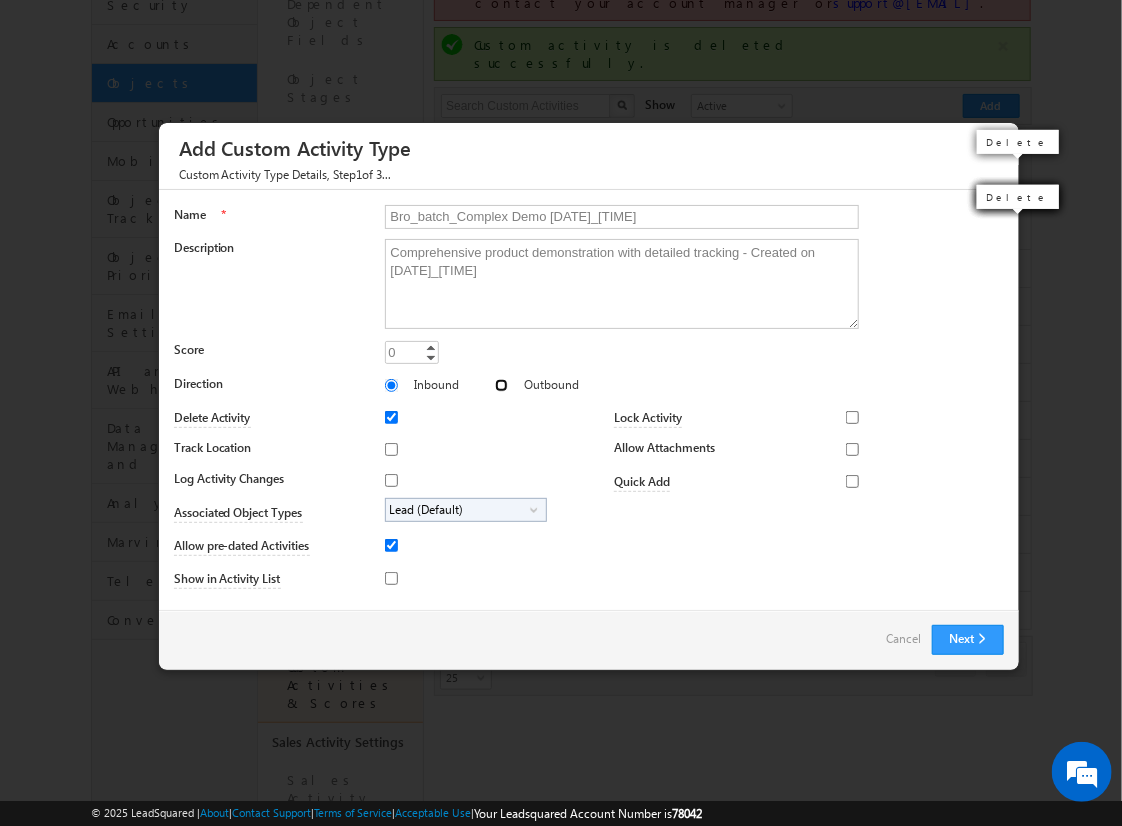 click on "Outbound" at bounding box center [501, 385] 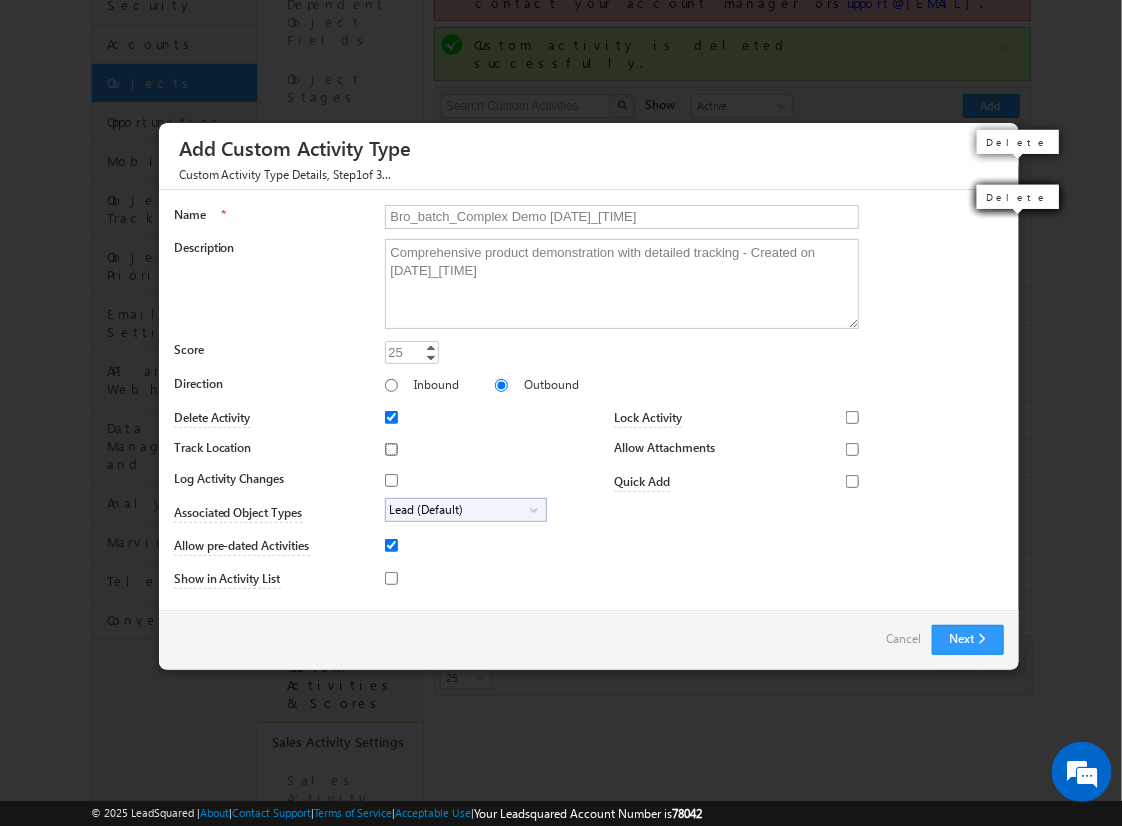 click on "Track Location" at bounding box center (391, 449) 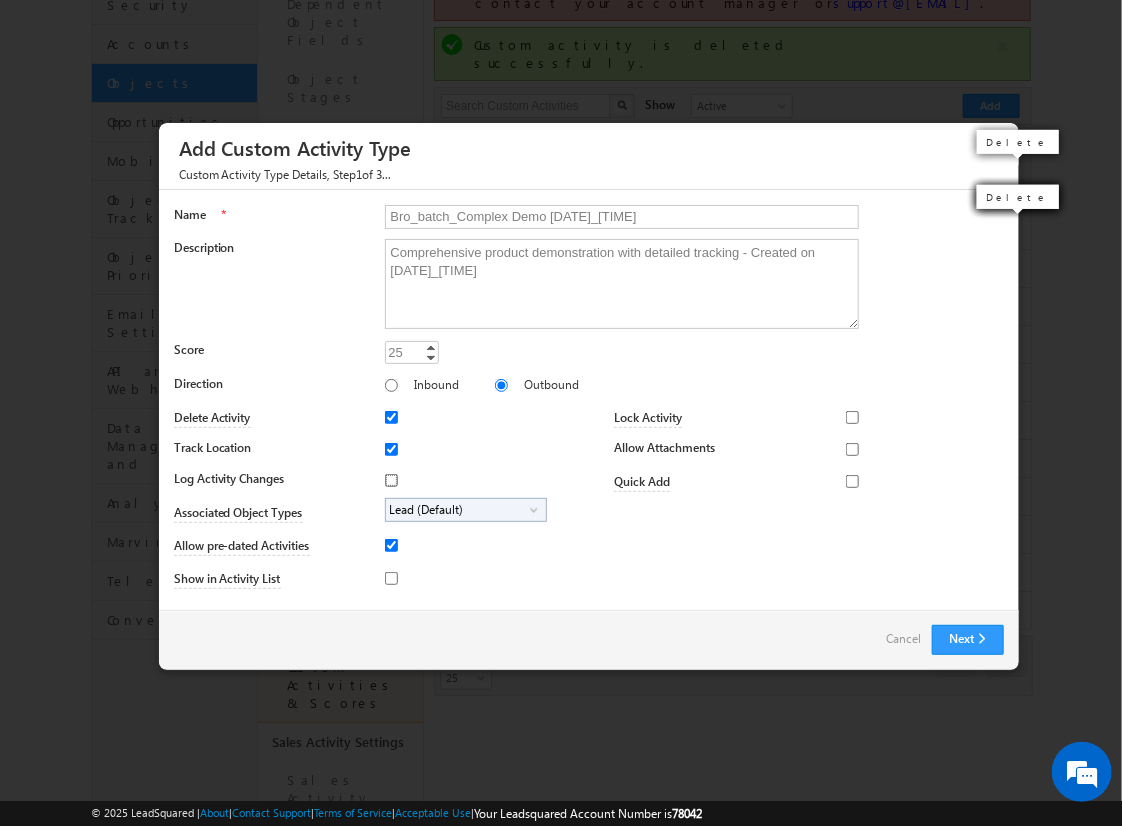 click on "Log Activity Changes" at bounding box center [391, 480] 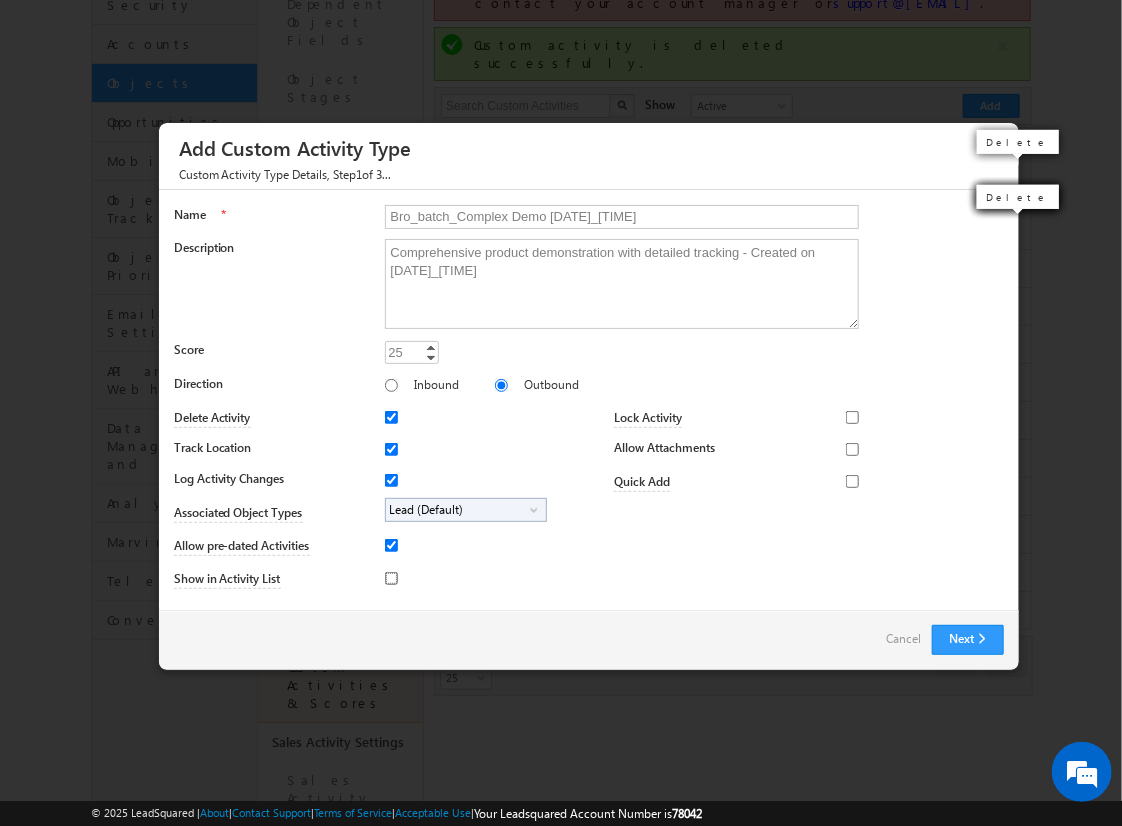 click on "Show in Activity List" at bounding box center (391, 578) 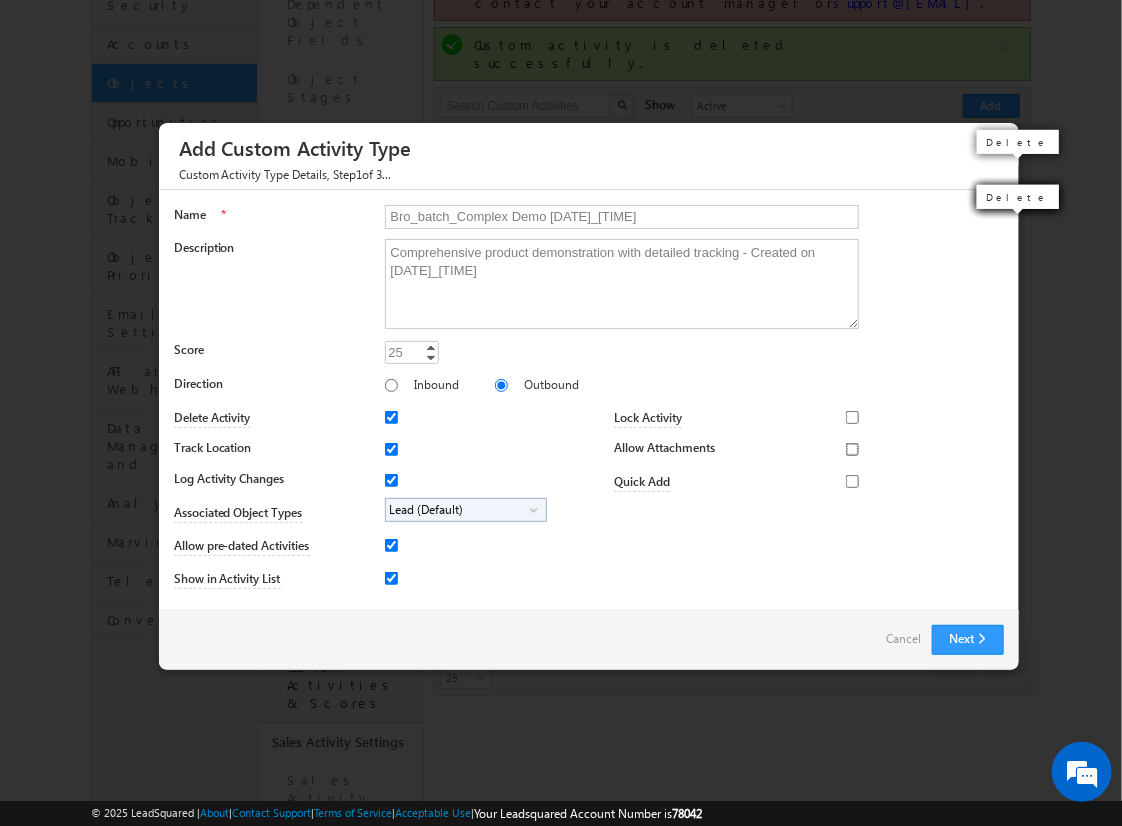 click on "Allow Attachments" at bounding box center [852, 449] 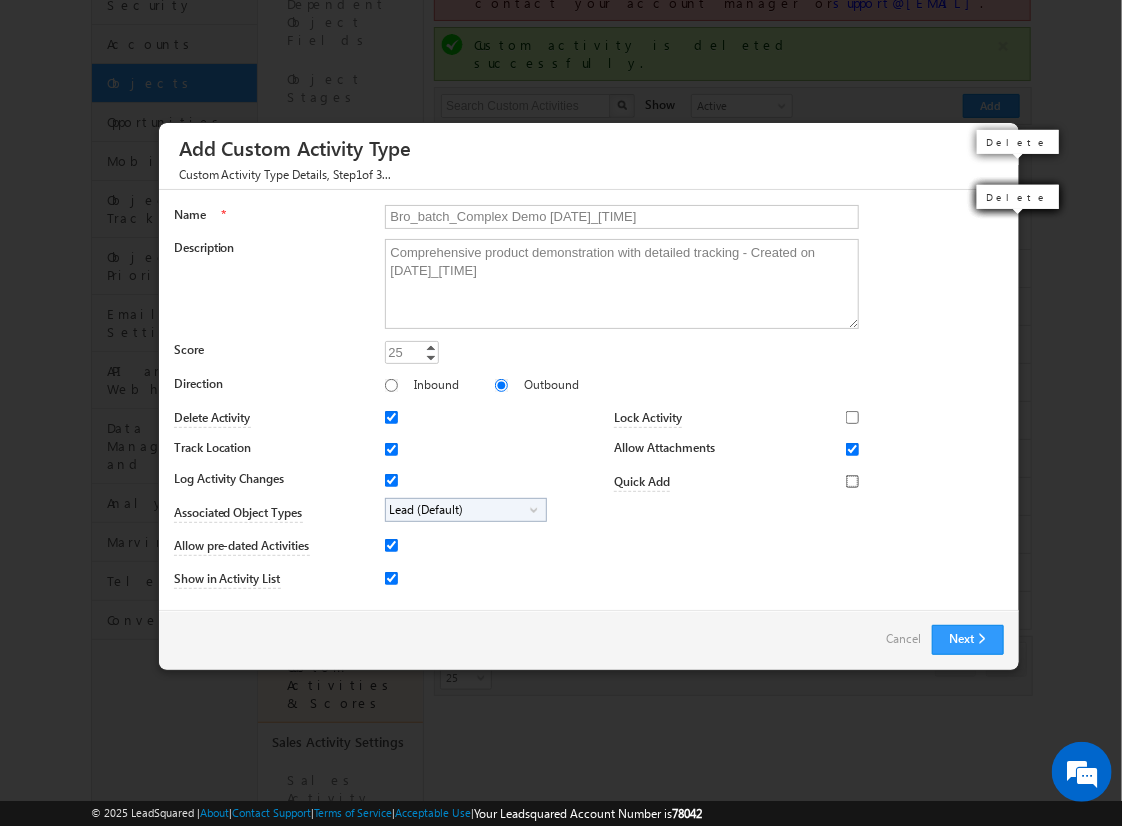 click on "Quick Add" at bounding box center [852, 481] 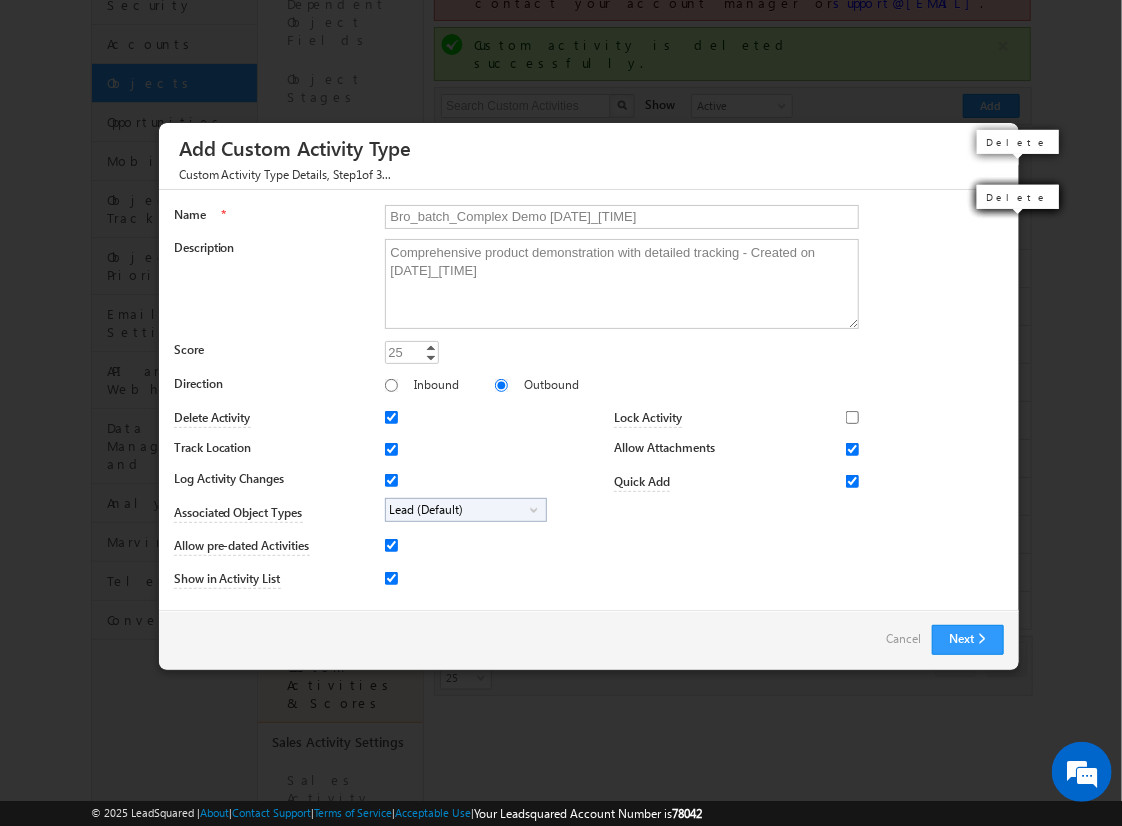 click on "Lead (Default)" at bounding box center (458, 510) 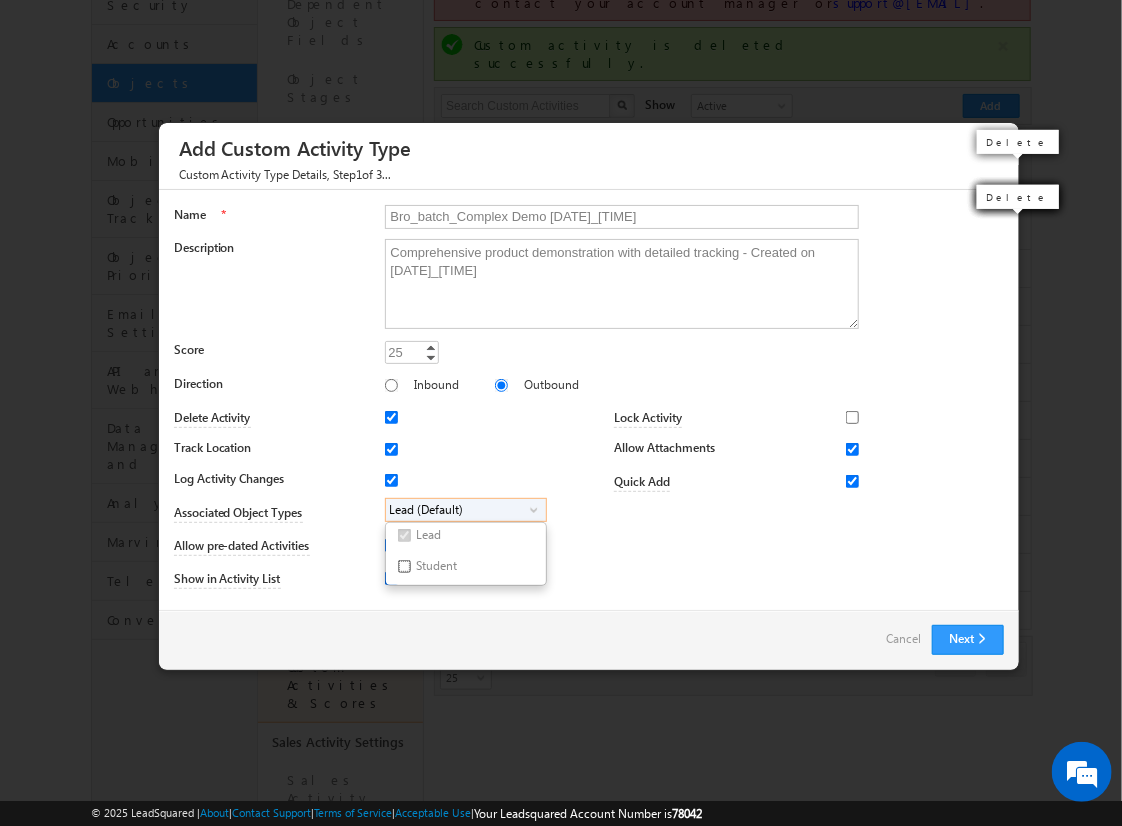 click on "Student" at bounding box center (404, 566) 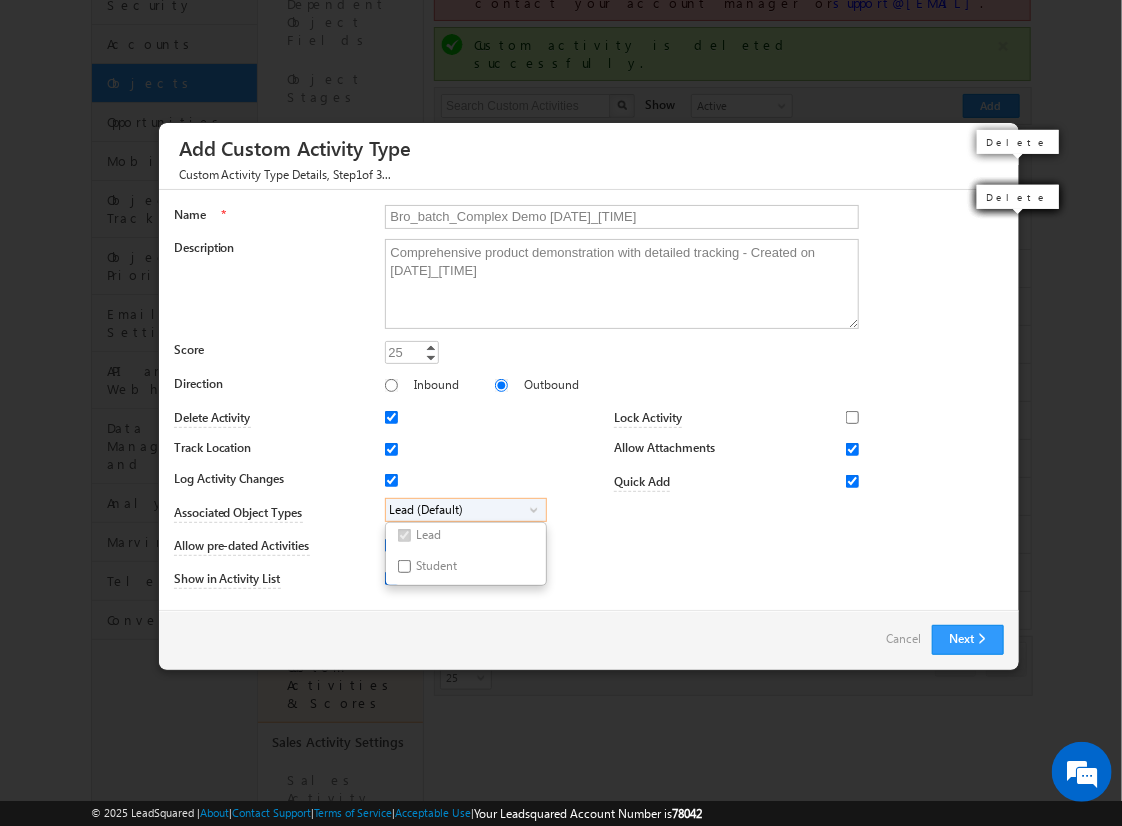 checkbox on "true" 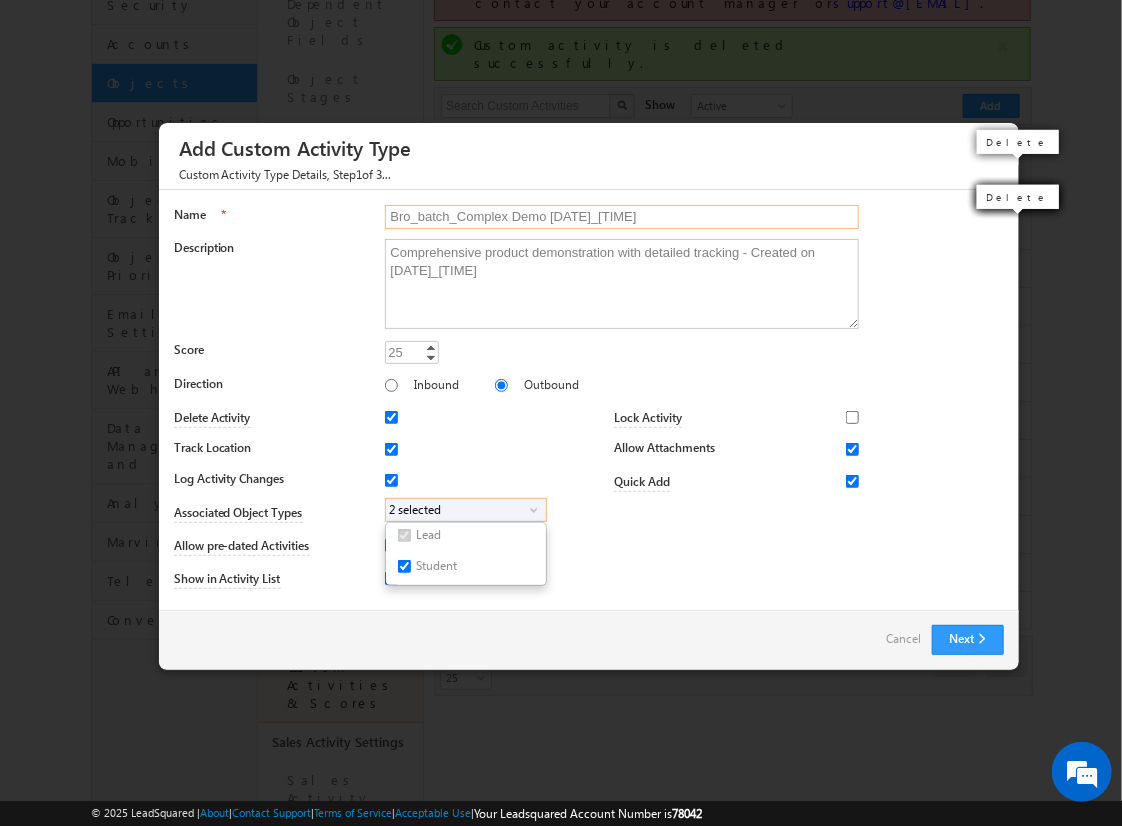 click on "Bro_batch_Complex Demo [DATE]_[TIME]" at bounding box center (622, 217) 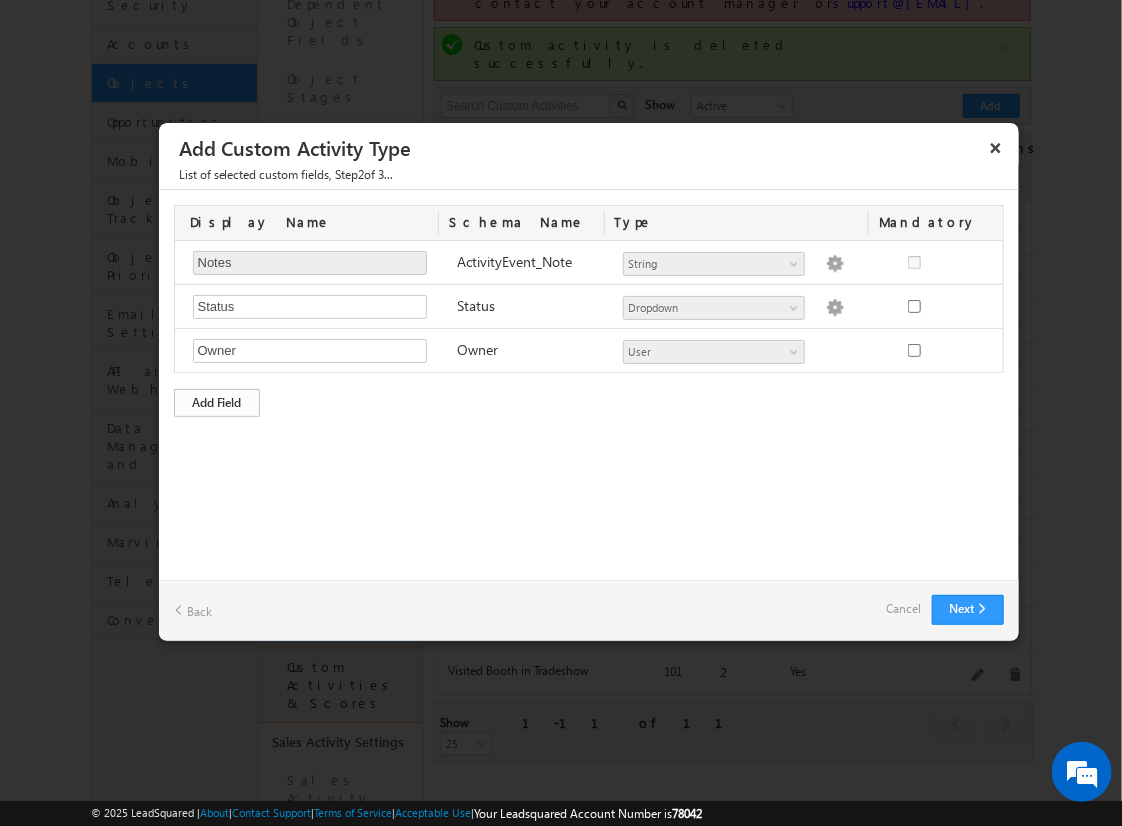 click on "Add Field" at bounding box center [217, 403] 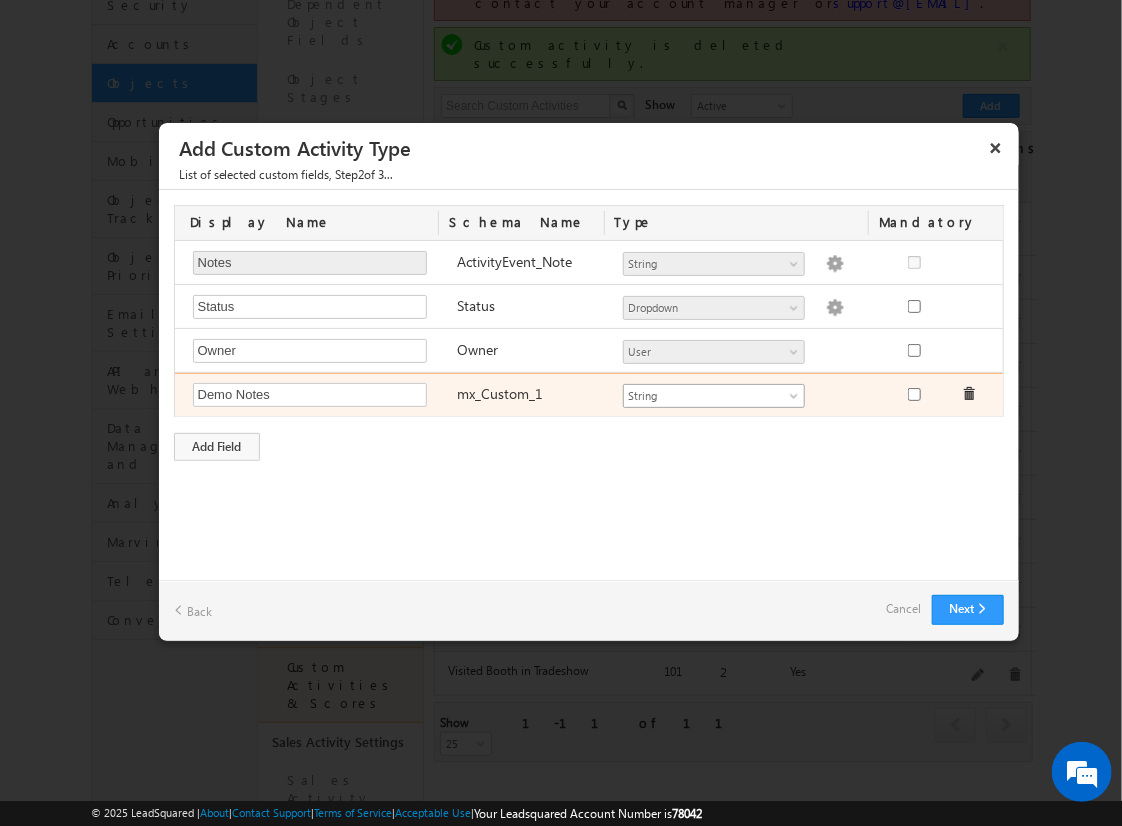type on "Demo Notes" 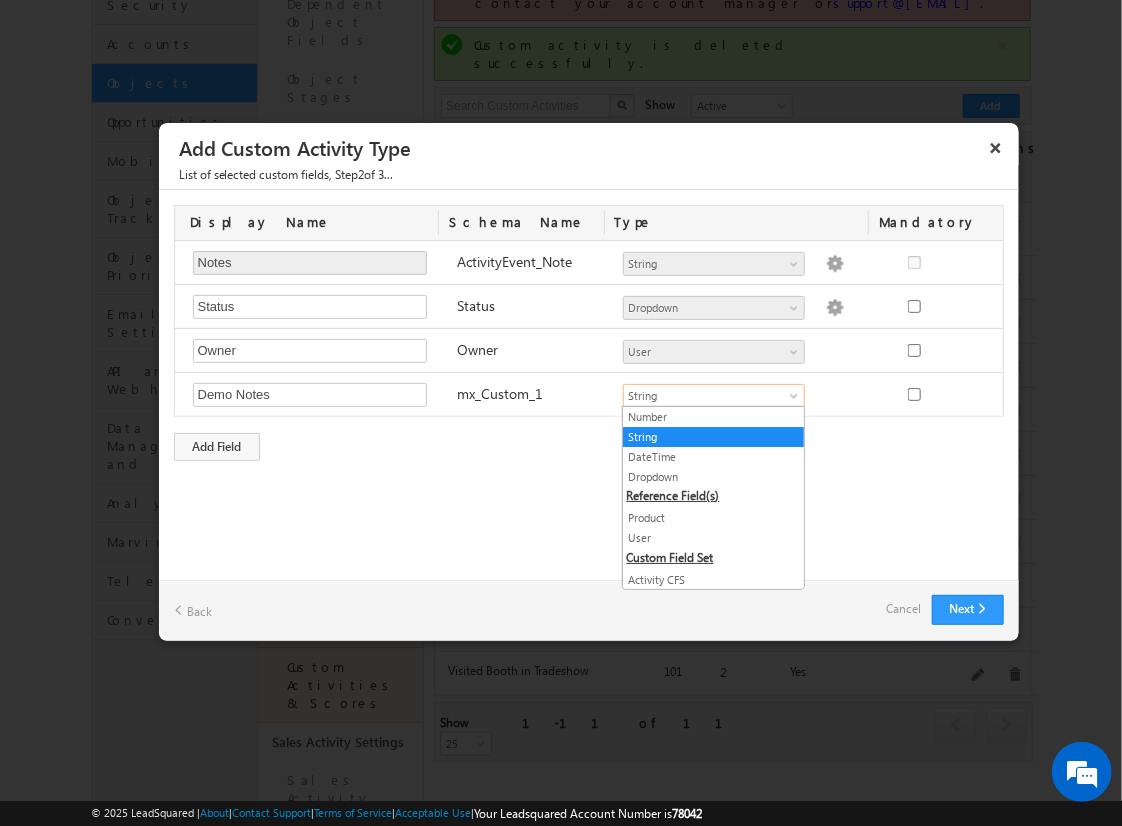 click on "String" at bounding box center [713, 437] 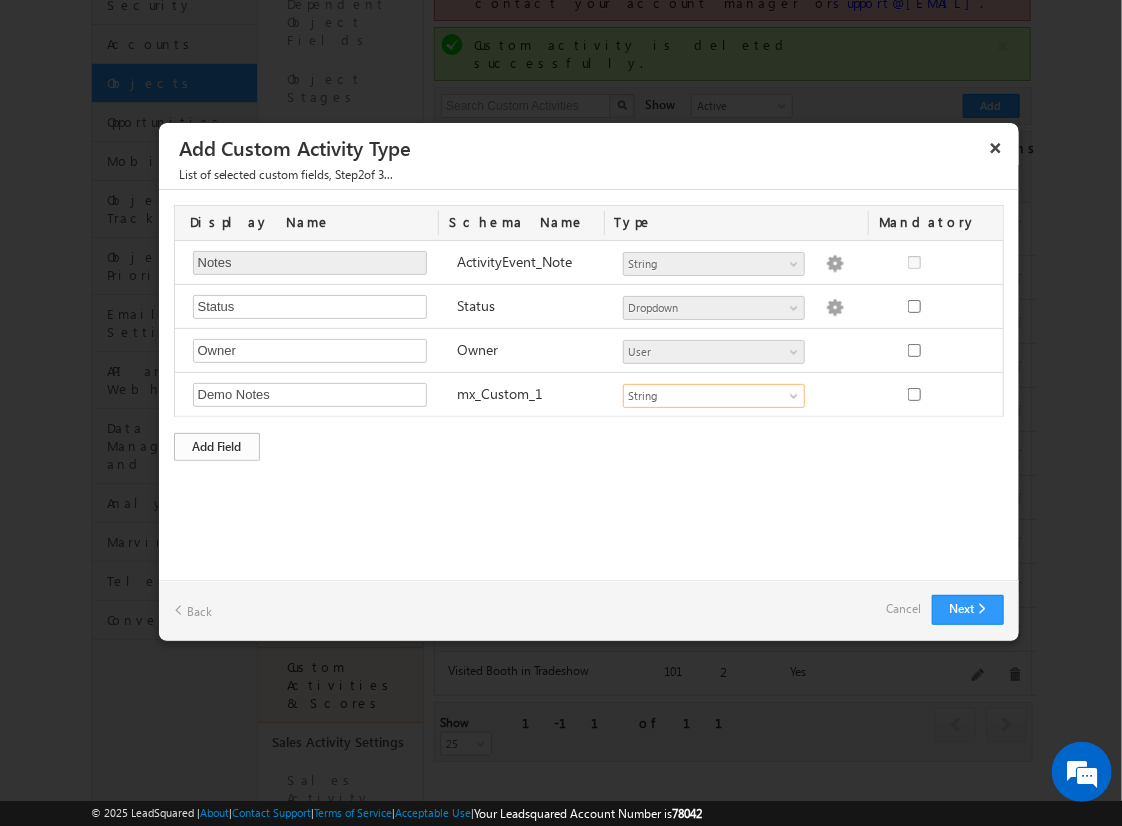 click on "Add Field" at bounding box center (217, 447) 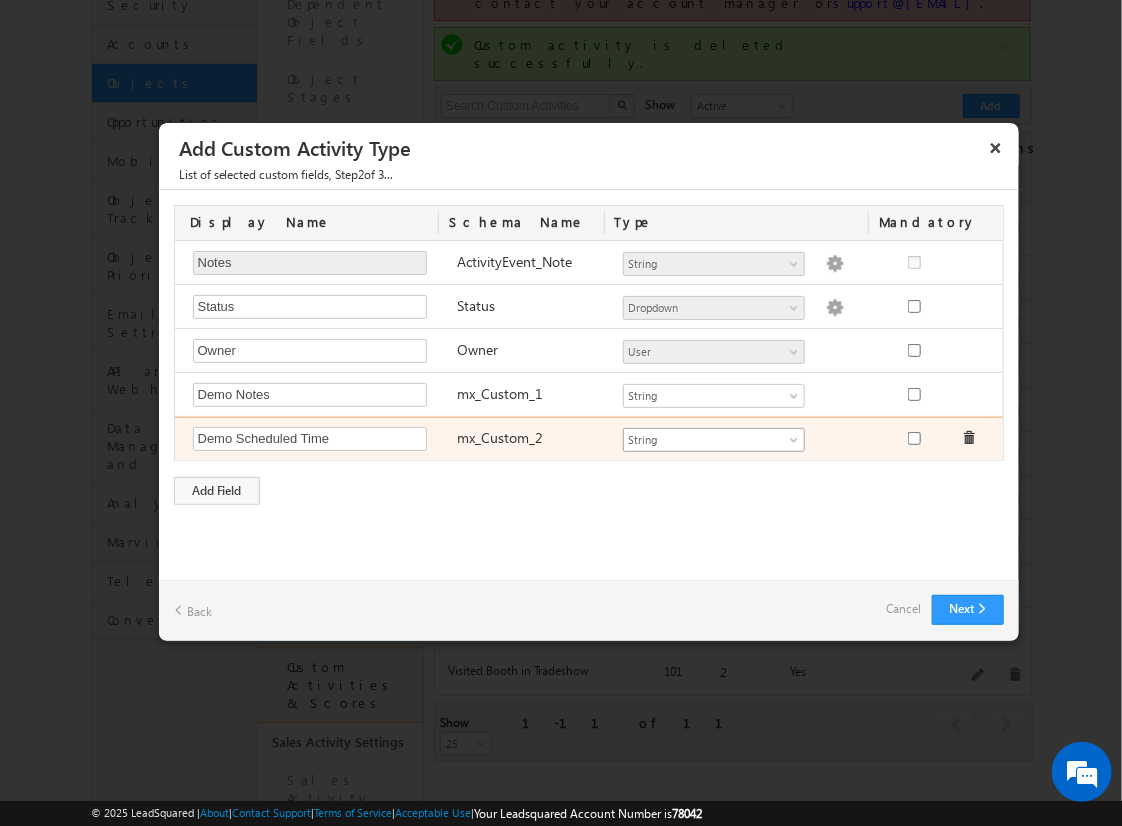 type on "Demo Scheduled Time" 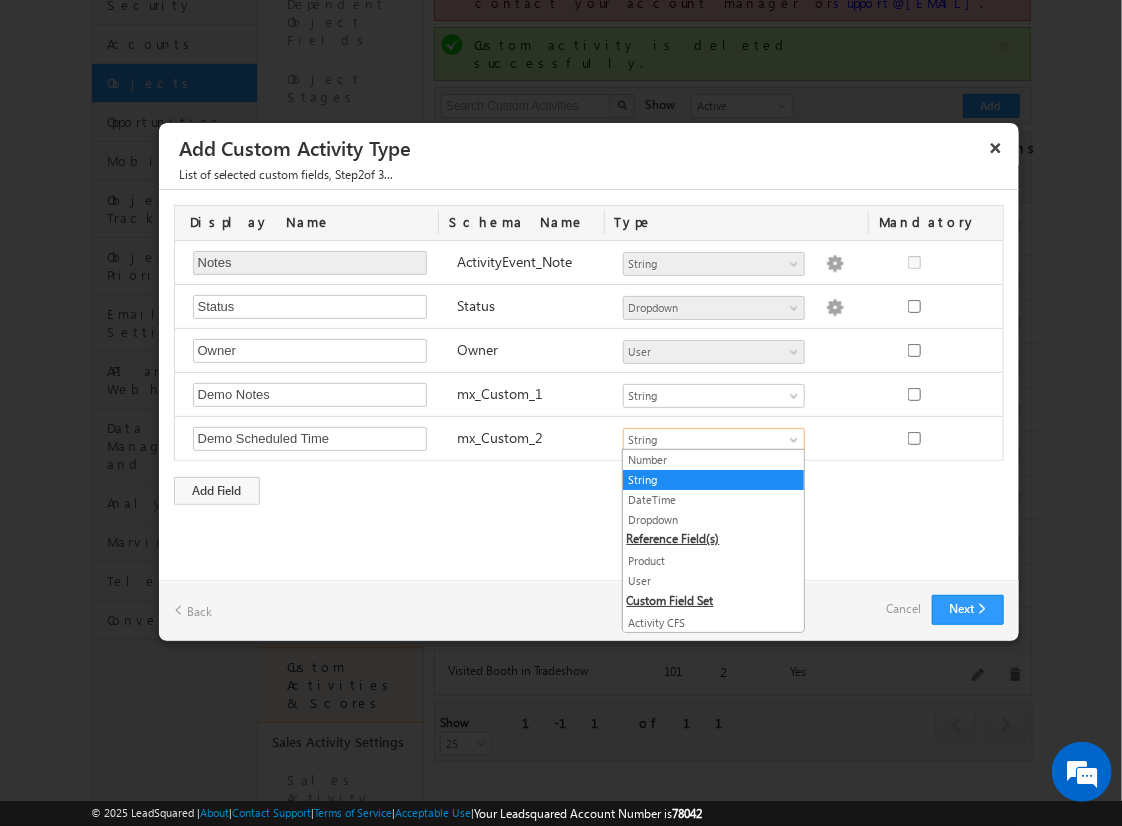 click on "DateTime" at bounding box center [713, 500] 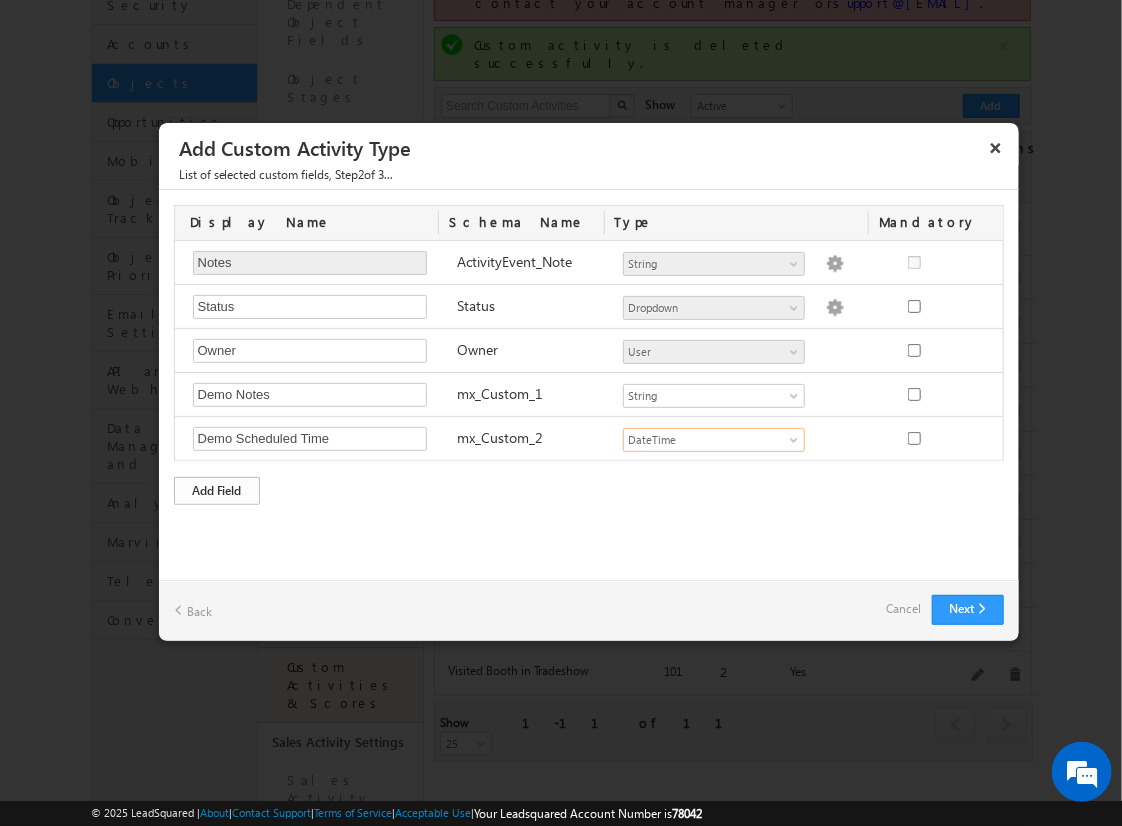 click on "Add Field" at bounding box center (217, 491) 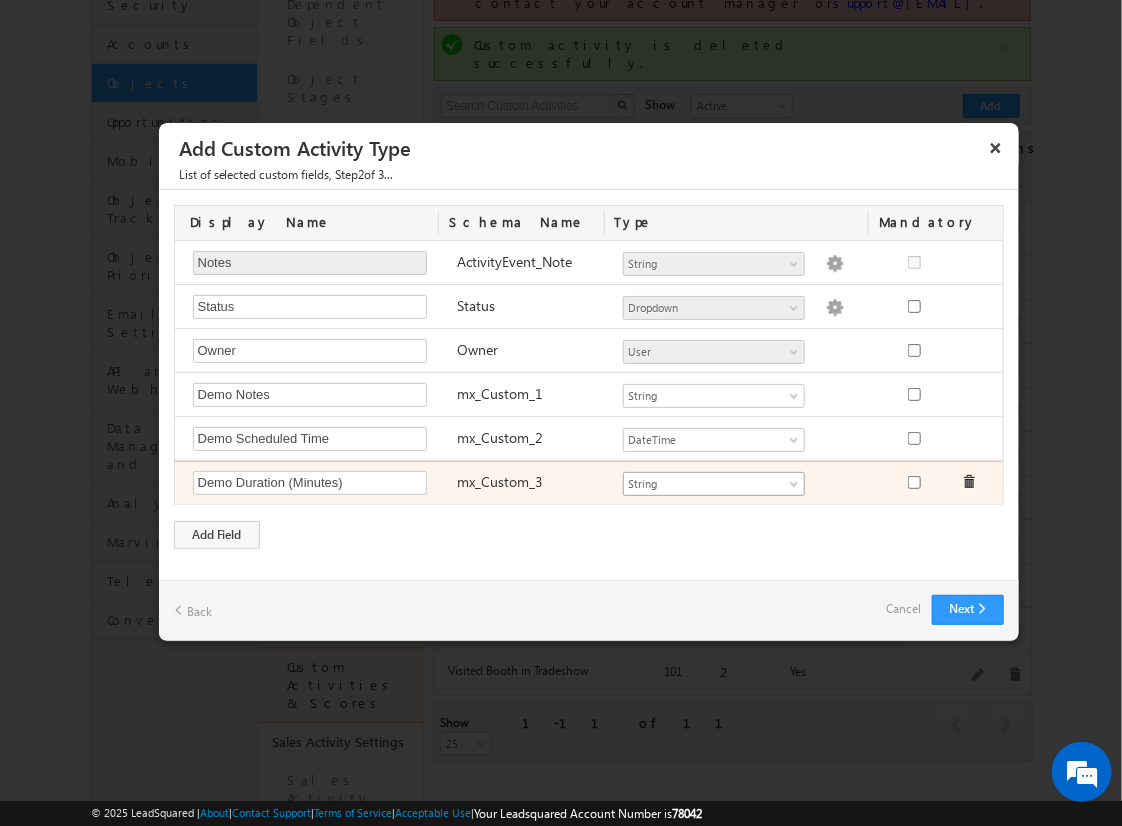 type on "Demo Duration (Minutes)" 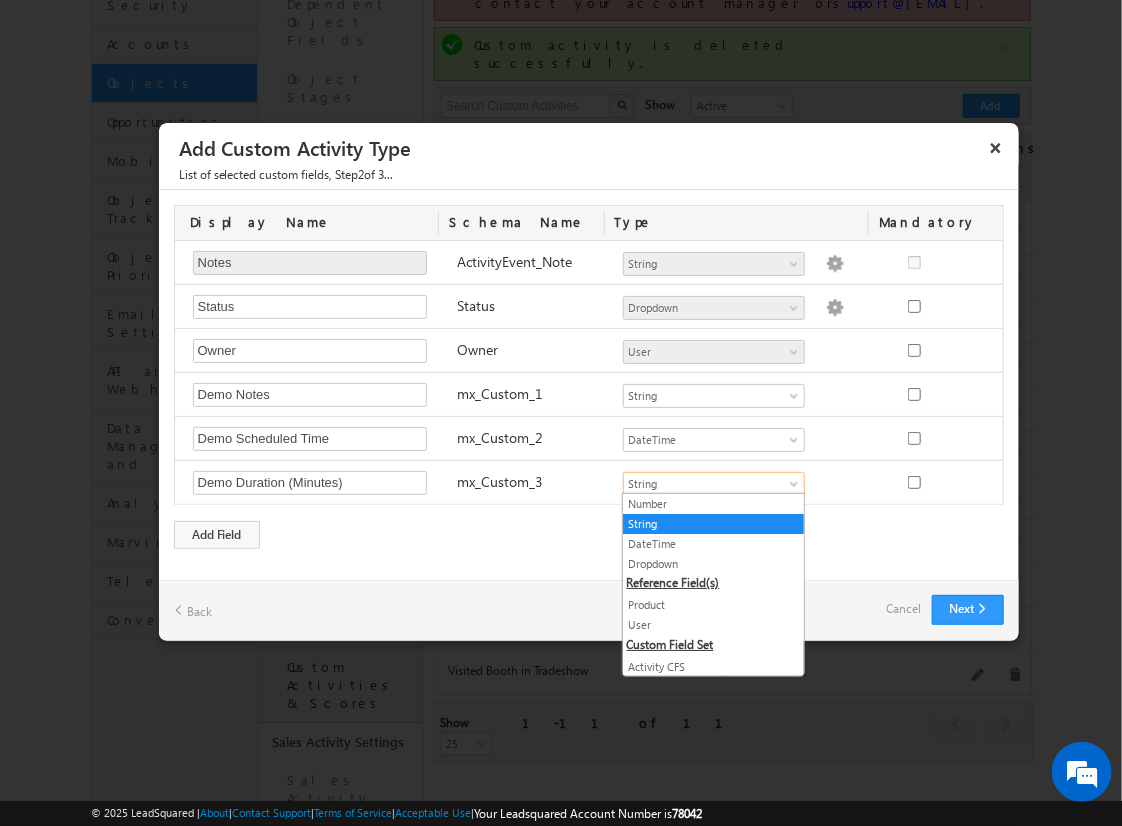 click on "Number" at bounding box center [713, 504] 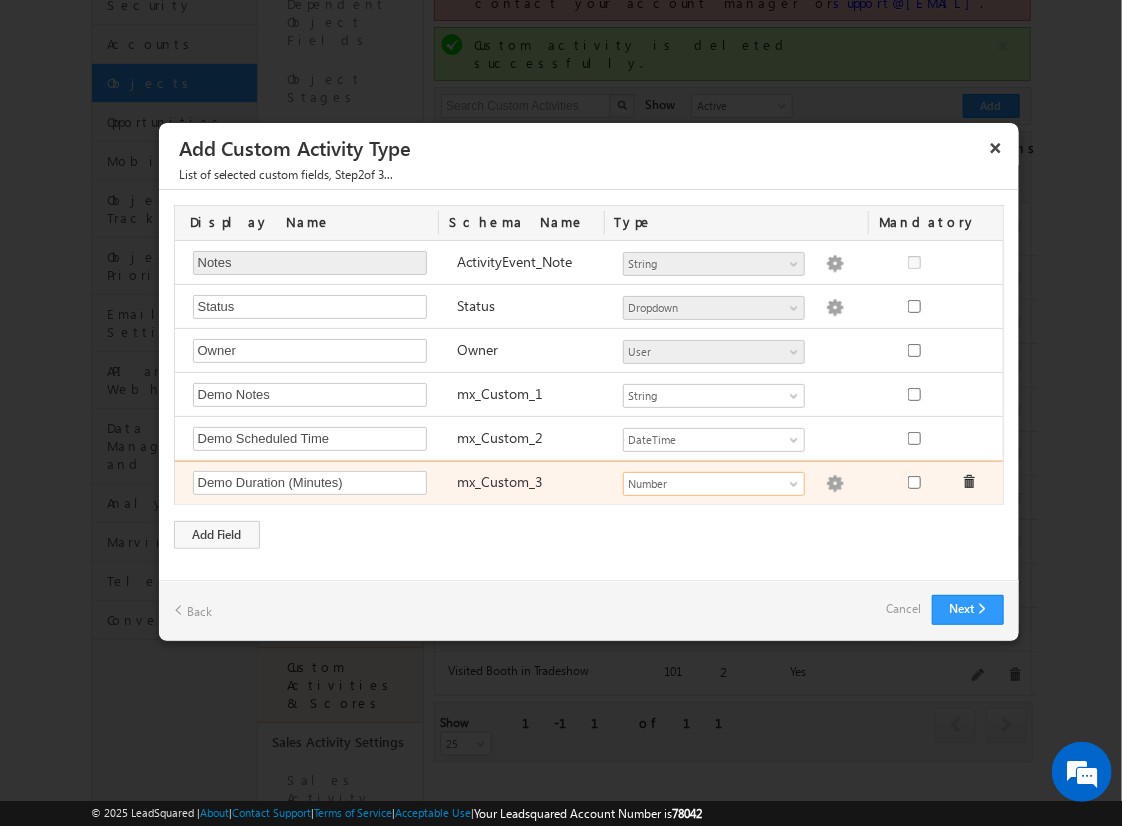 click at bounding box center [835, 484] 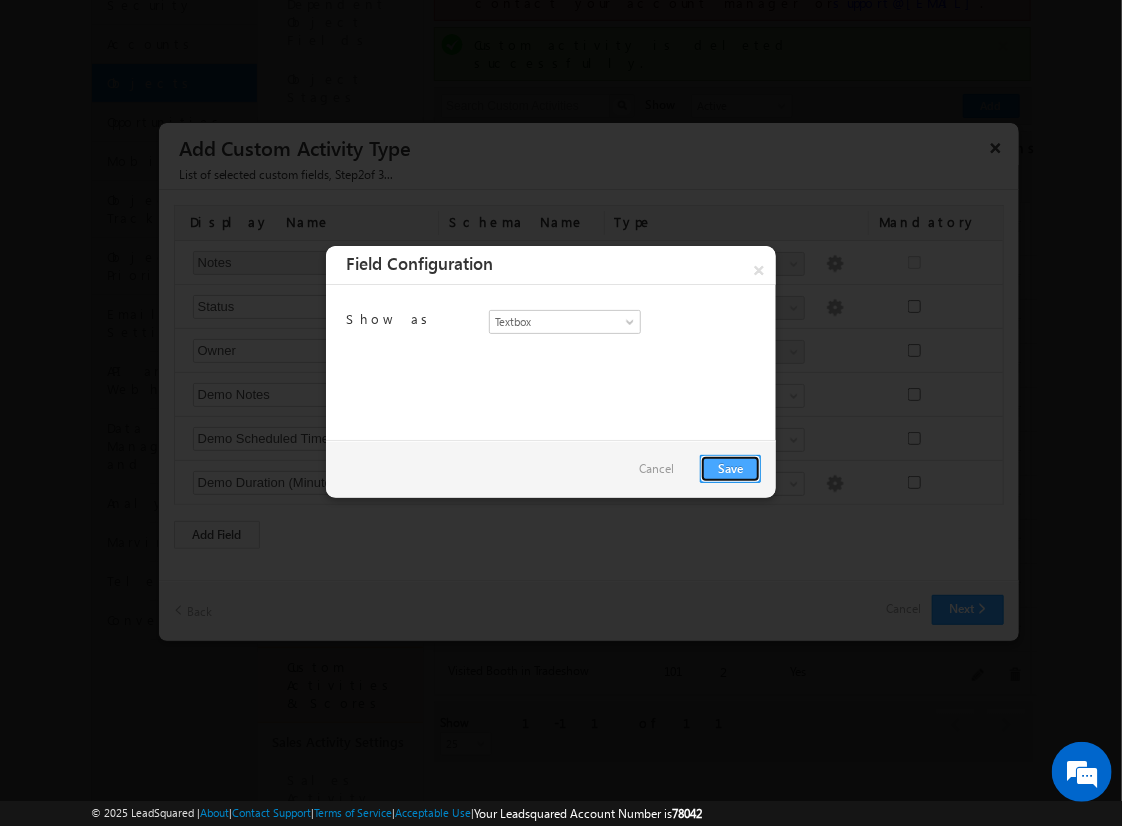 click on "Save" at bounding box center [730, 469] 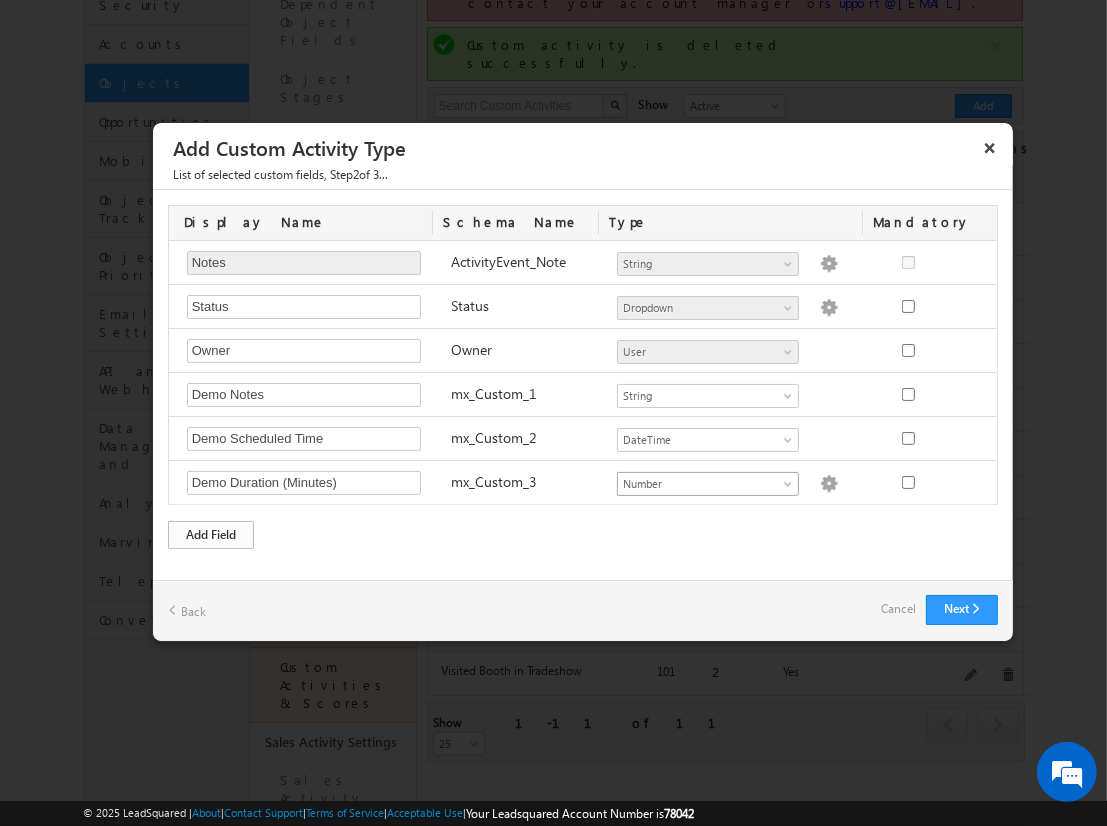 click on "Add Field" at bounding box center [211, 535] 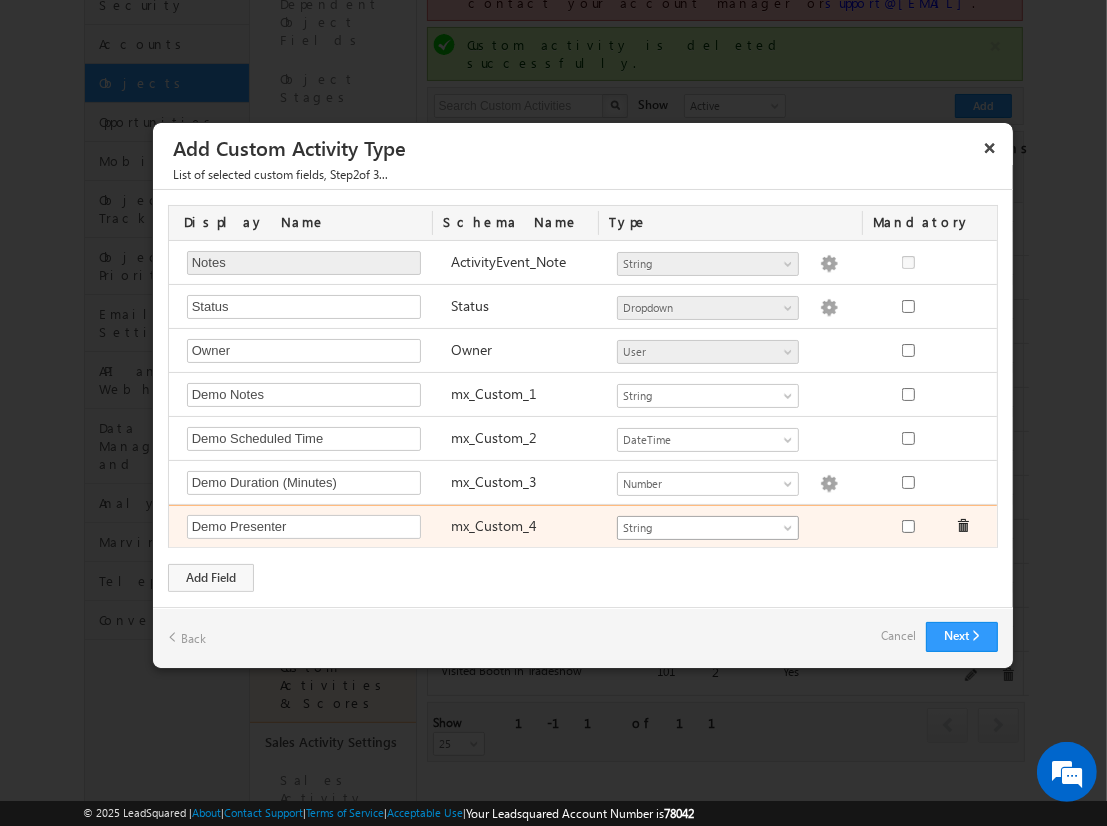 type on "Demo Presenter" 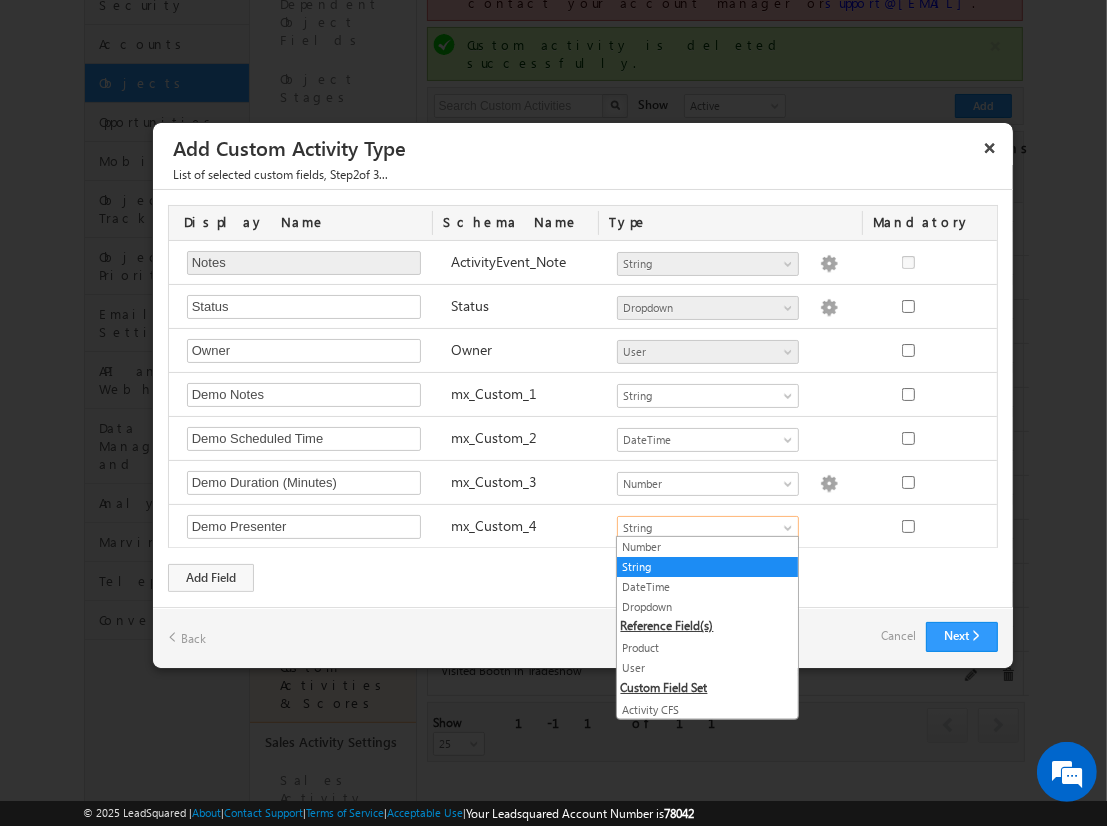 click on "User" at bounding box center (707, 668) 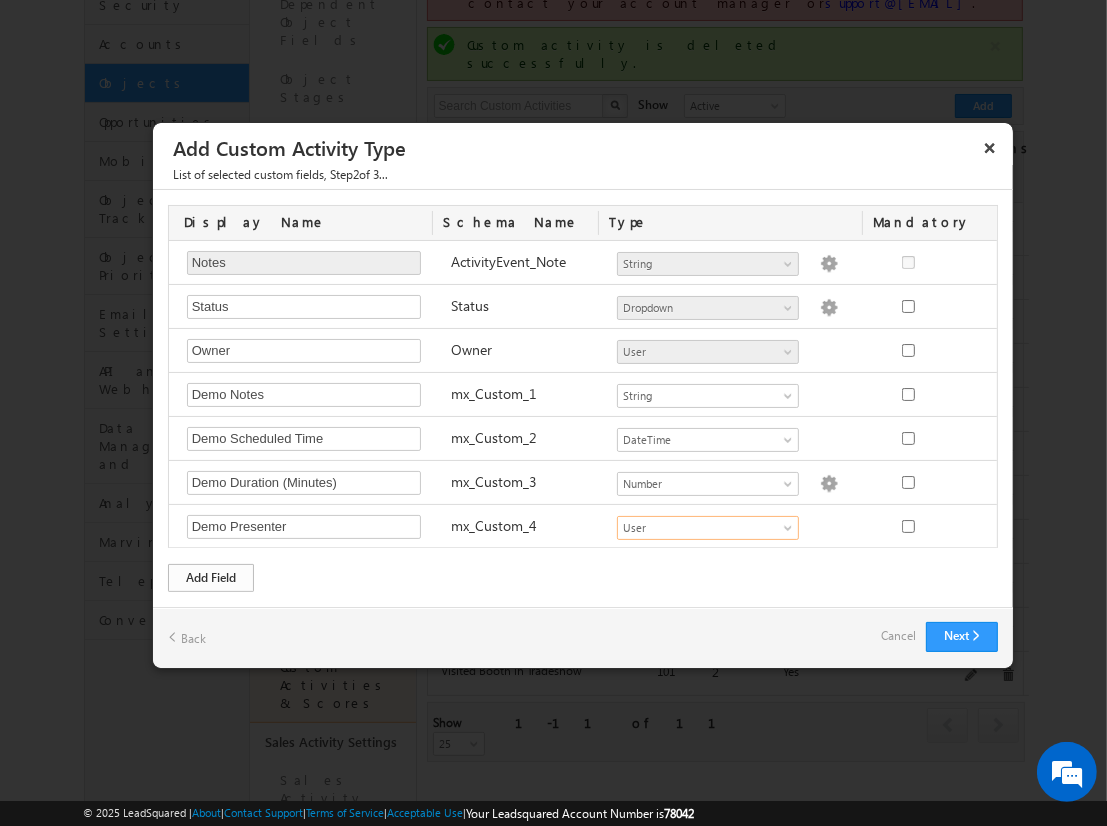 click on "Add Field" at bounding box center (211, 578) 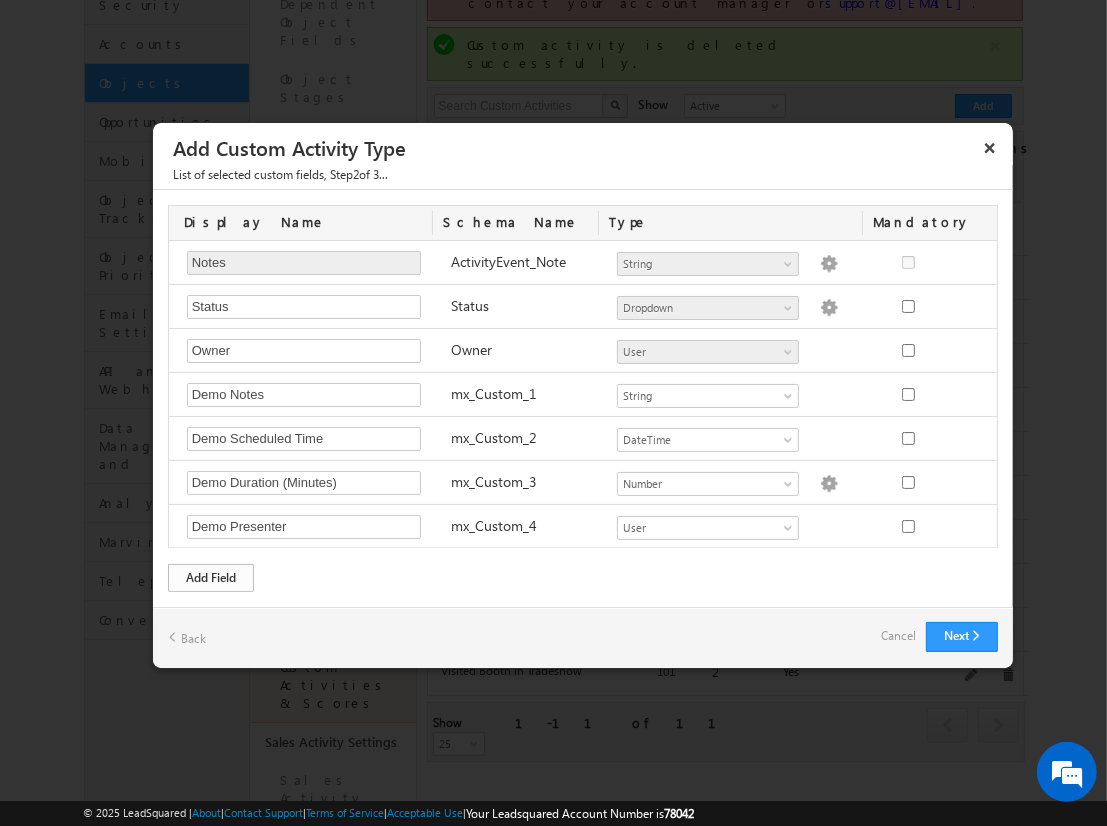 scroll, scrollTop: 41, scrollLeft: 0, axis: vertical 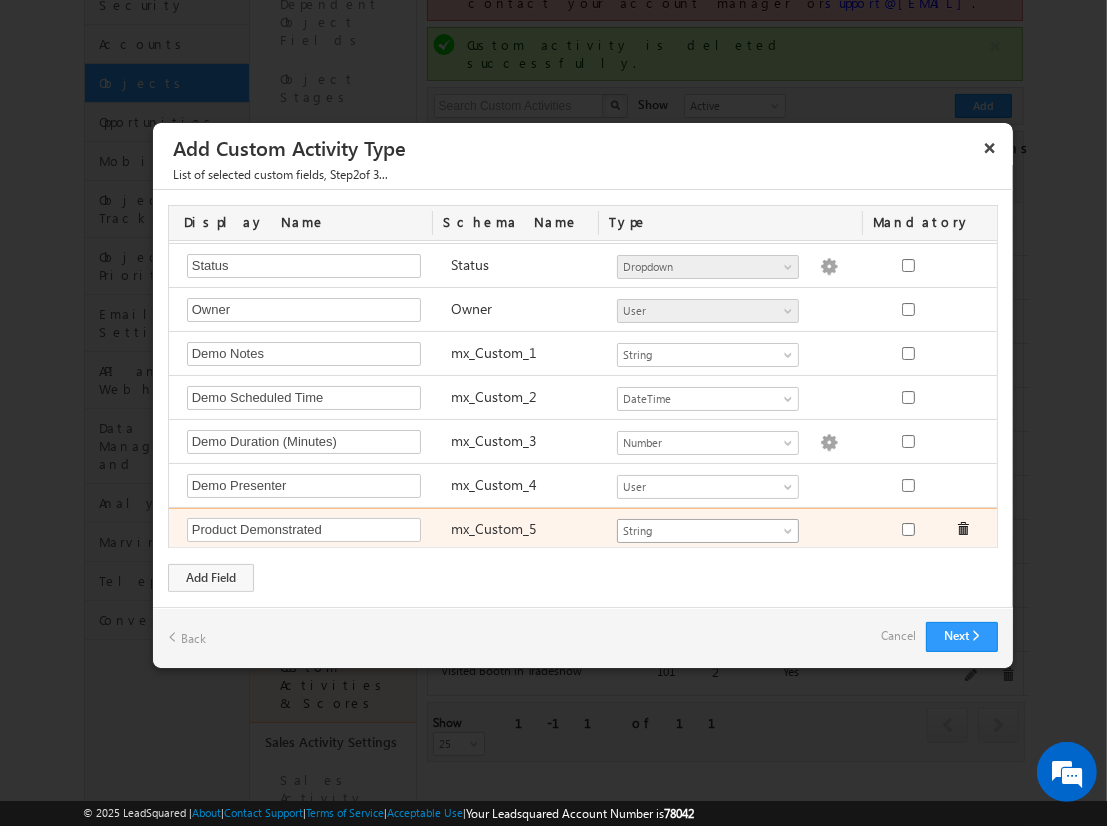 type on "Product Demonstrated" 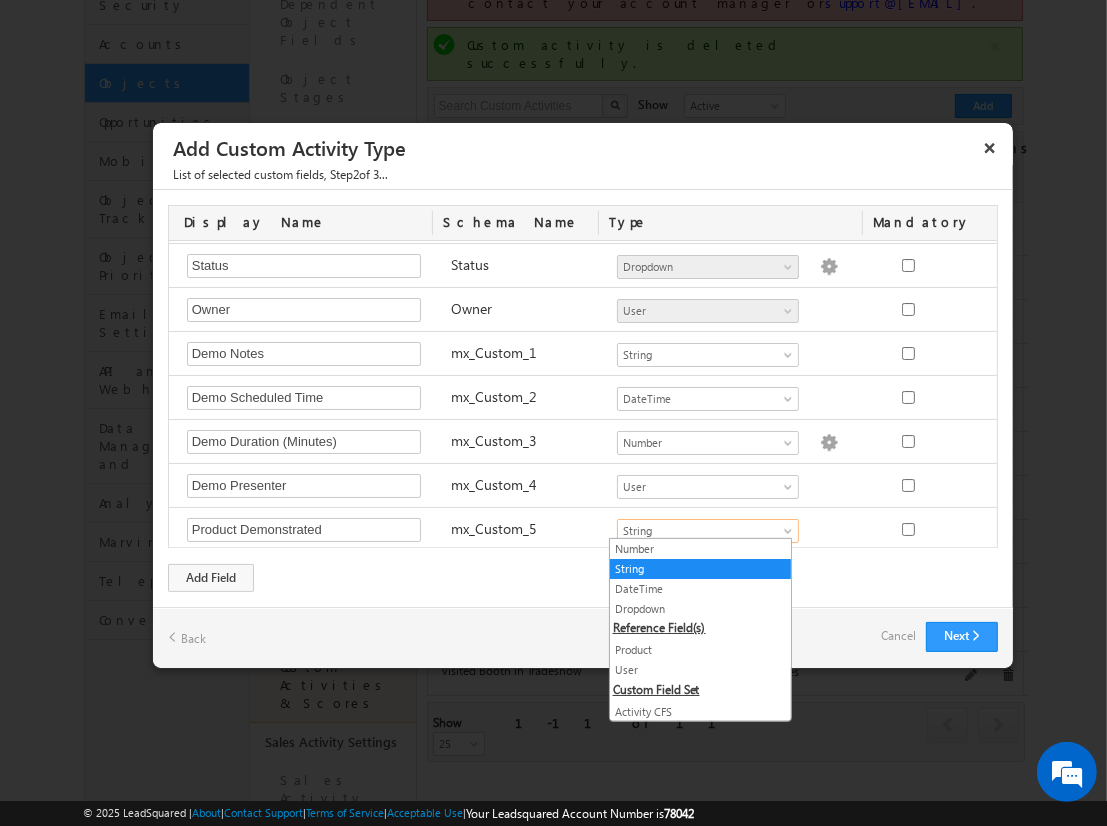 click on "Product" at bounding box center [700, 650] 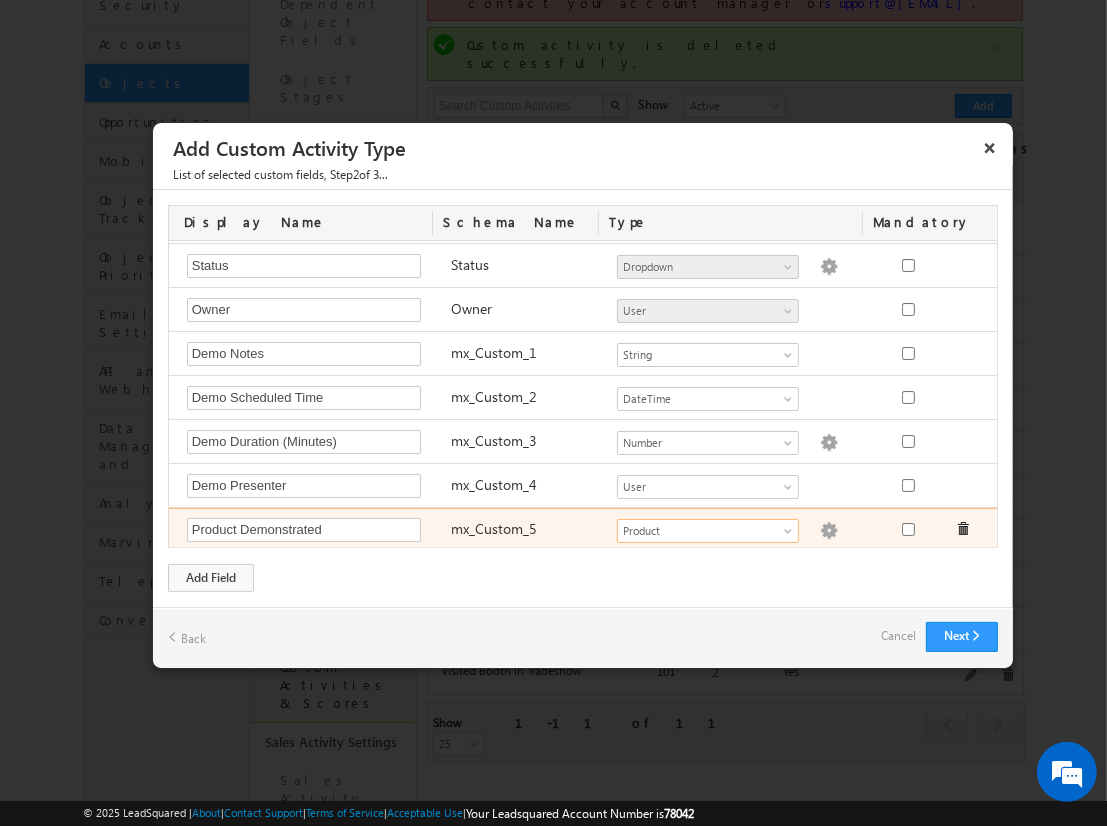 click at bounding box center (829, 531) 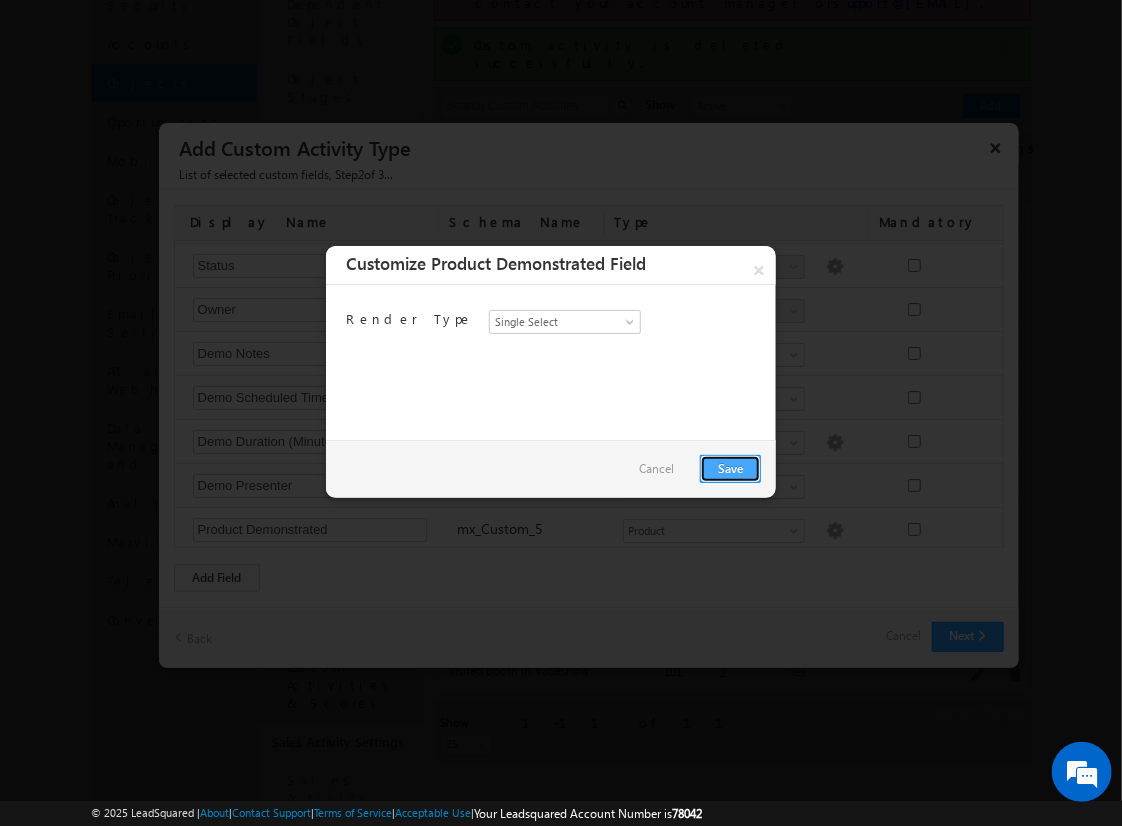 click on "Save" at bounding box center (730, 469) 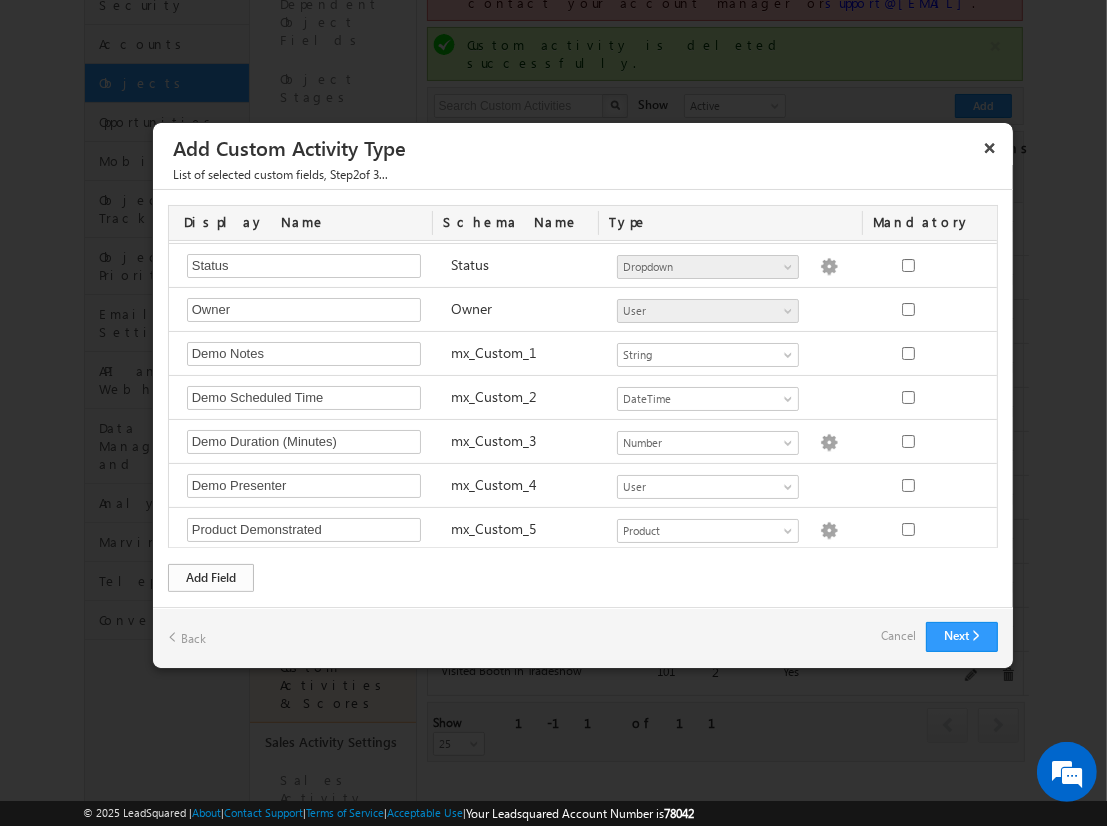 click on "Add Field" at bounding box center [211, 578] 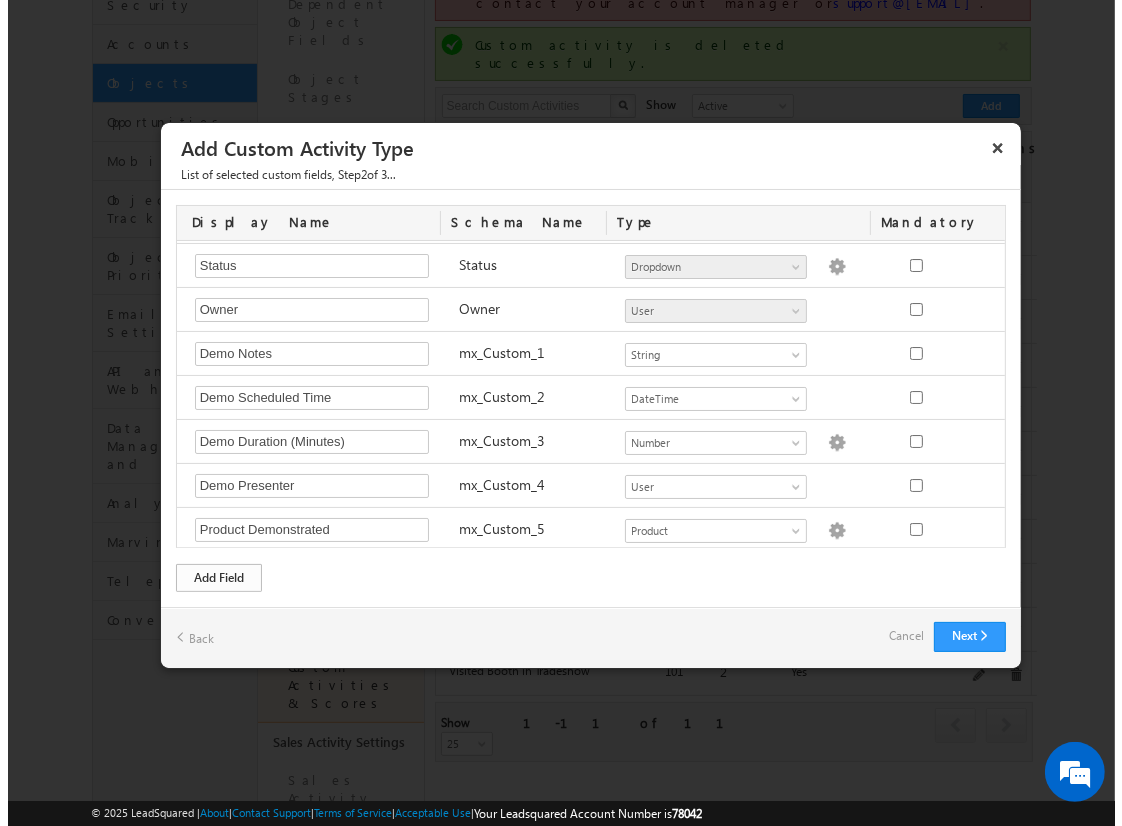 scroll, scrollTop: 85, scrollLeft: 0, axis: vertical 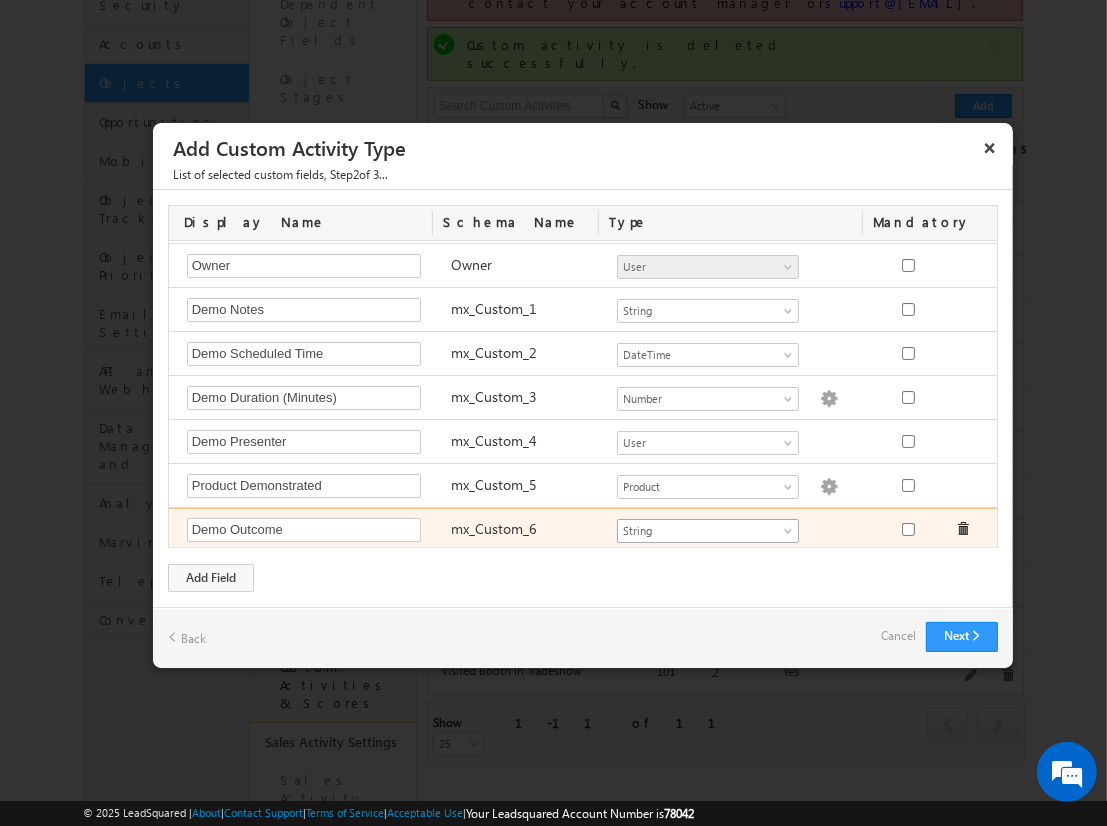 type on "Demo Outcome" 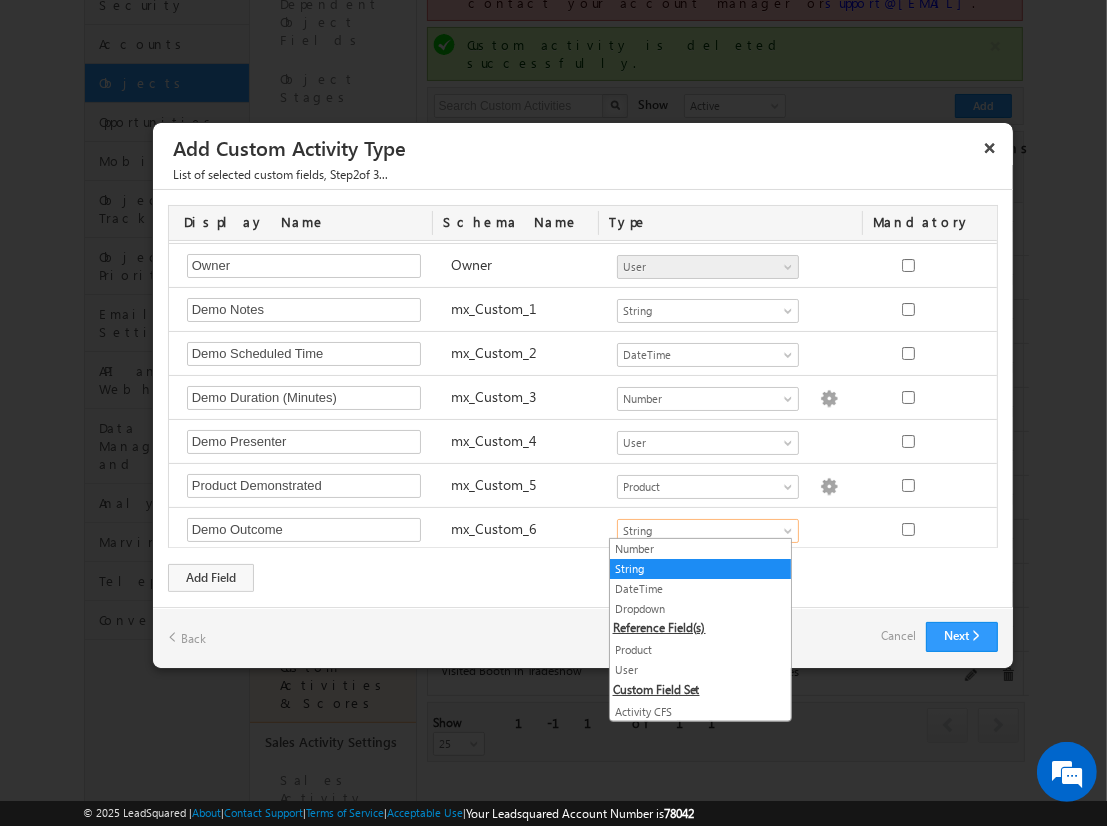 click on "String" at bounding box center (700, 569) 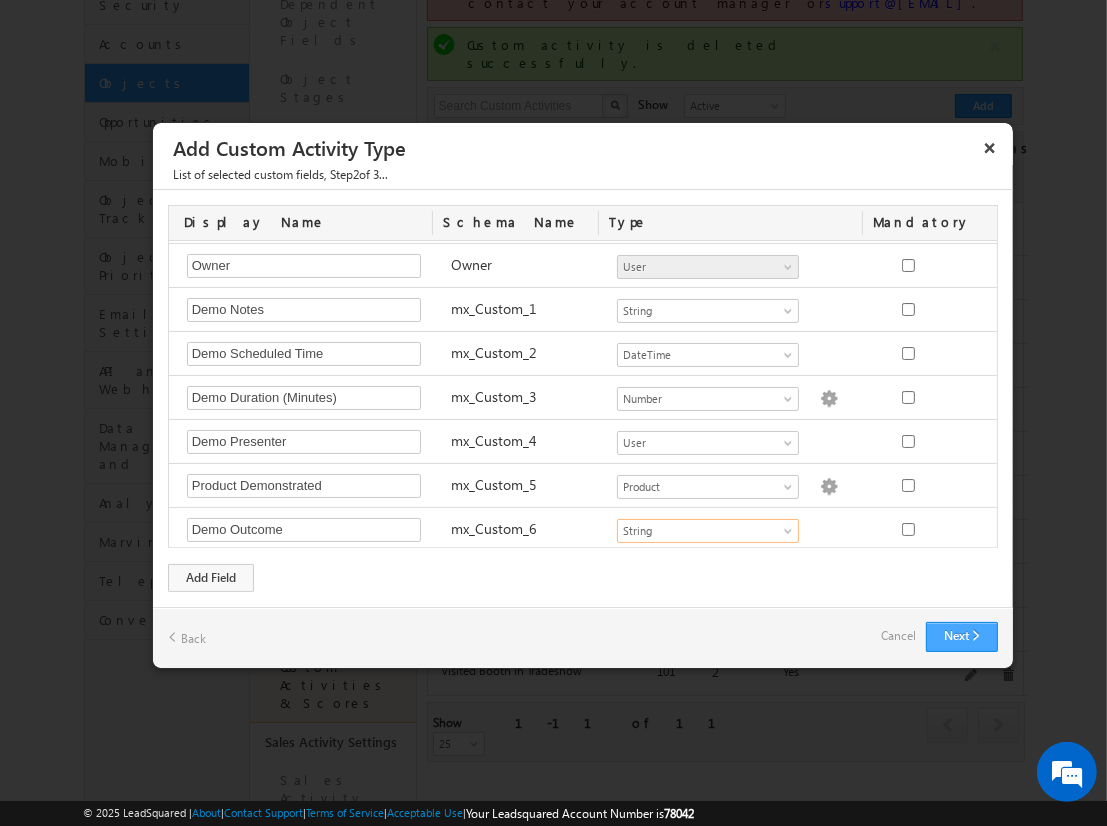 click on "Next" at bounding box center [962, 637] 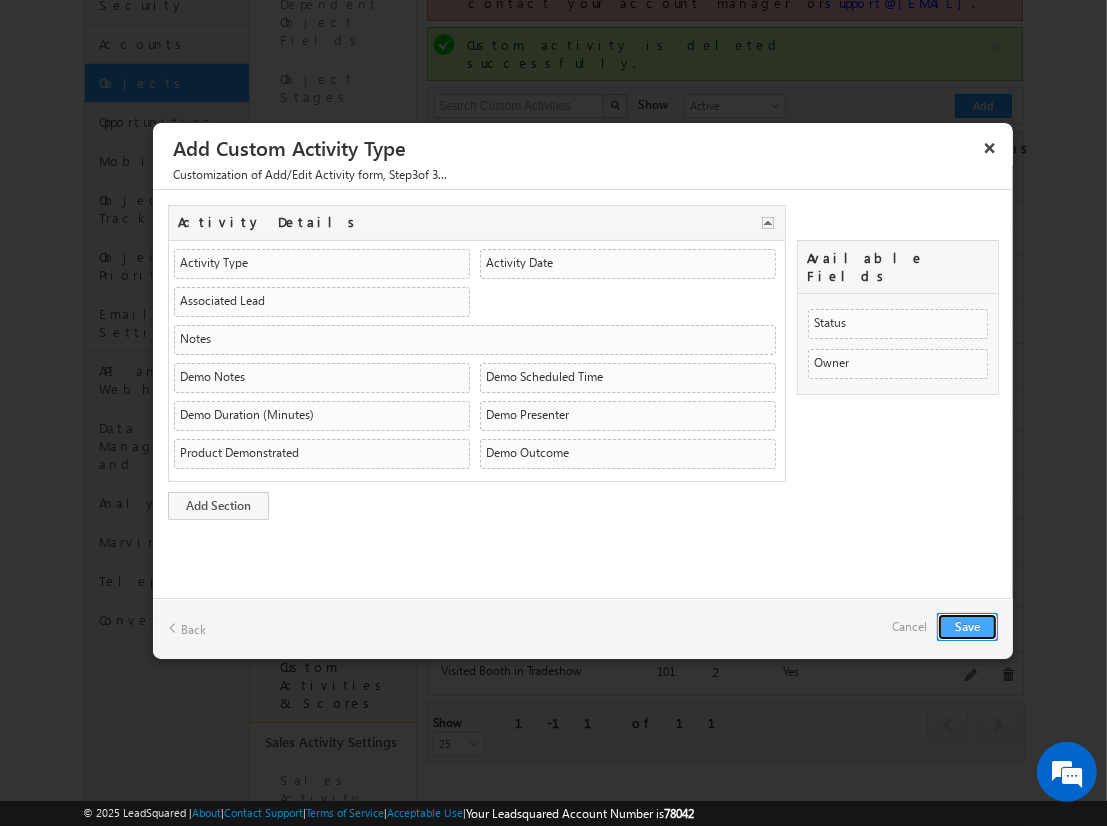 click on "Save" at bounding box center [967, 627] 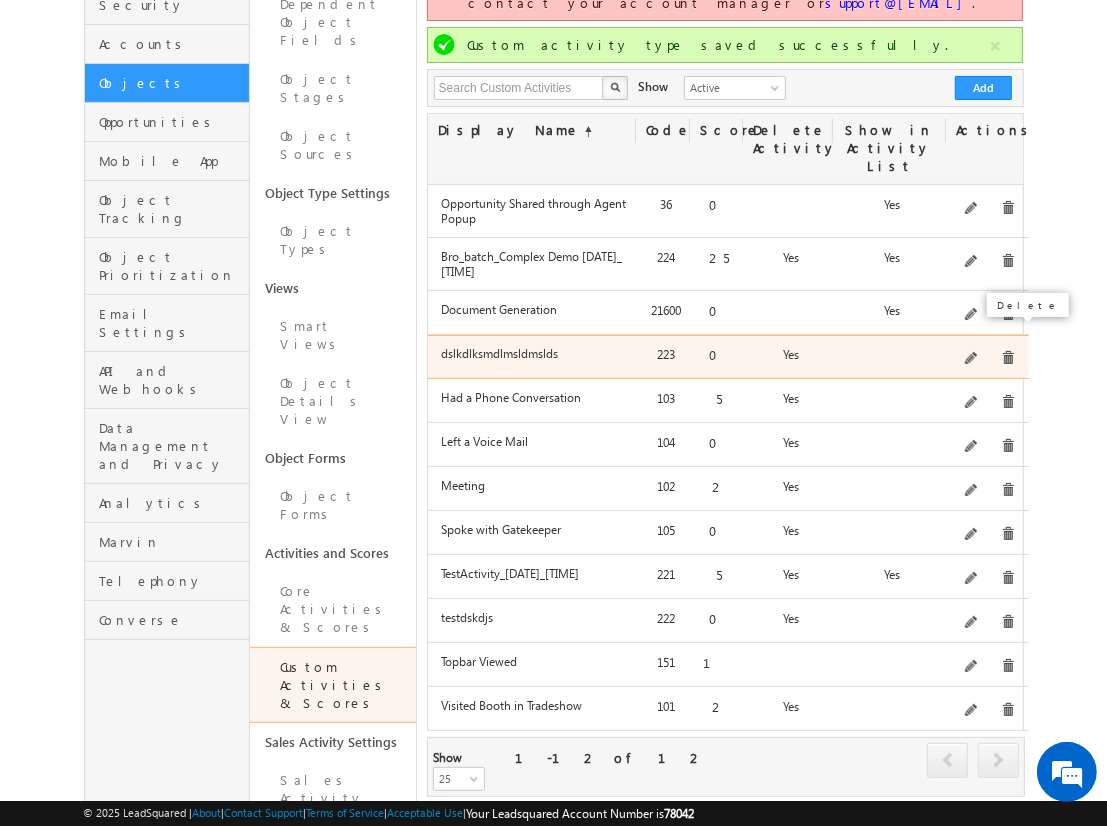 click at bounding box center [1008, 358] 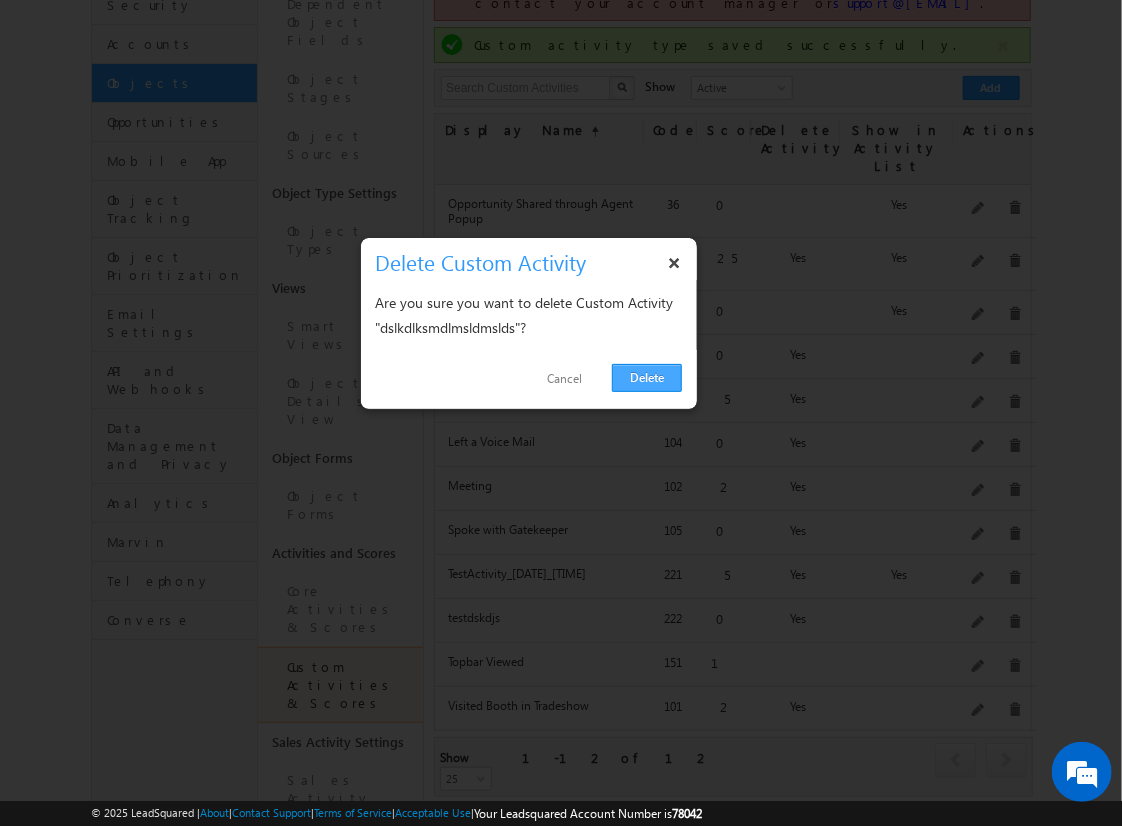 click on "Delete" at bounding box center (647, 378) 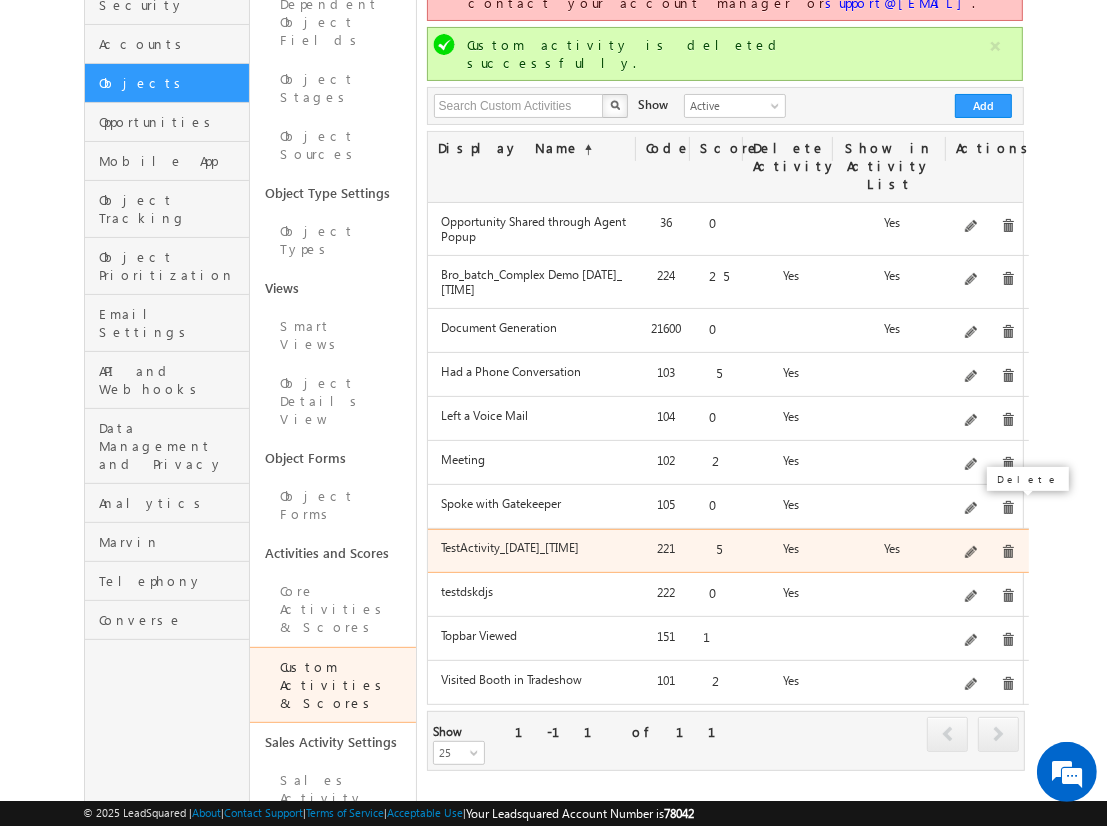 click at bounding box center [1008, 552] 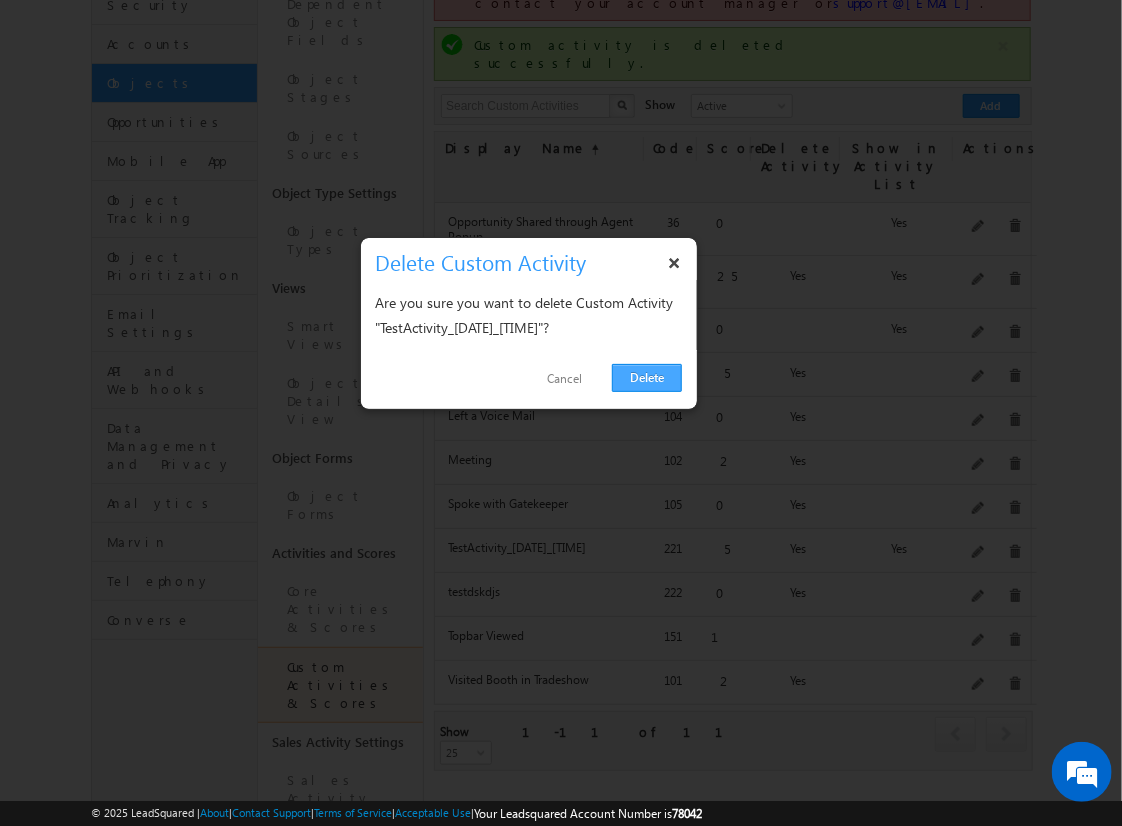 click on "Delete" at bounding box center [647, 378] 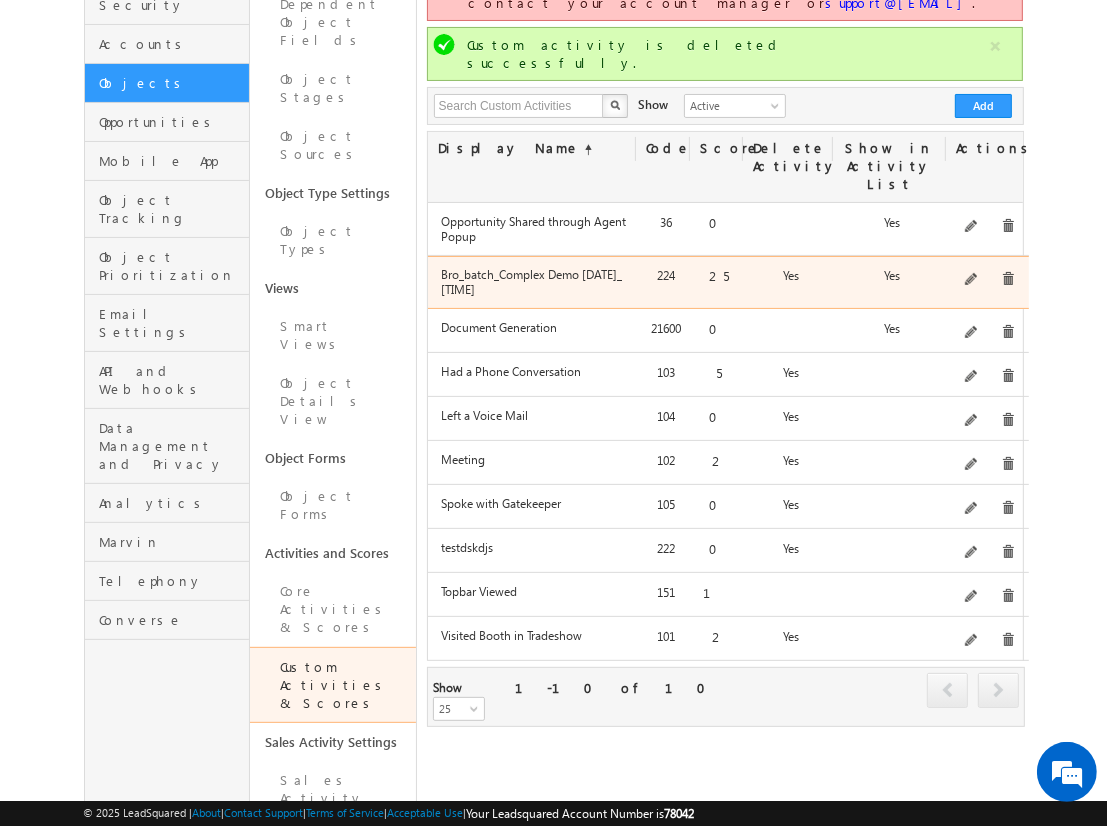 click on "Comprehensive product demonstration with detailed tracking - Created on [DATE]_[TIME]" at bounding box center (987, 280) 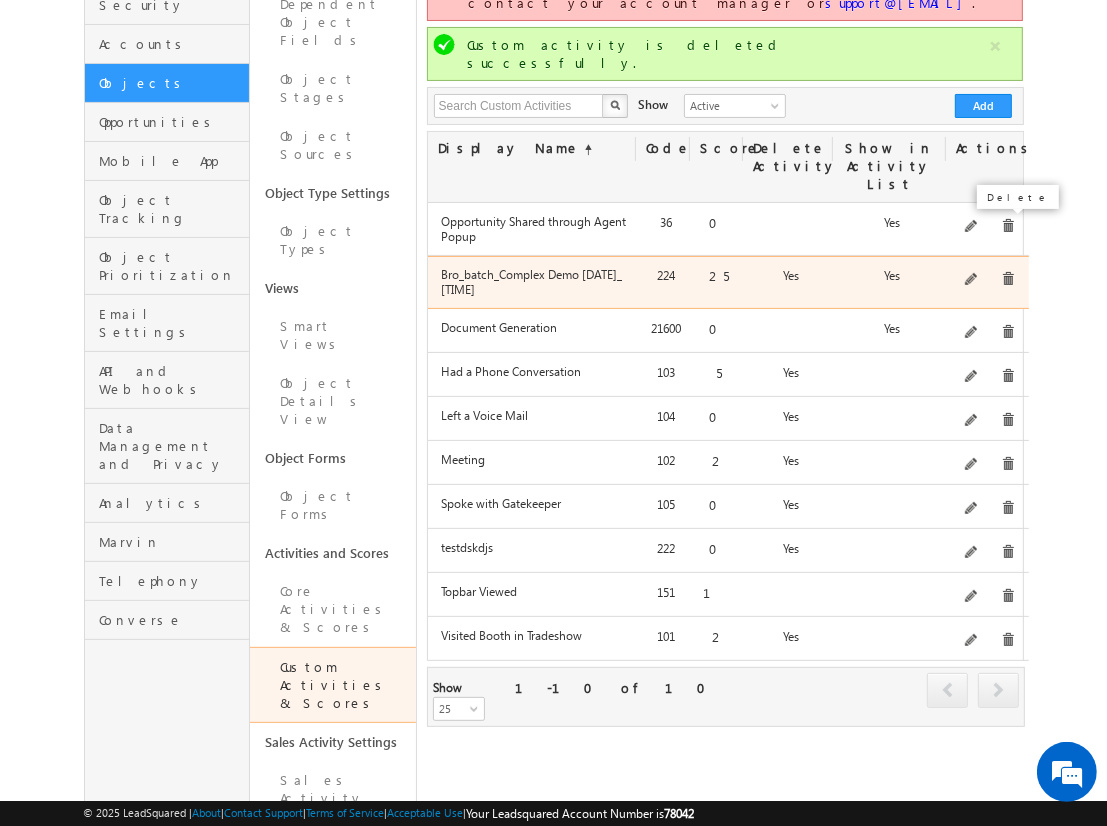 click at bounding box center [1008, 279] 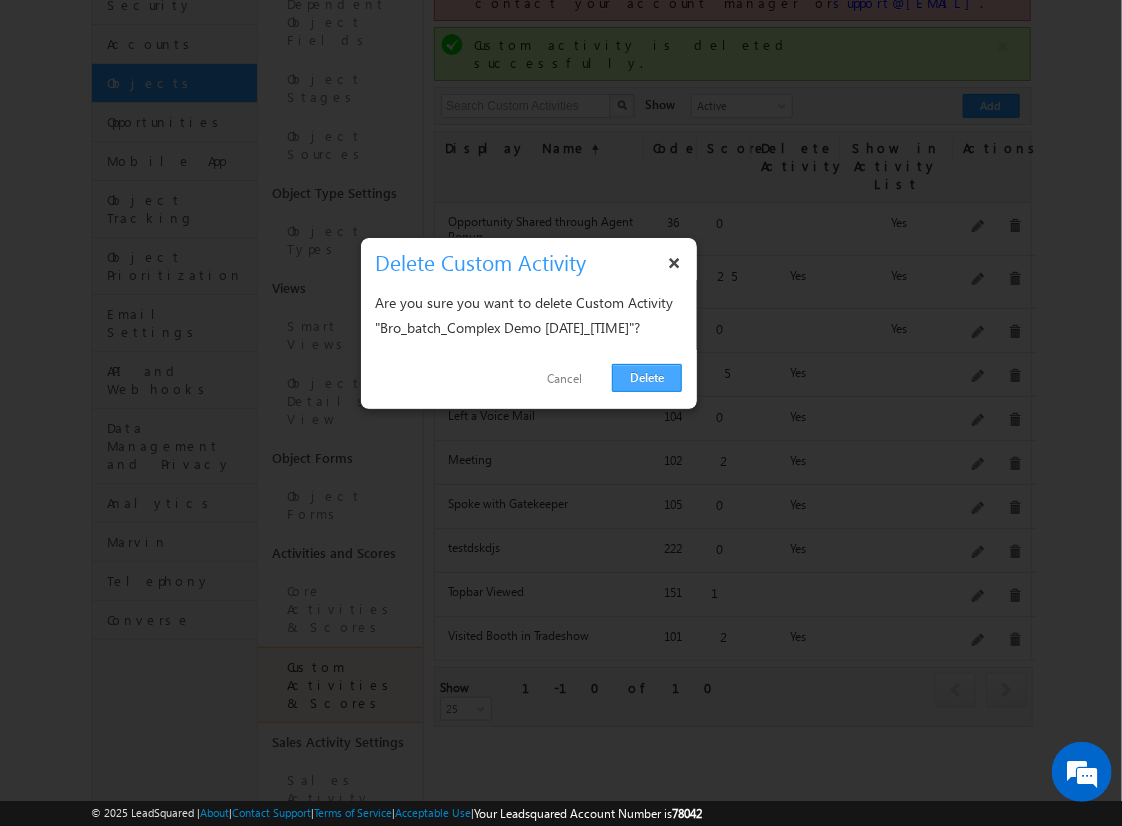 click on "Delete" at bounding box center (647, 378) 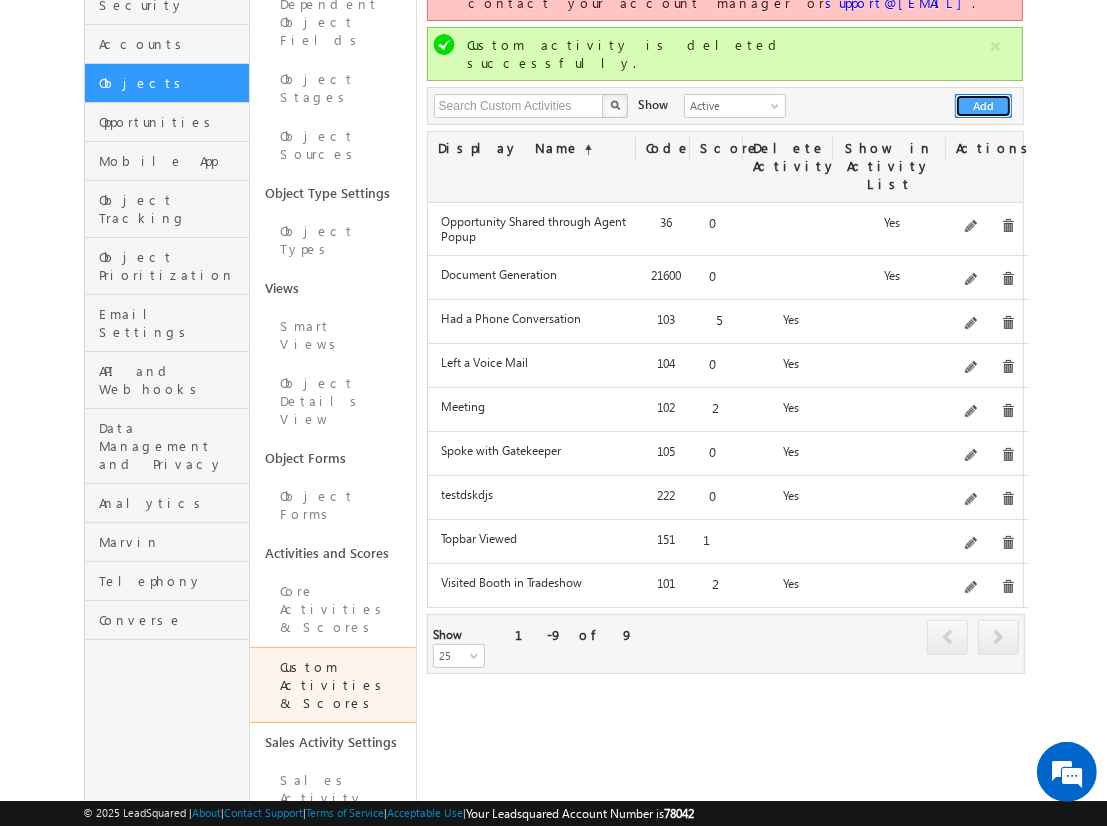 click on "Add" at bounding box center (983, 106) 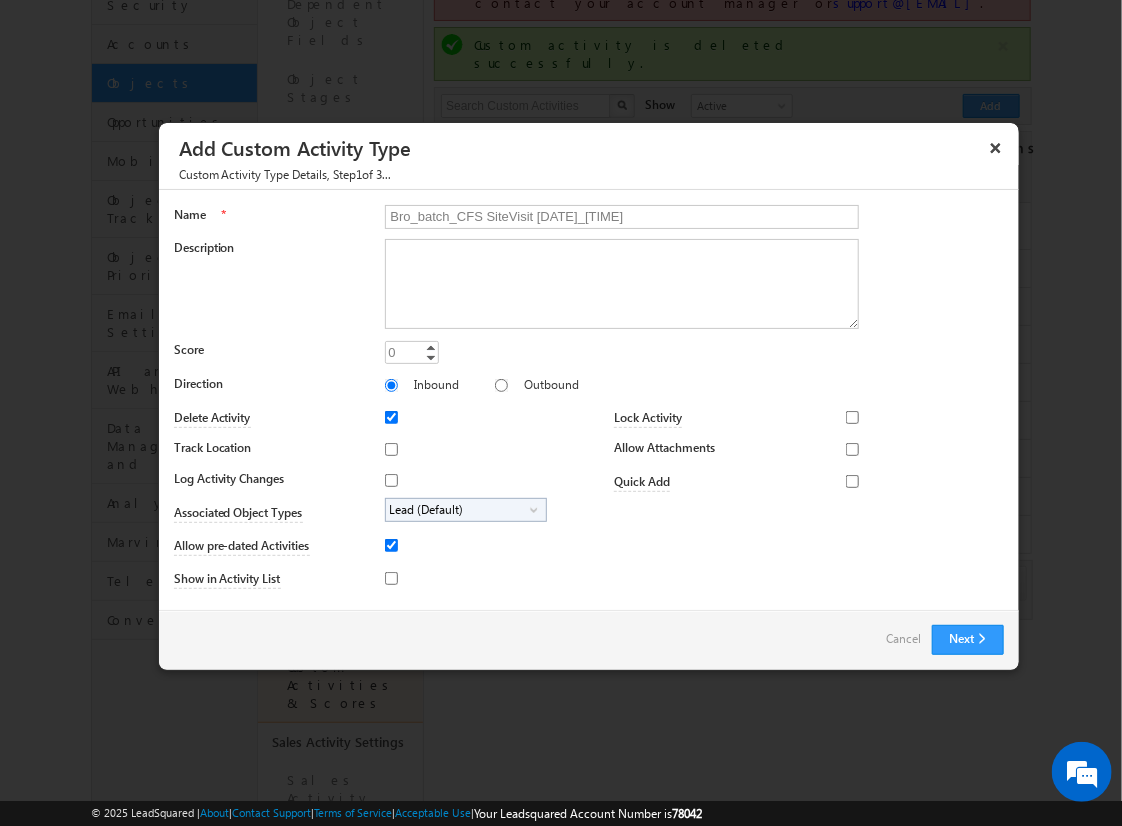 type on "Bro_batch_CFS SiteVisit [DATE]_[TIME]" 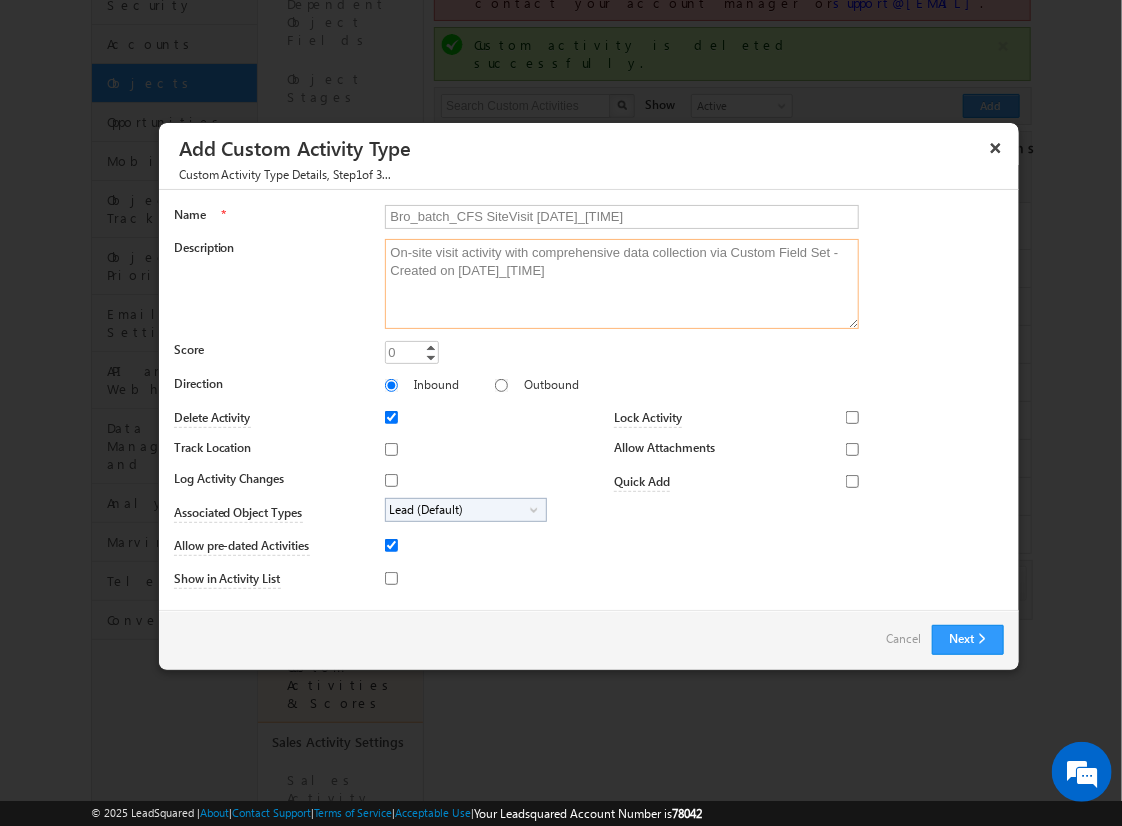 type on "On-site visit activity with comprehensive data collection via Custom Field Set - Created on [DATE]_[TIME]" 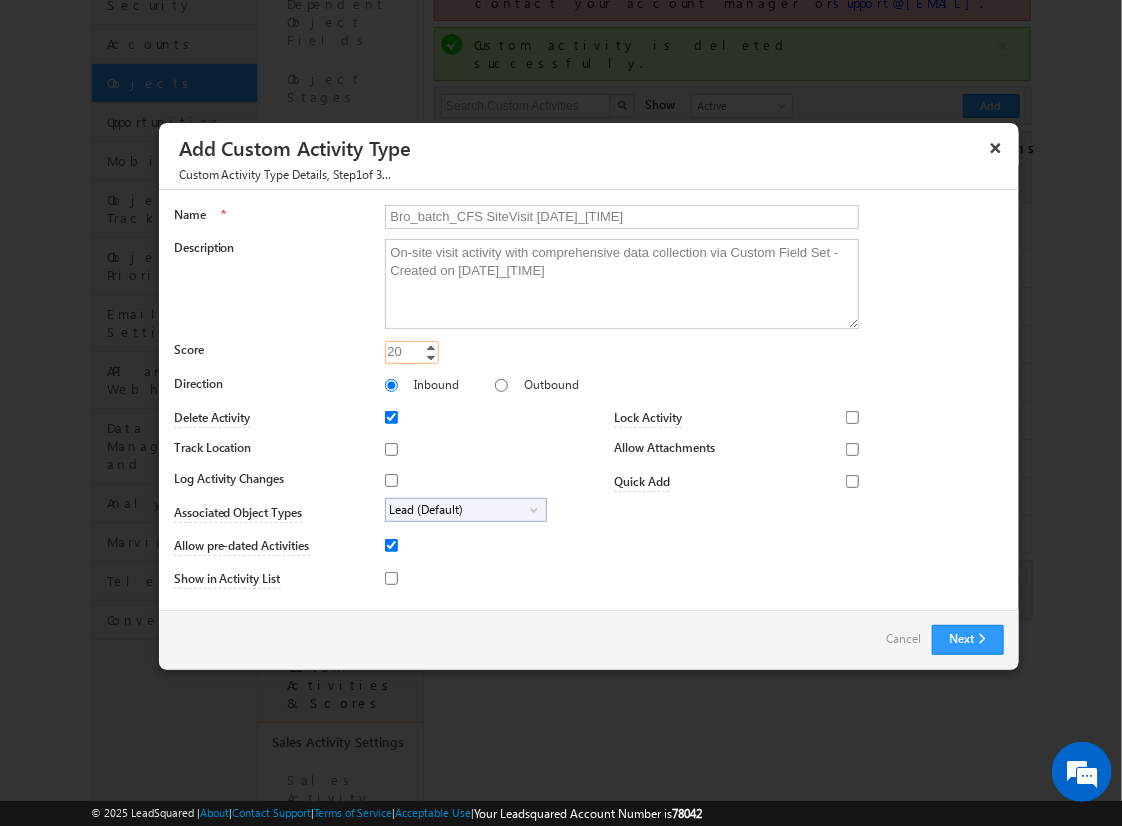 type on "20" 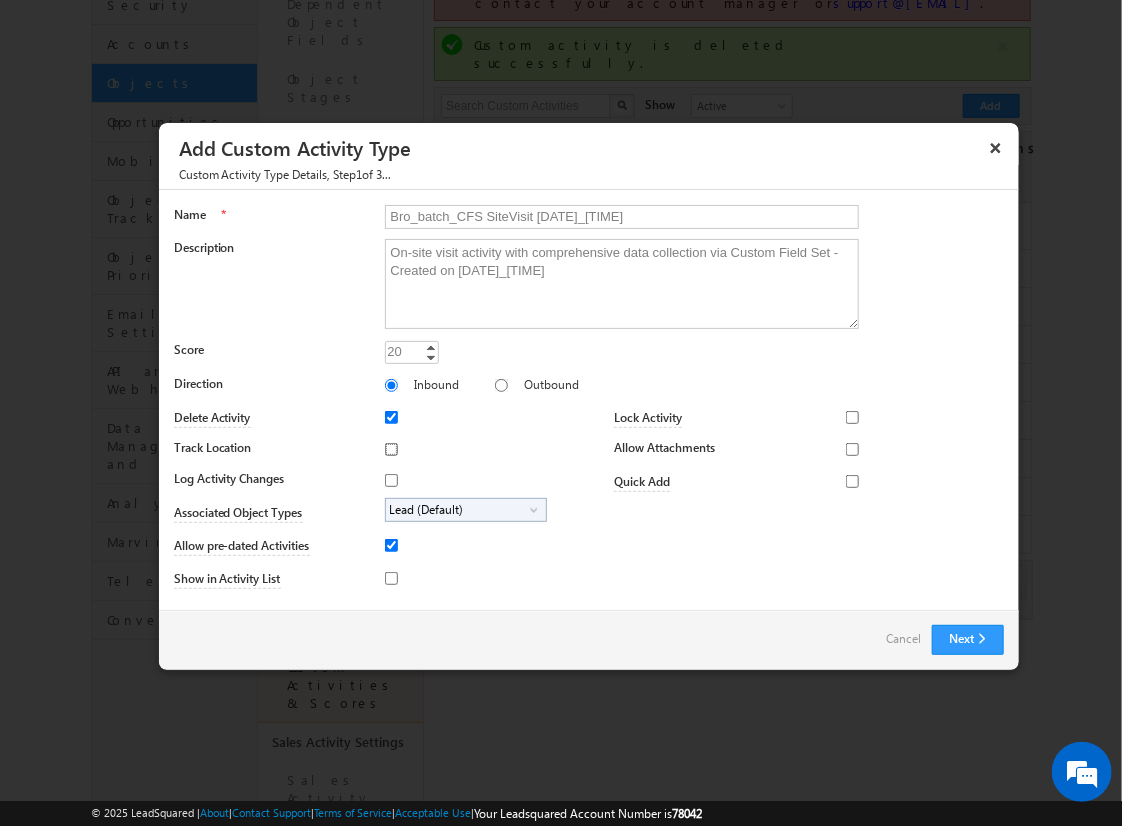 click on "Track Location" at bounding box center (391, 449) 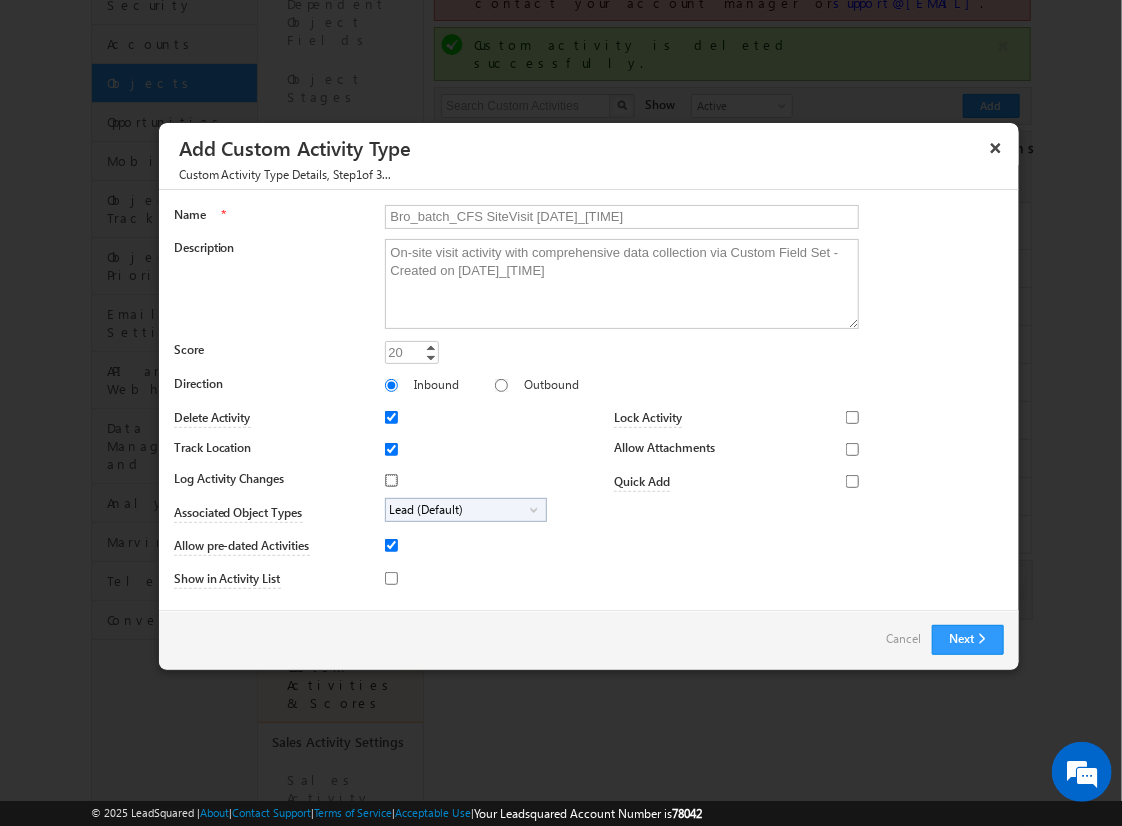 click on "Log Activity Changes" at bounding box center (391, 480) 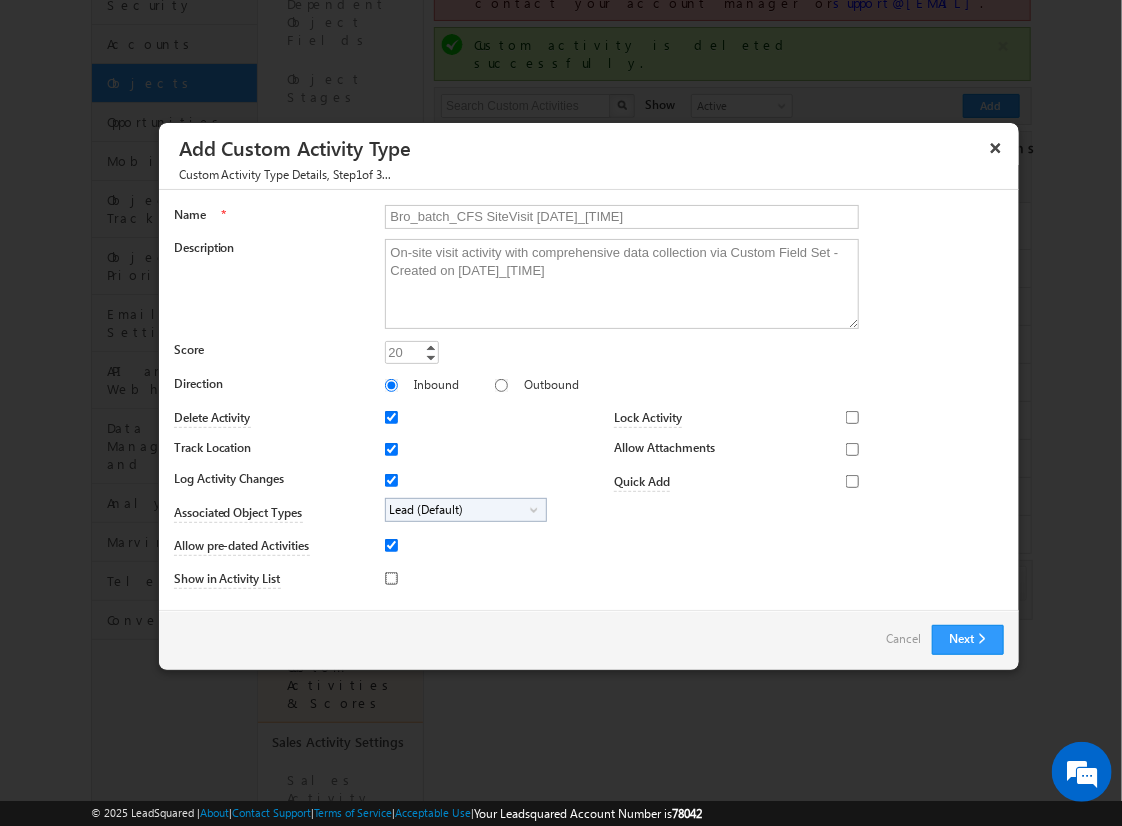 click on "Show in Activity List" at bounding box center (391, 578) 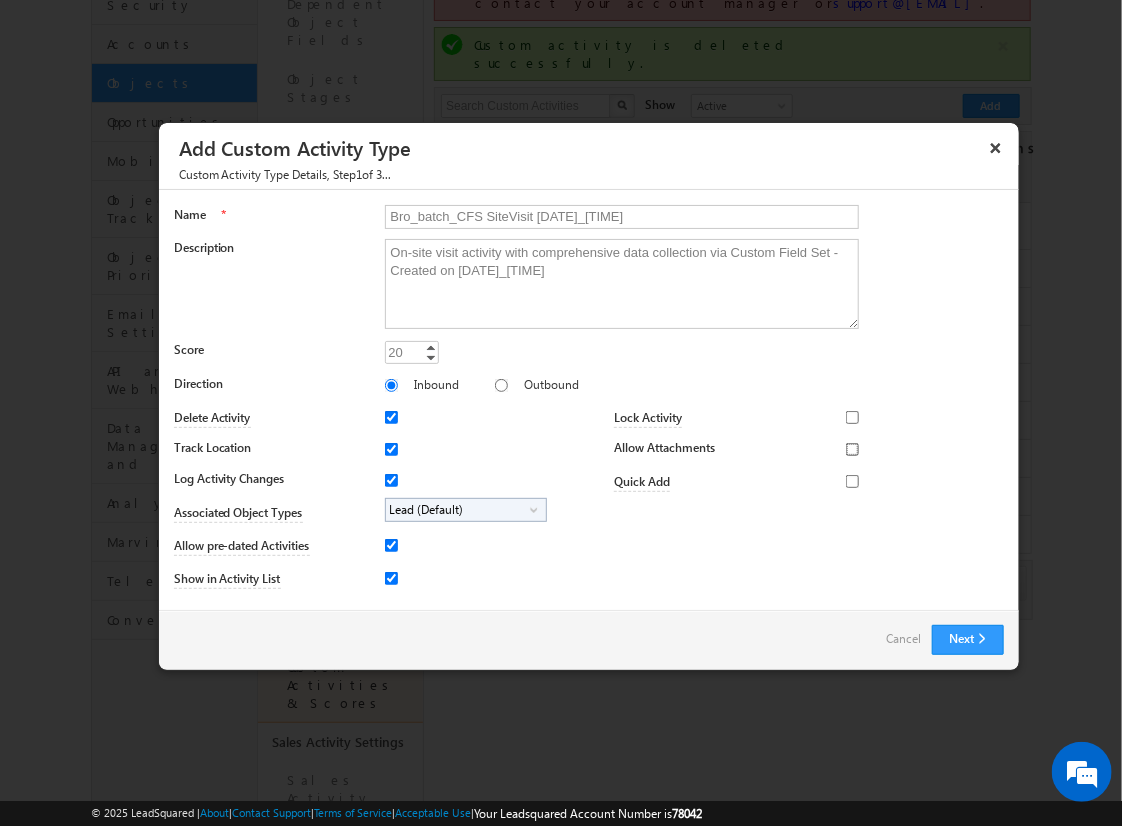 click on "Allow Attachments" at bounding box center [852, 449] 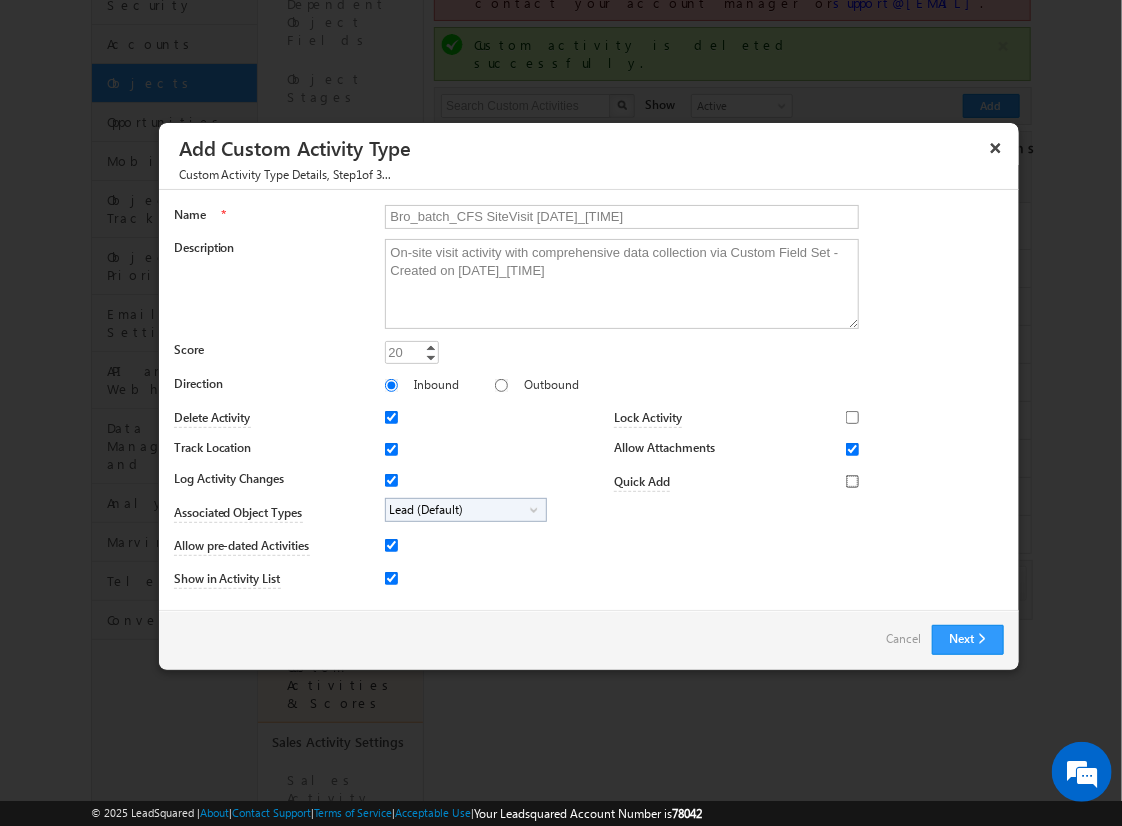 click on "Quick Add" at bounding box center (852, 481) 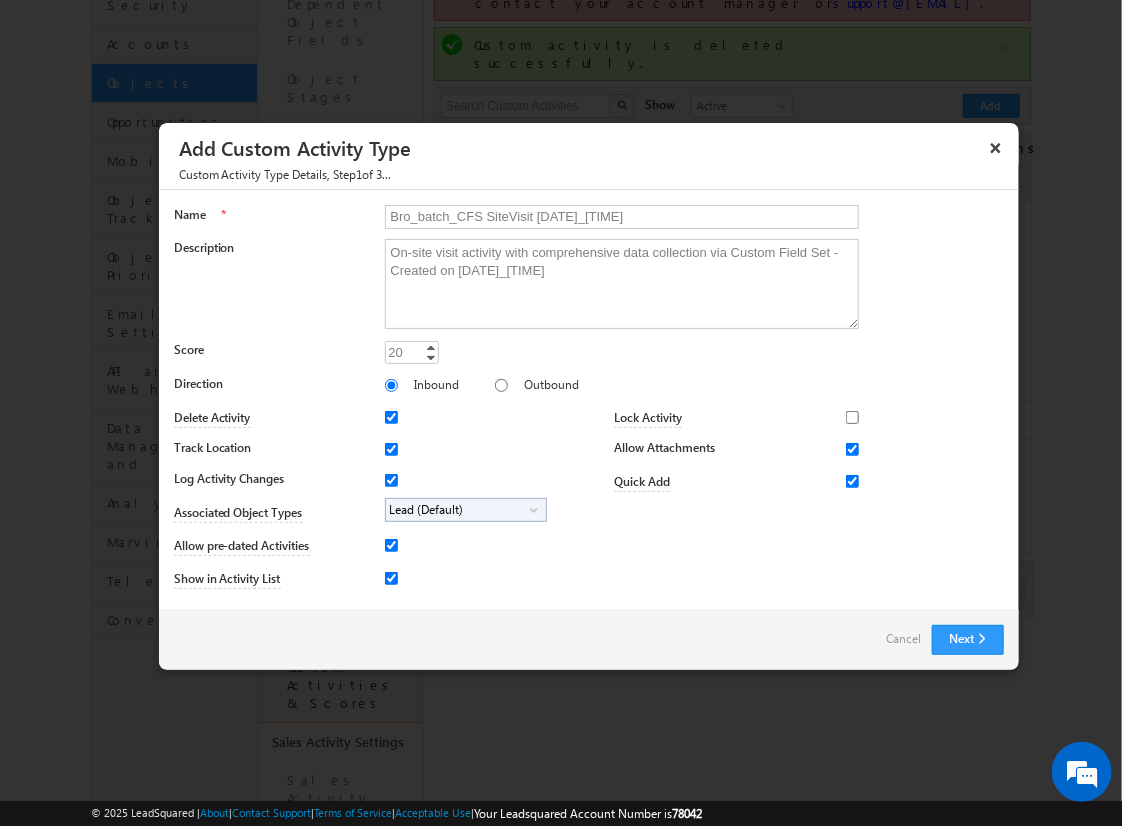 click on "Lead (Default)" at bounding box center [458, 510] 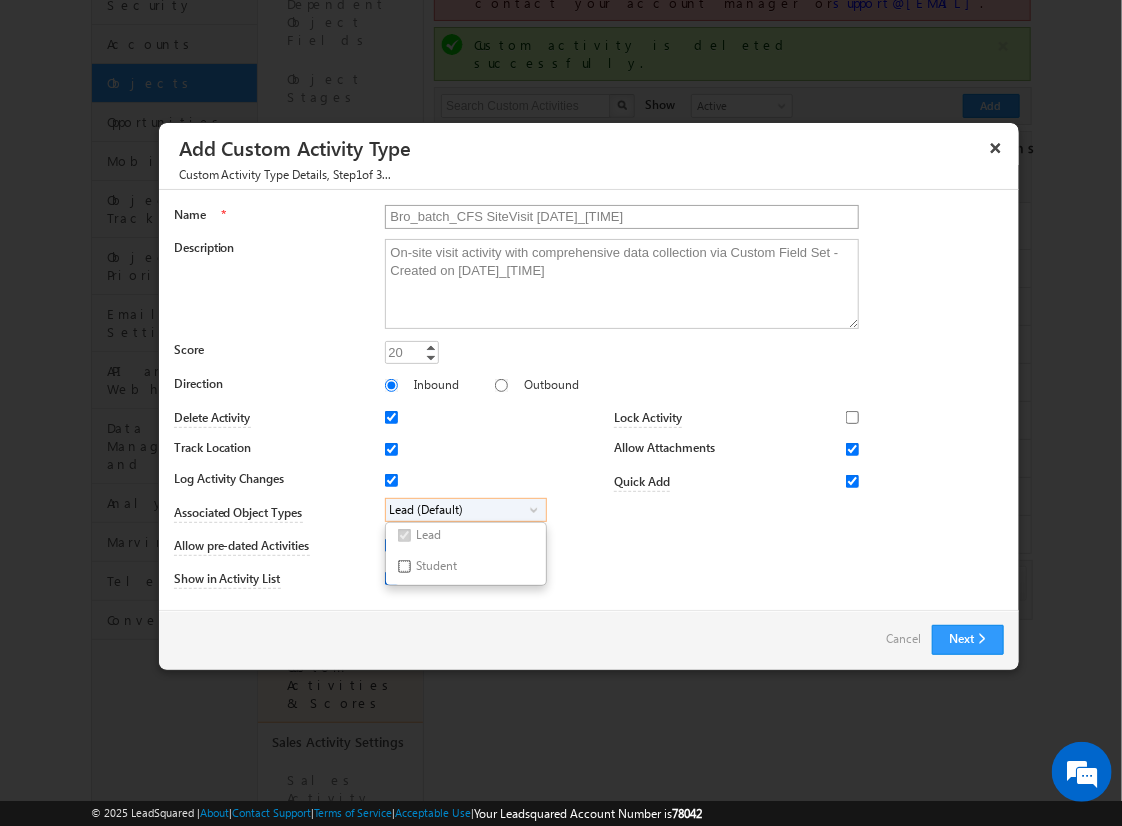 click on "Student" at bounding box center [404, 566] 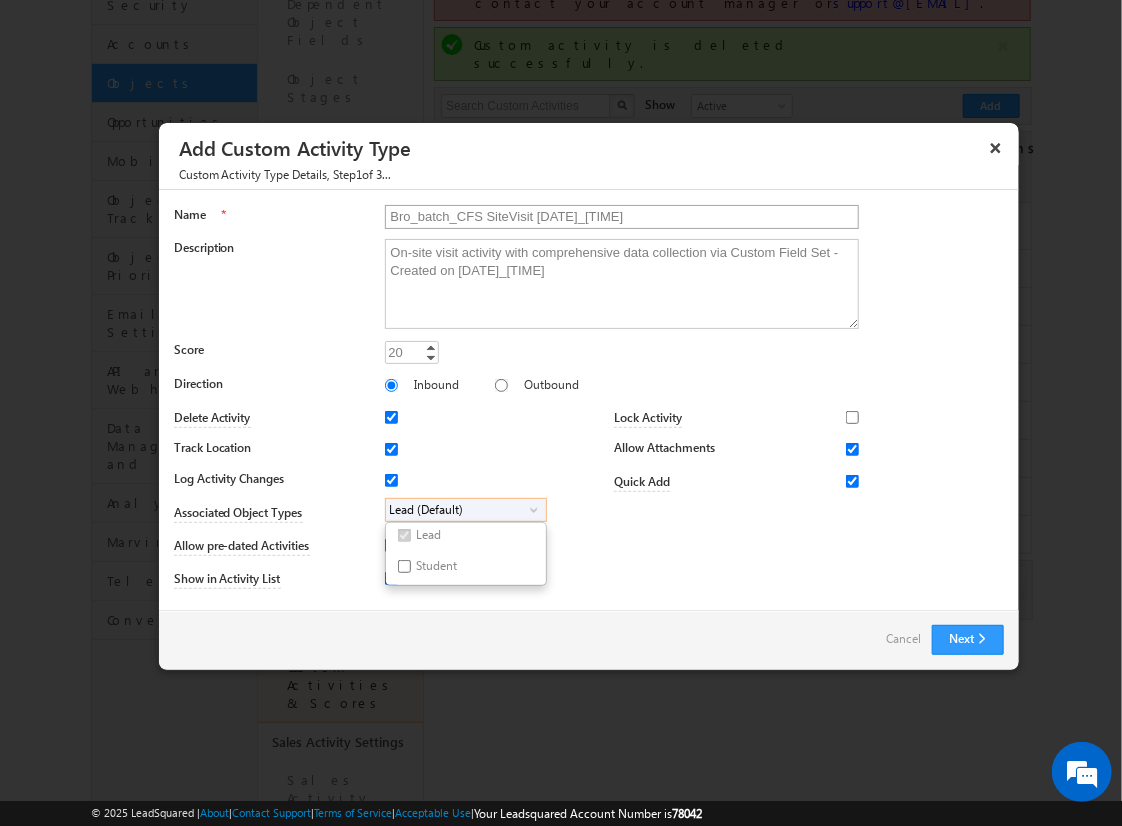 checkbox on "true" 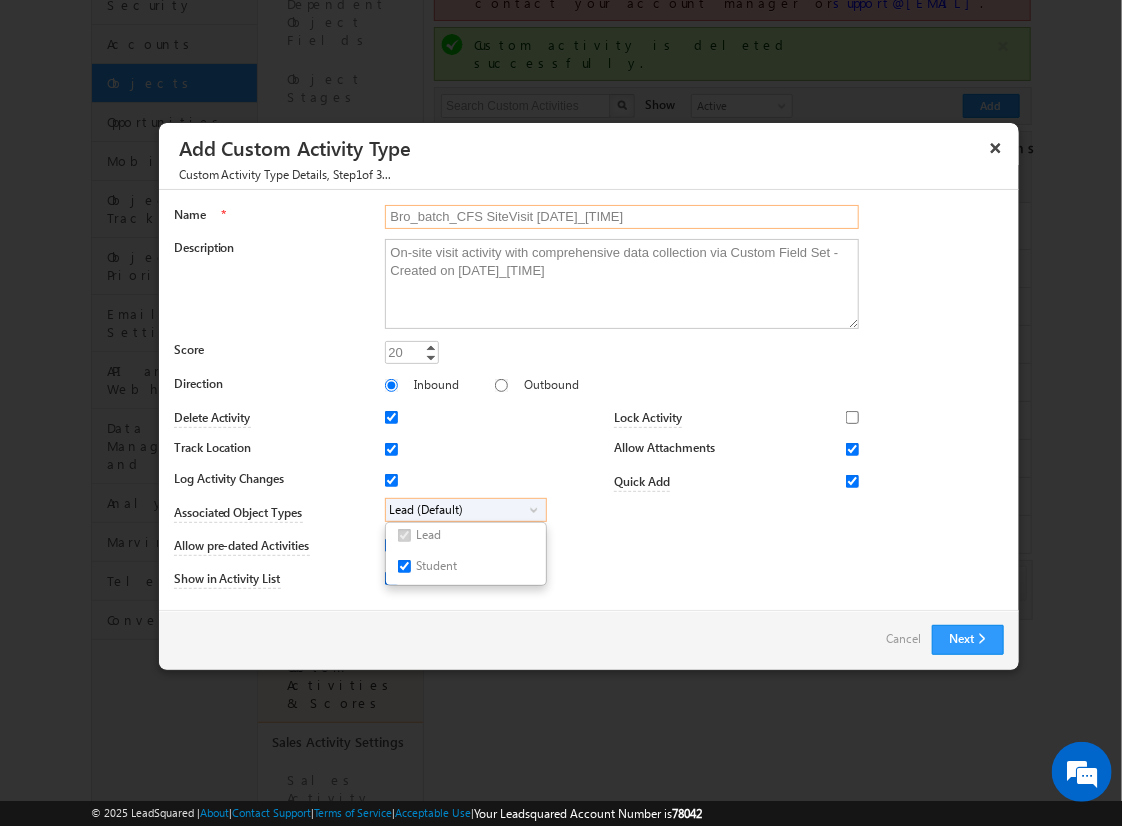 click on "Bro_batch_CFS SiteVisit [DATE]_[TIME]" at bounding box center [622, 217] 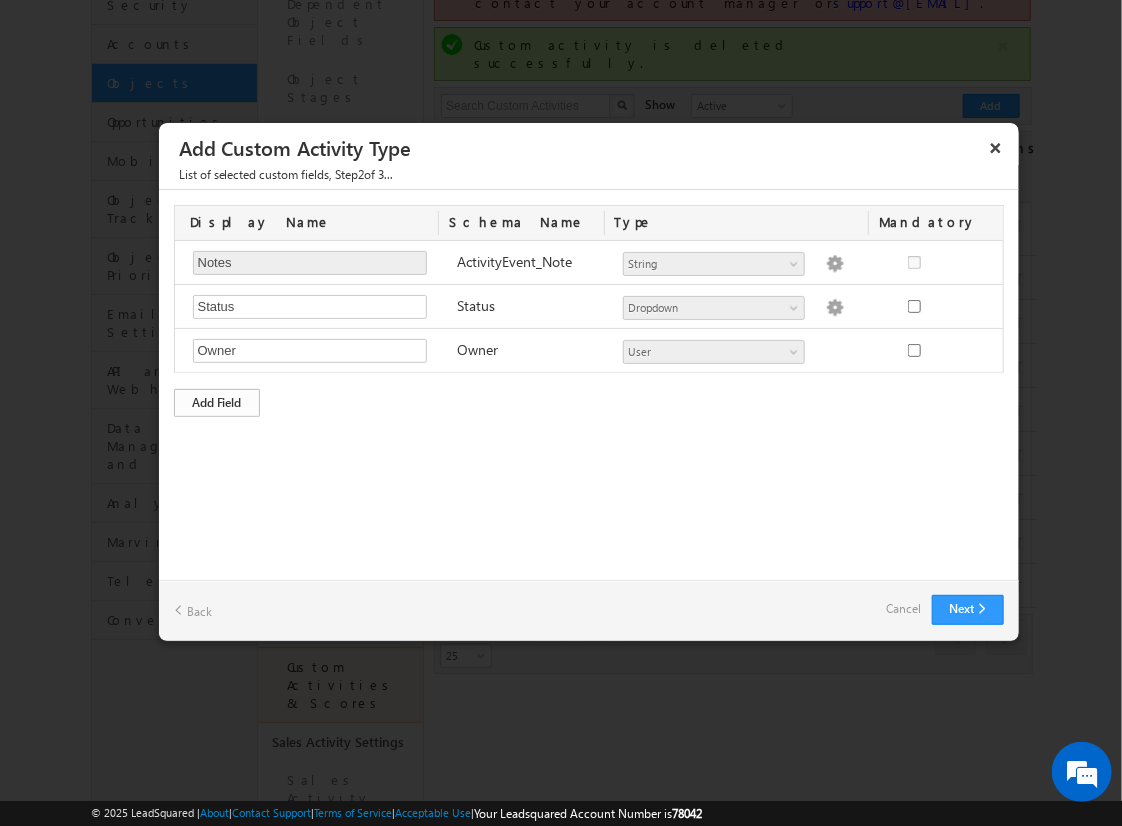 click on "Add Field" at bounding box center (217, 403) 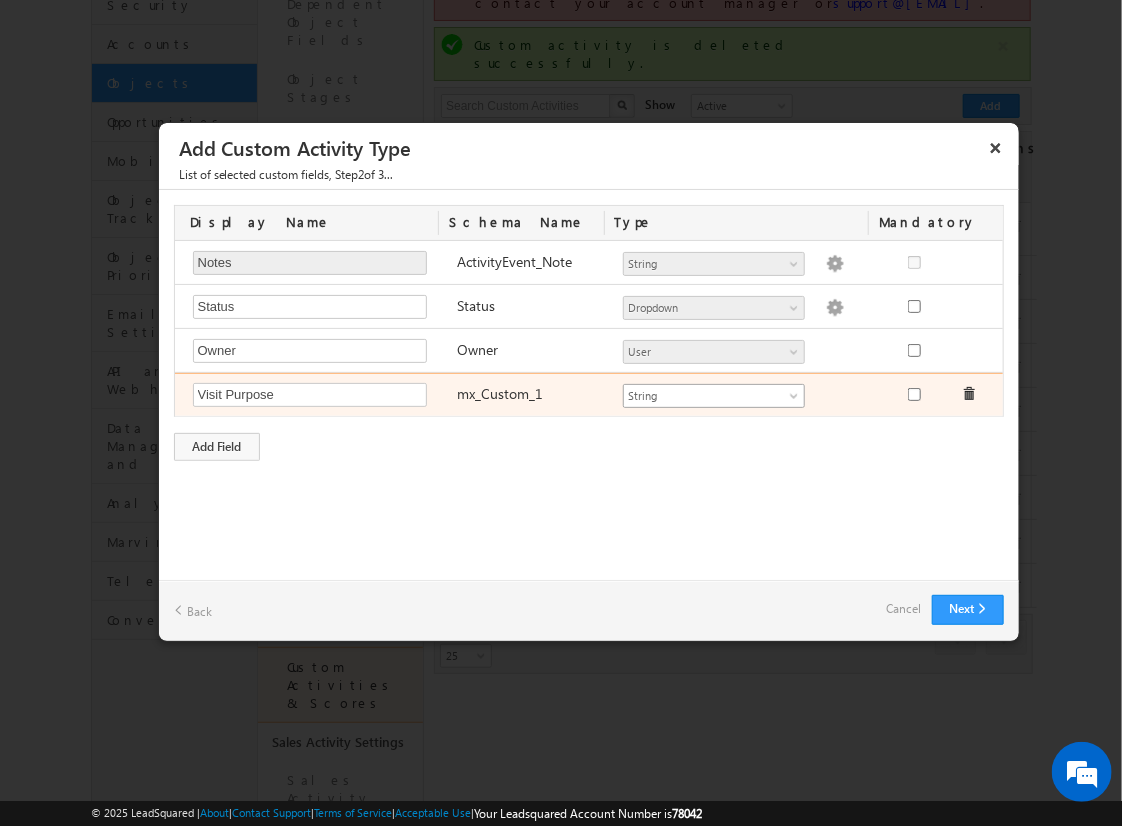 type on "Visit Purpose" 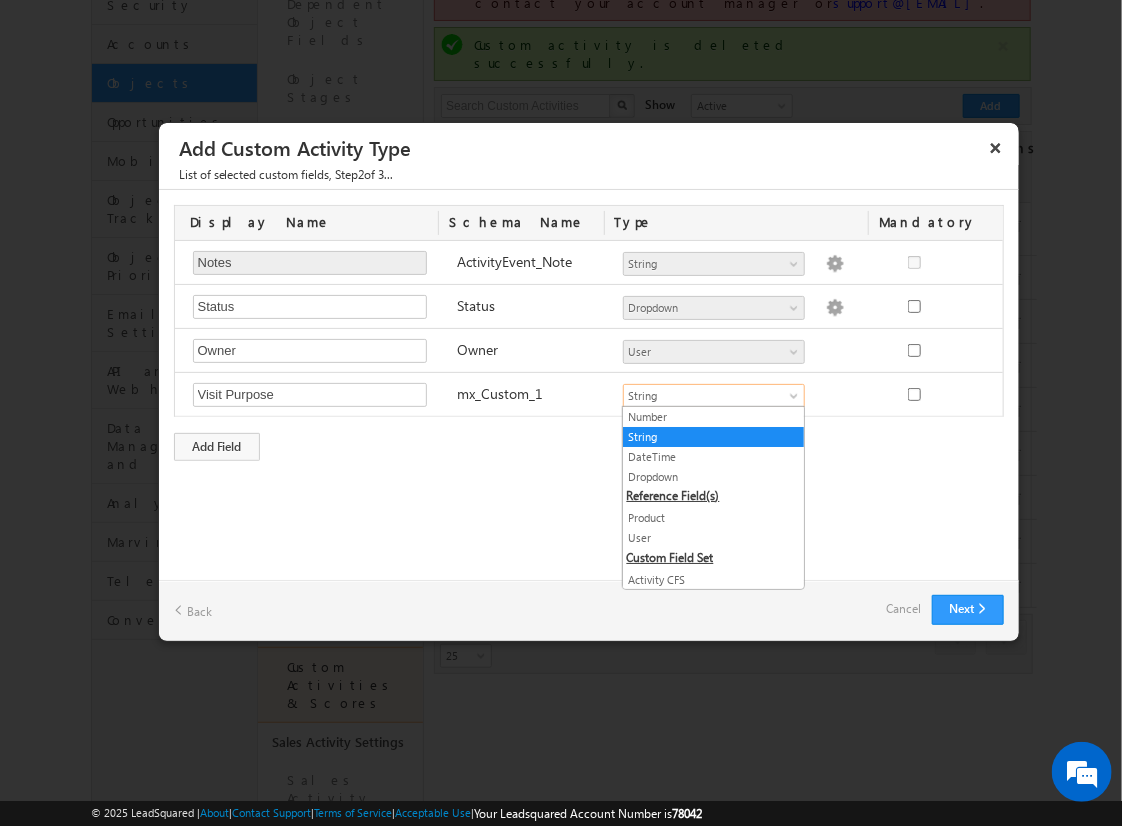 click on "String" at bounding box center (713, 437) 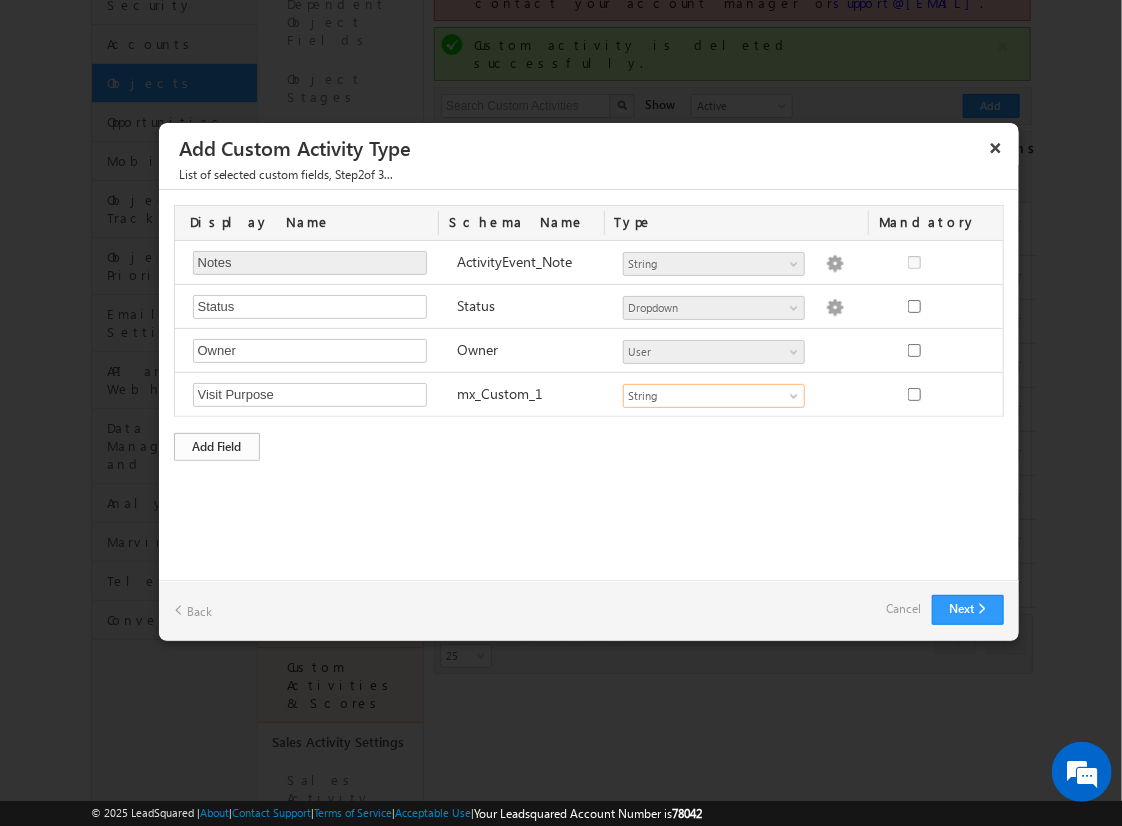 click on "Add Field" at bounding box center [217, 447] 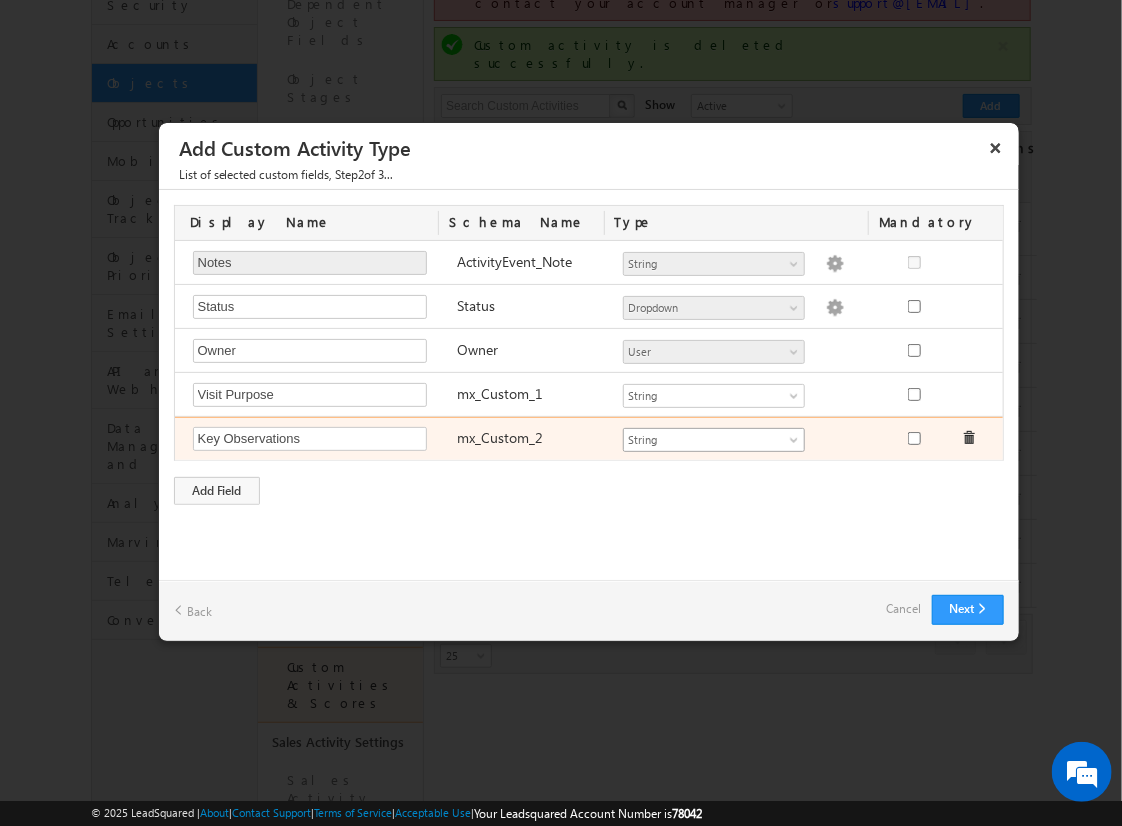 type on "Key Observations" 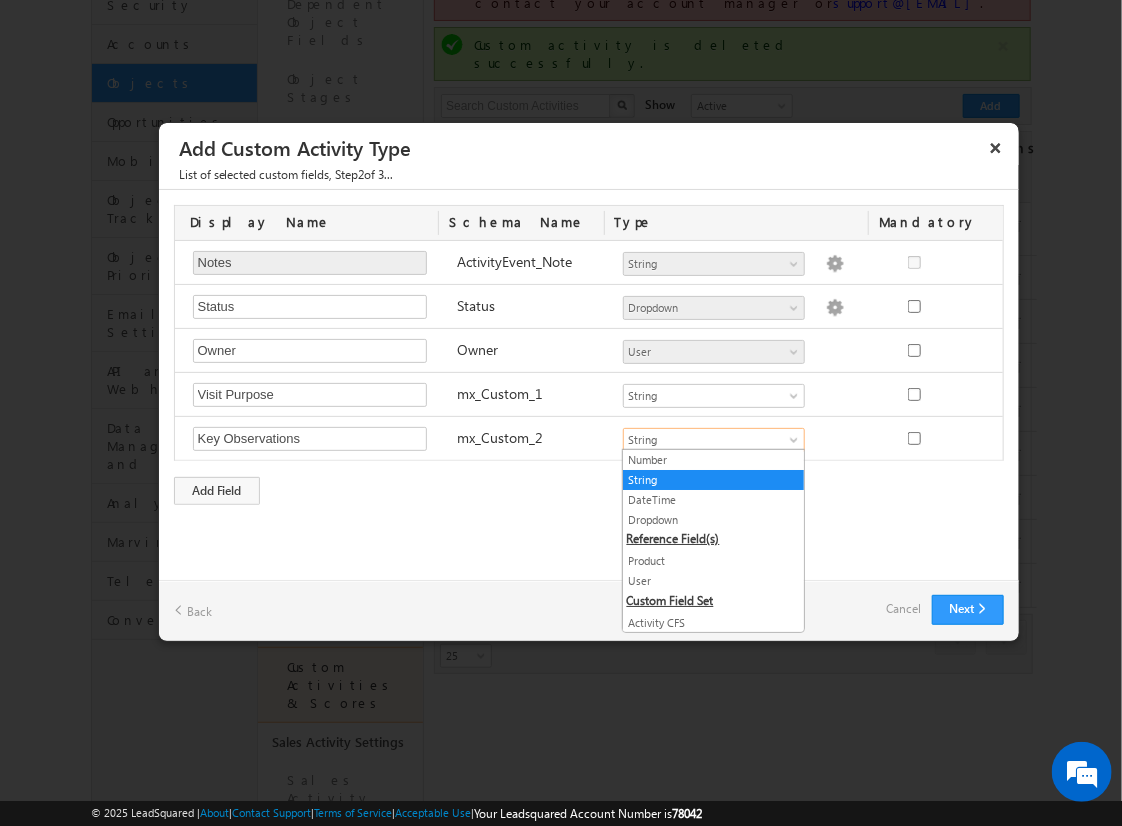 click on "String" at bounding box center (713, 480) 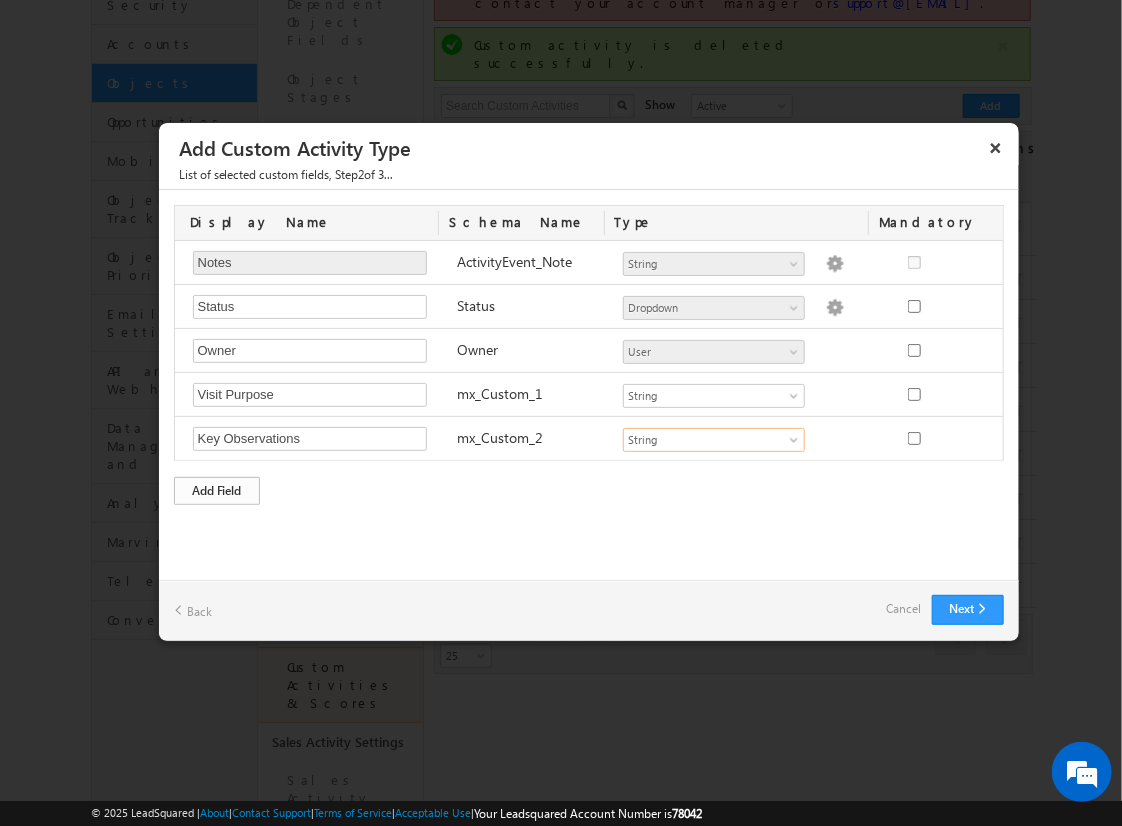 click on "Add Field" at bounding box center [217, 491] 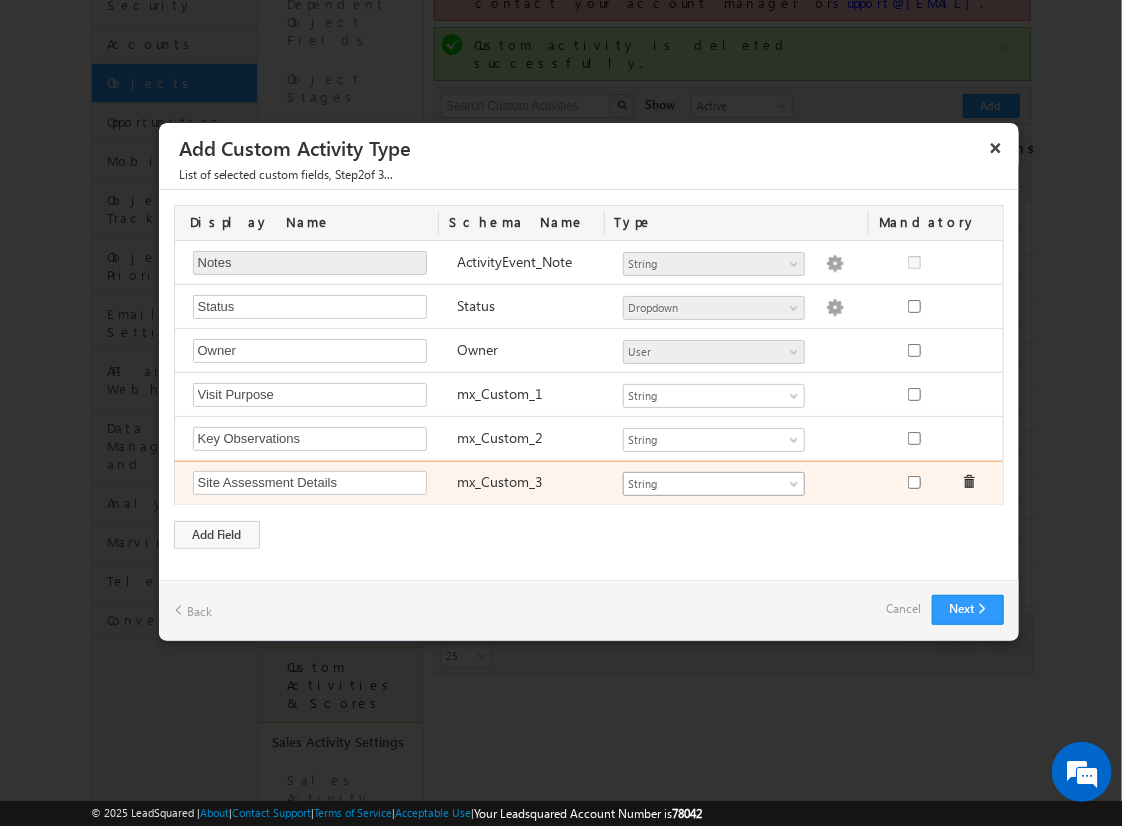 type on "Site Assessment Details" 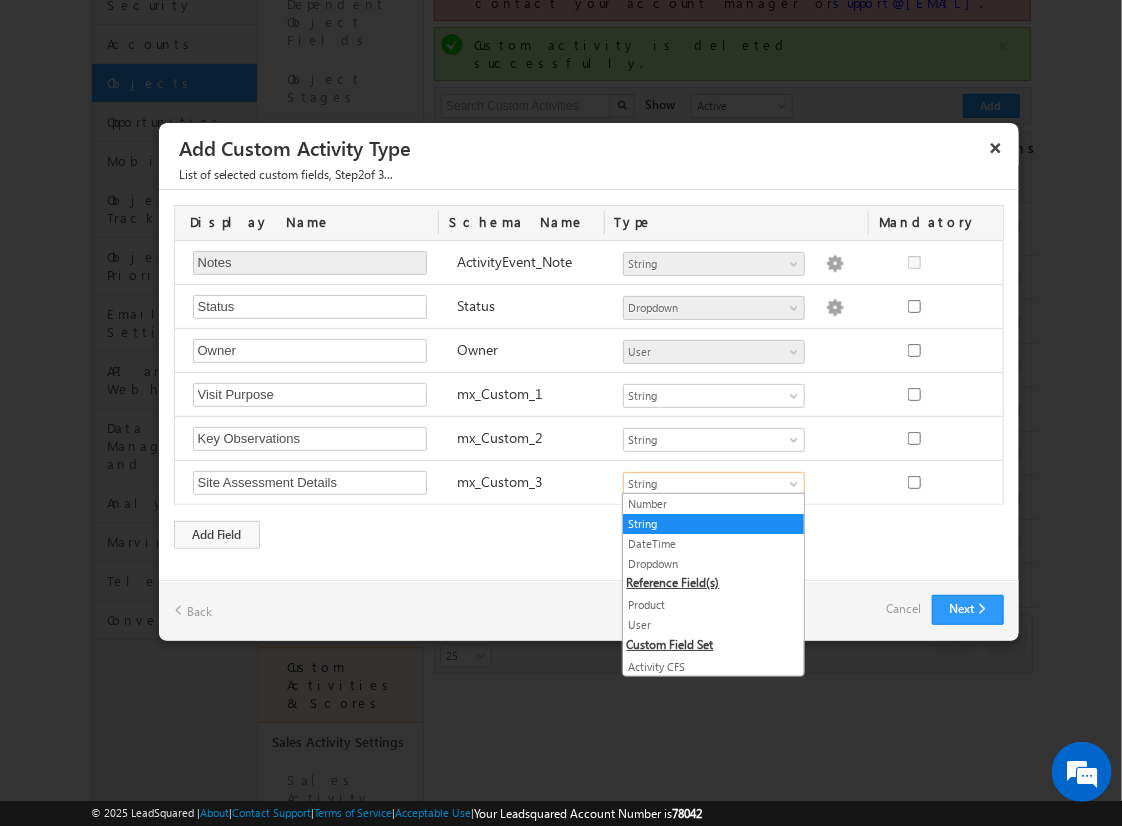 click on "String" at bounding box center [713, 524] 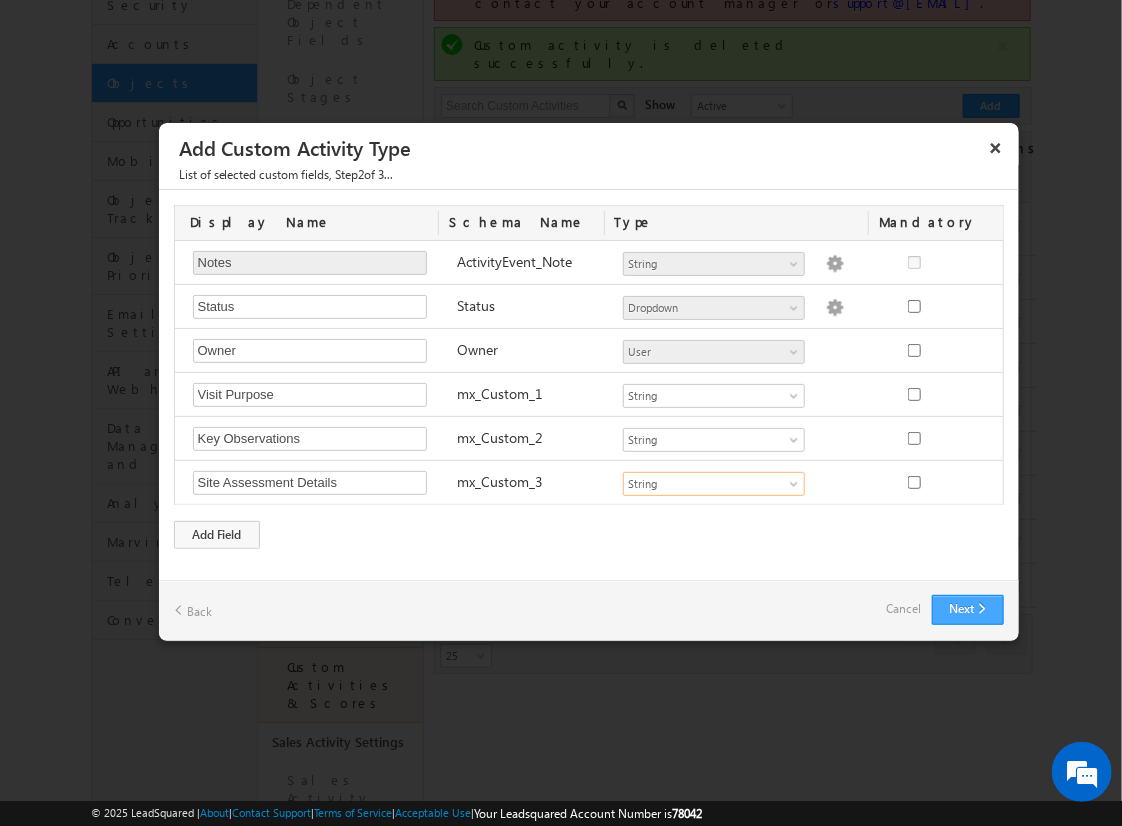 click on "Next" at bounding box center (968, 610) 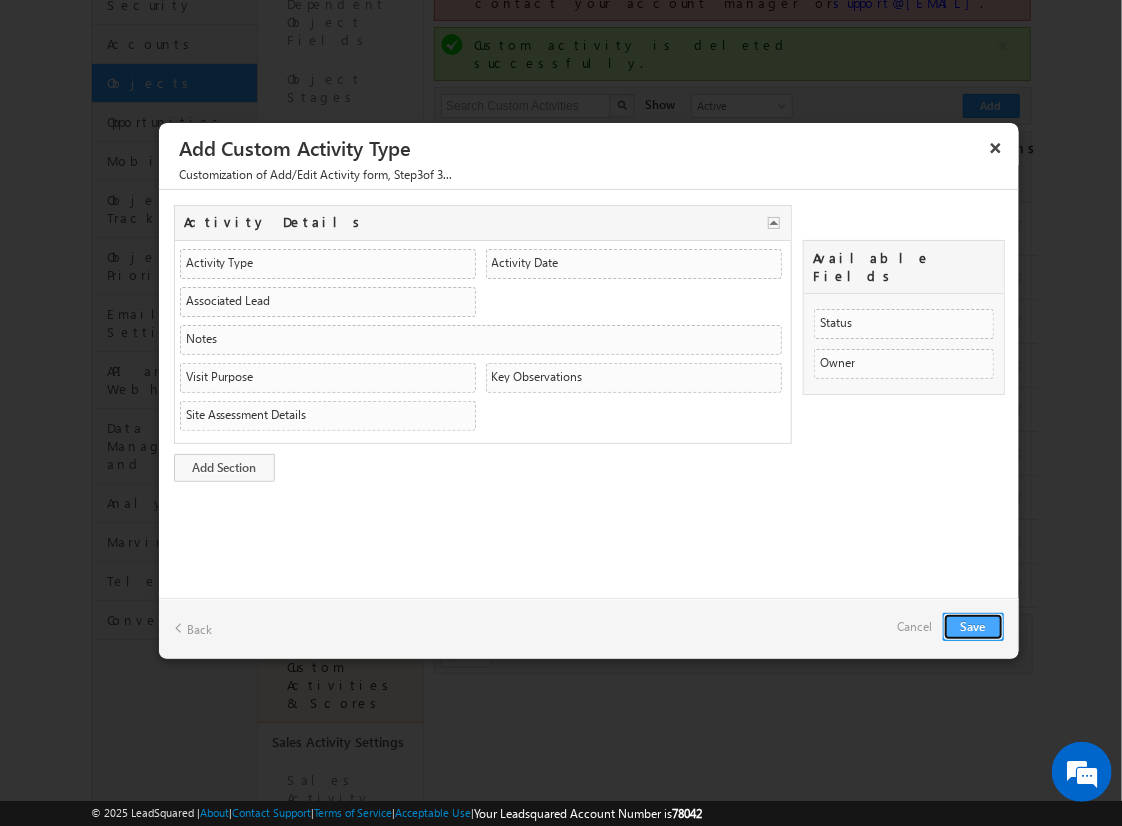 click on "Save" at bounding box center (973, 627) 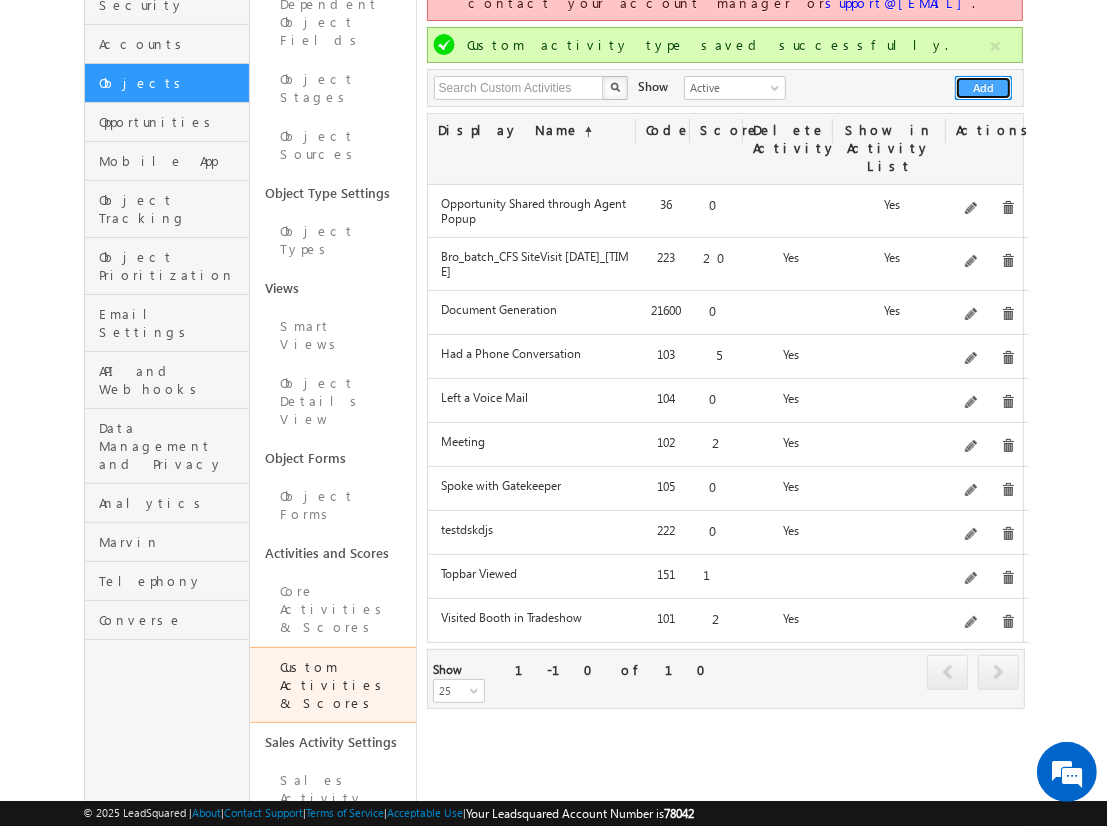 click on "Add" at bounding box center (983, 88) 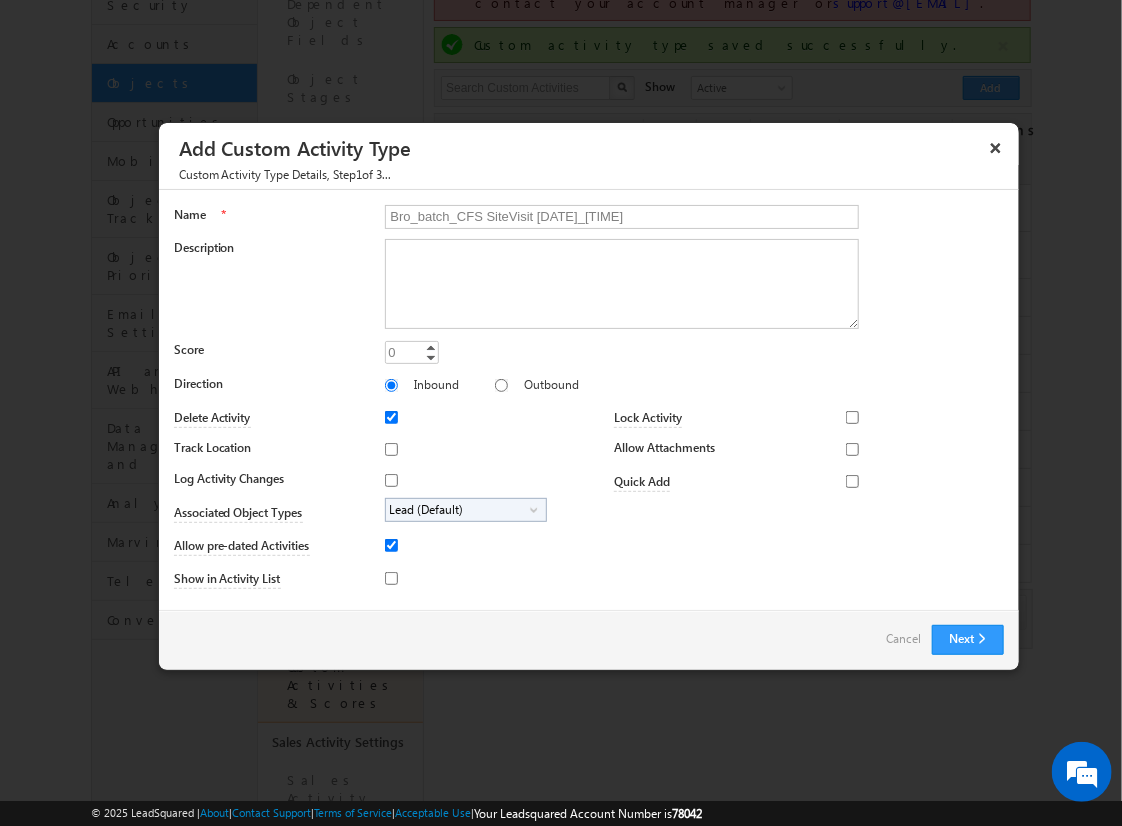 type on "Bro_batch_CFS SiteVisit [DATE]_[TIME]" 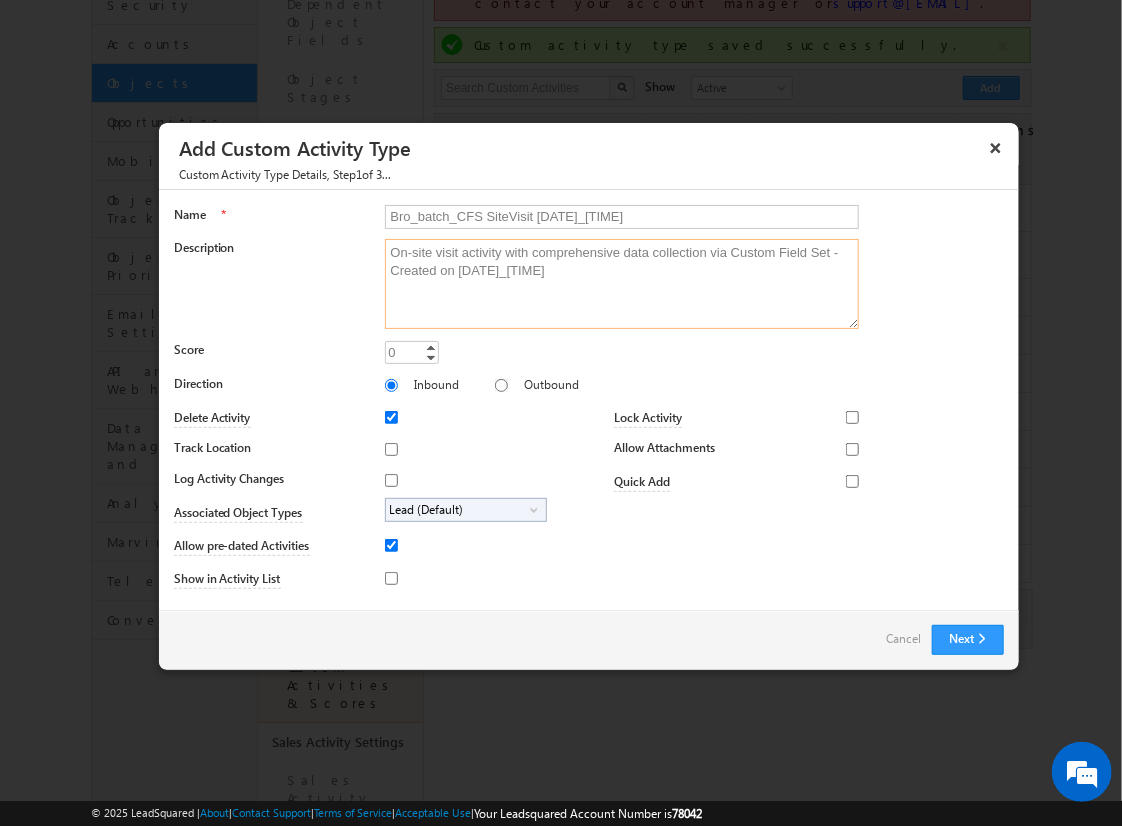 type on "On-site visit activity with comprehensive data collection via Custom Field Set - Created on [DATE]_[TIME]" 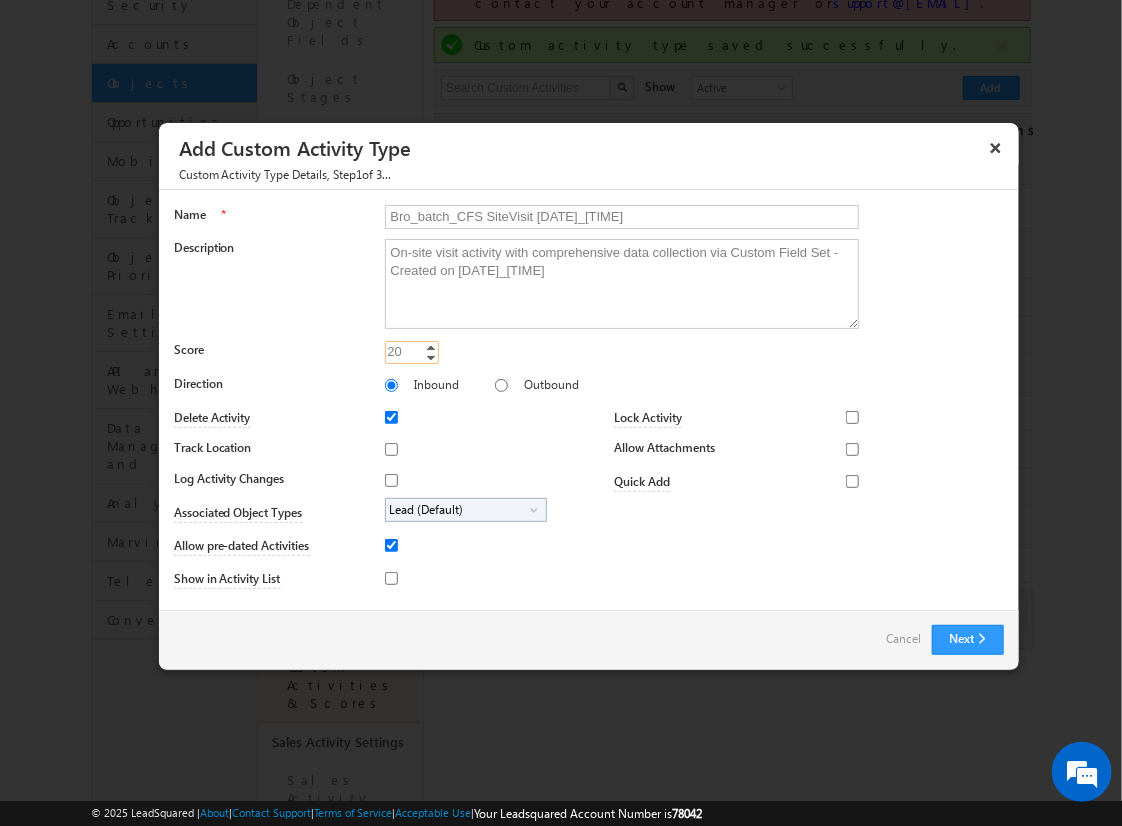 type on "20" 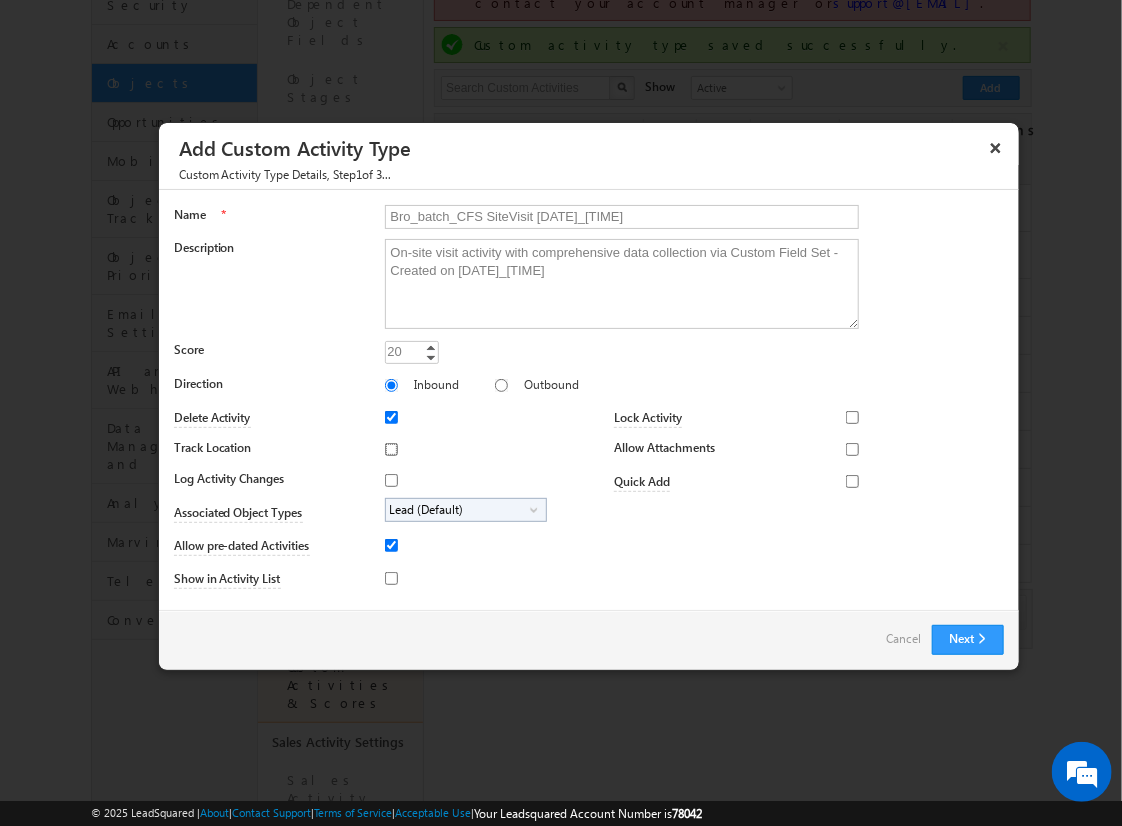 click on "Track Location" at bounding box center [391, 449] 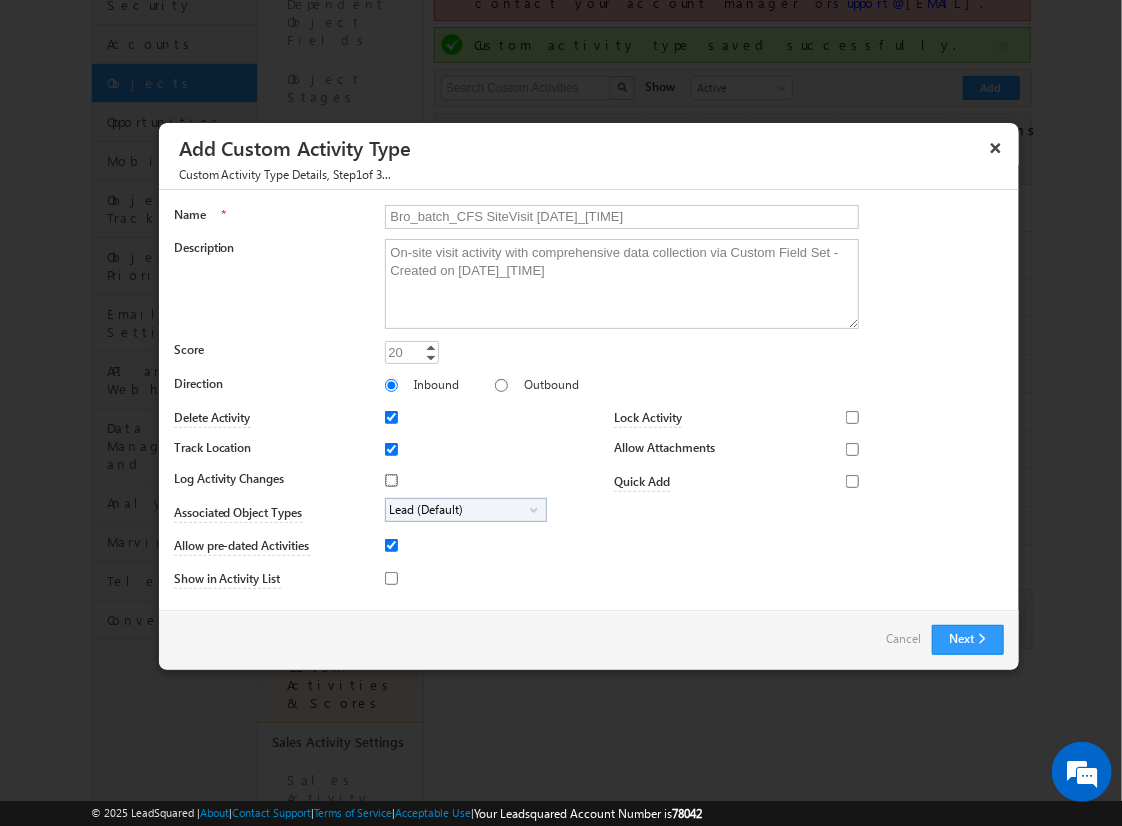 click on "Log Activity Changes" at bounding box center (391, 480) 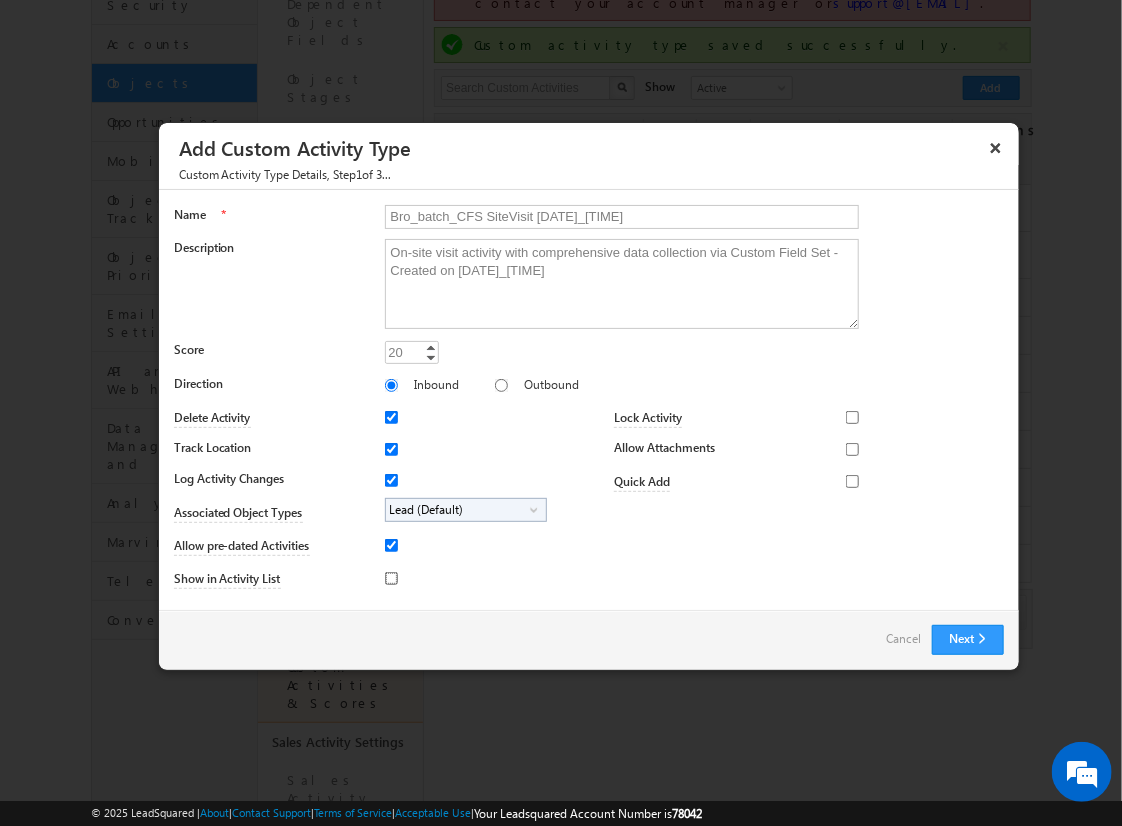 click on "Show in Activity List" at bounding box center (391, 578) 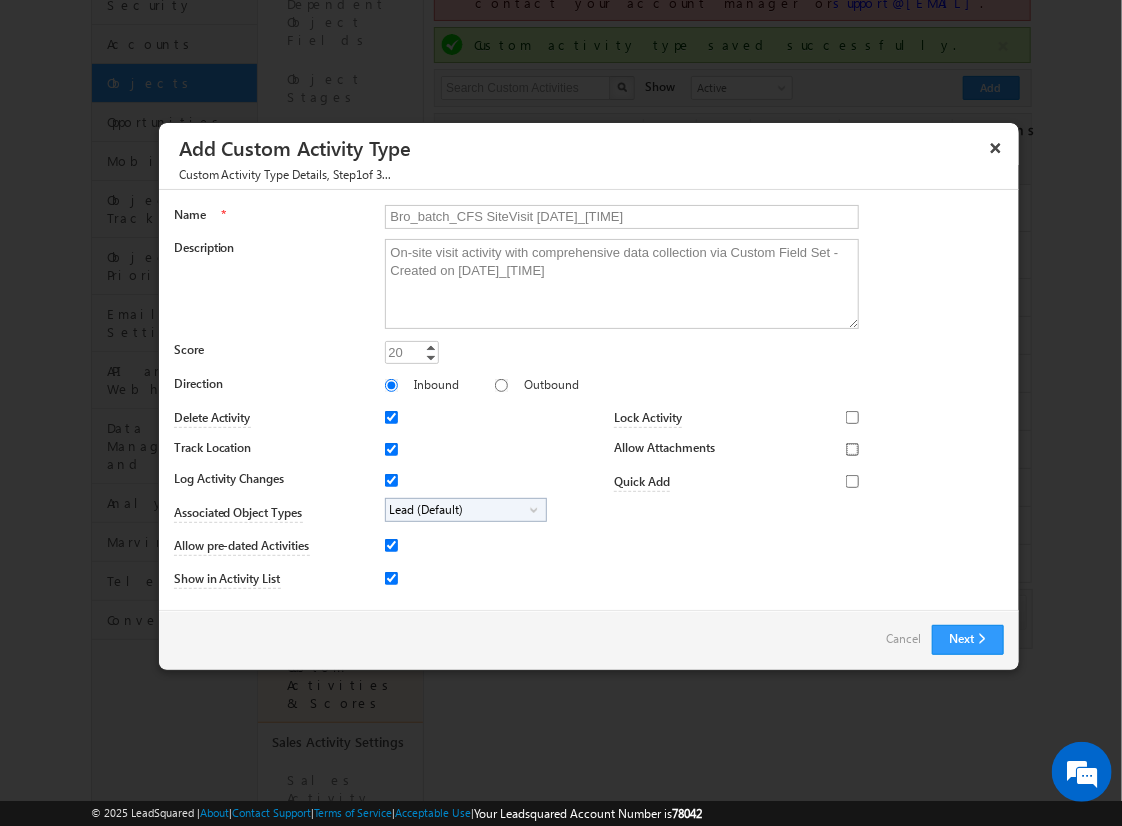click on "Allow Attachments" at bounding box center [852, 449] 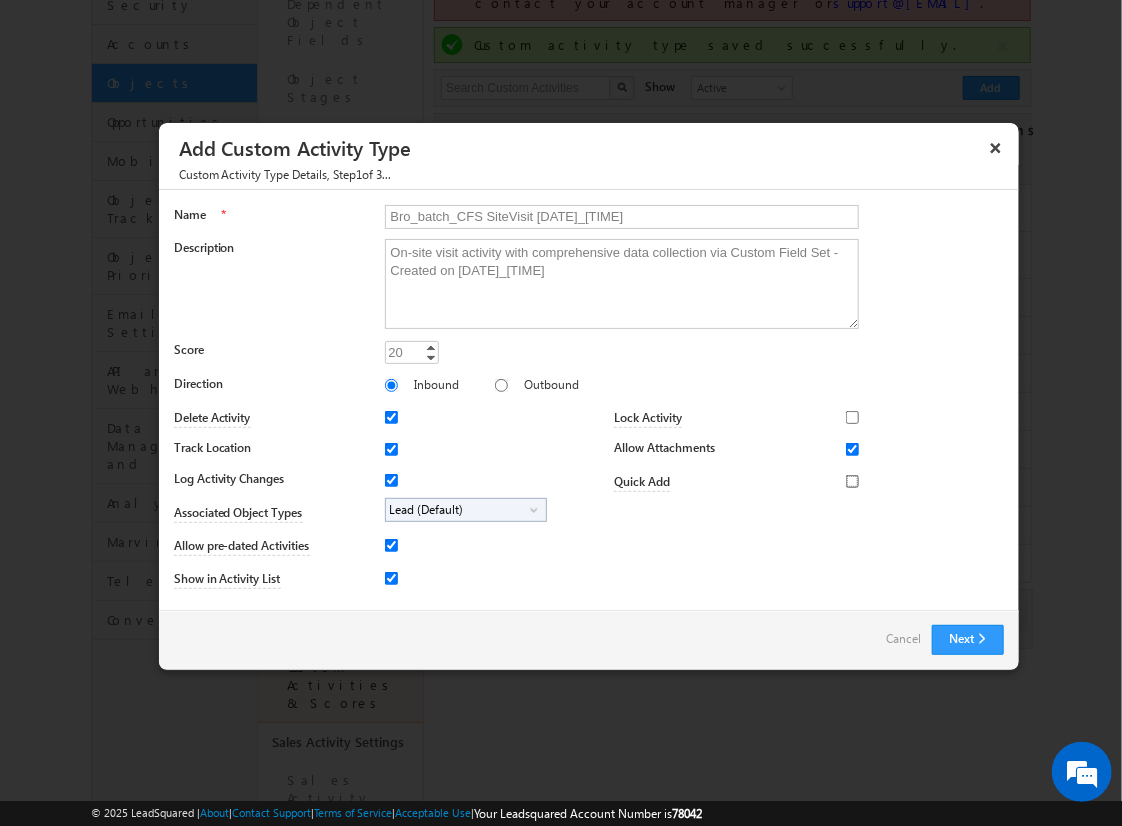 click on "Quick Add" at bounding box center (852, 481) 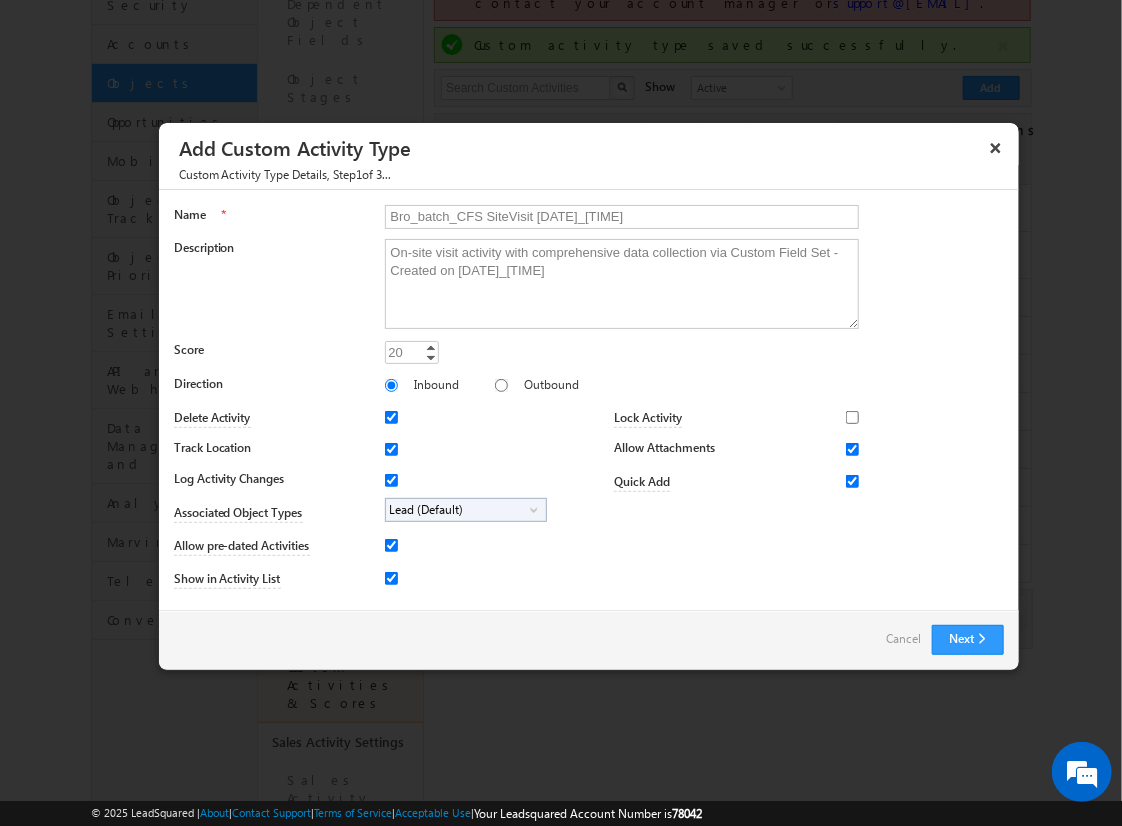 click on "Lead (Default)" at bounding box center (458, 510) 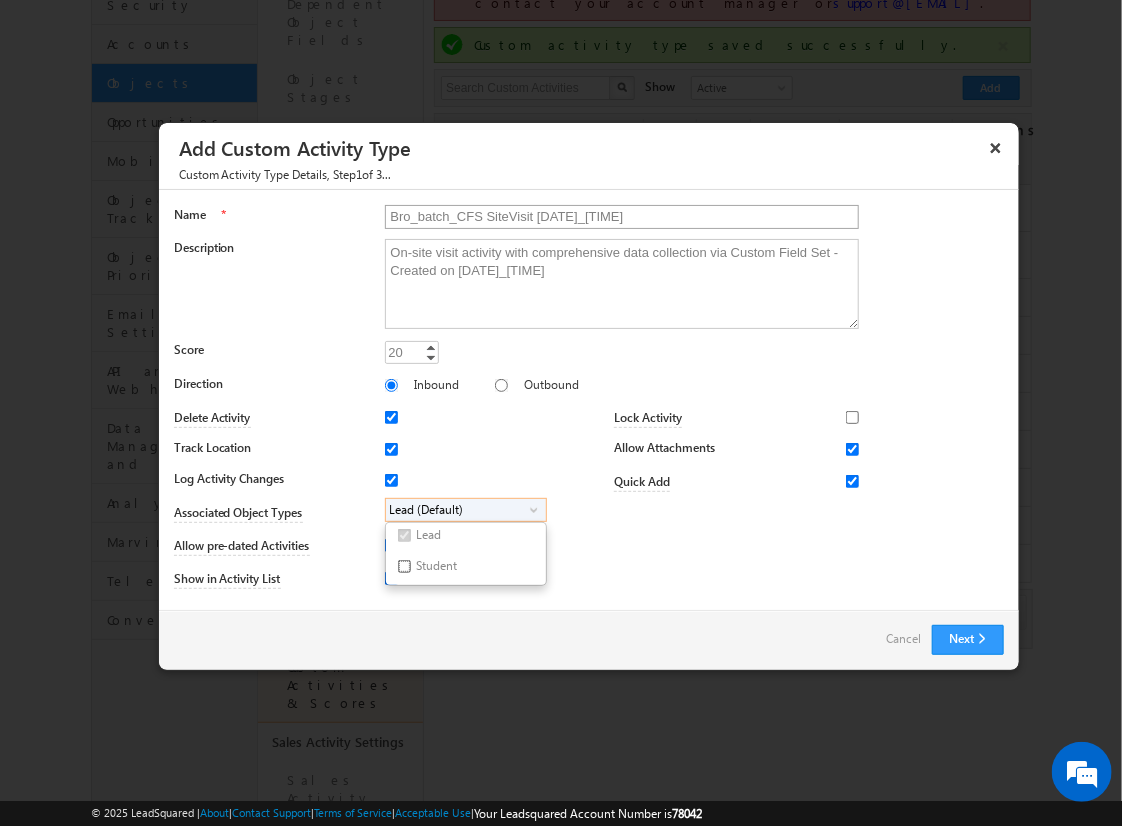 click on "Student" at bounding box center [404, 566] 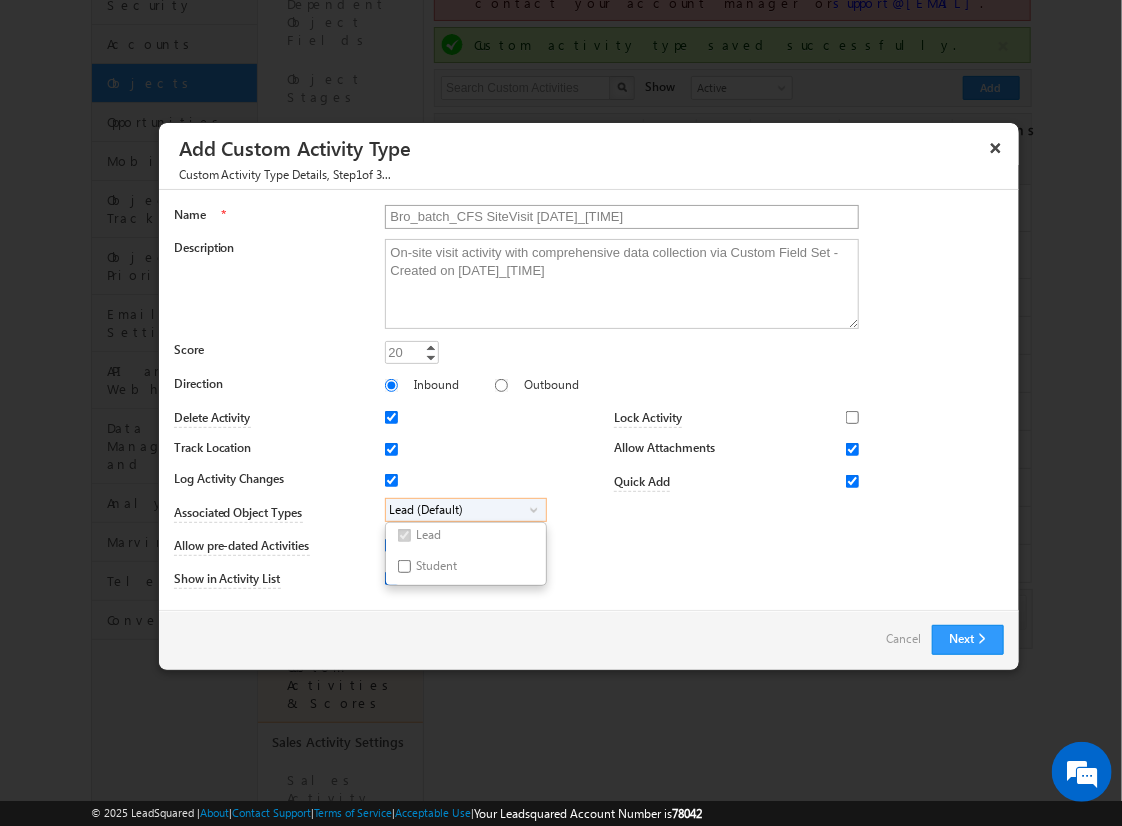 checkbox on "true" 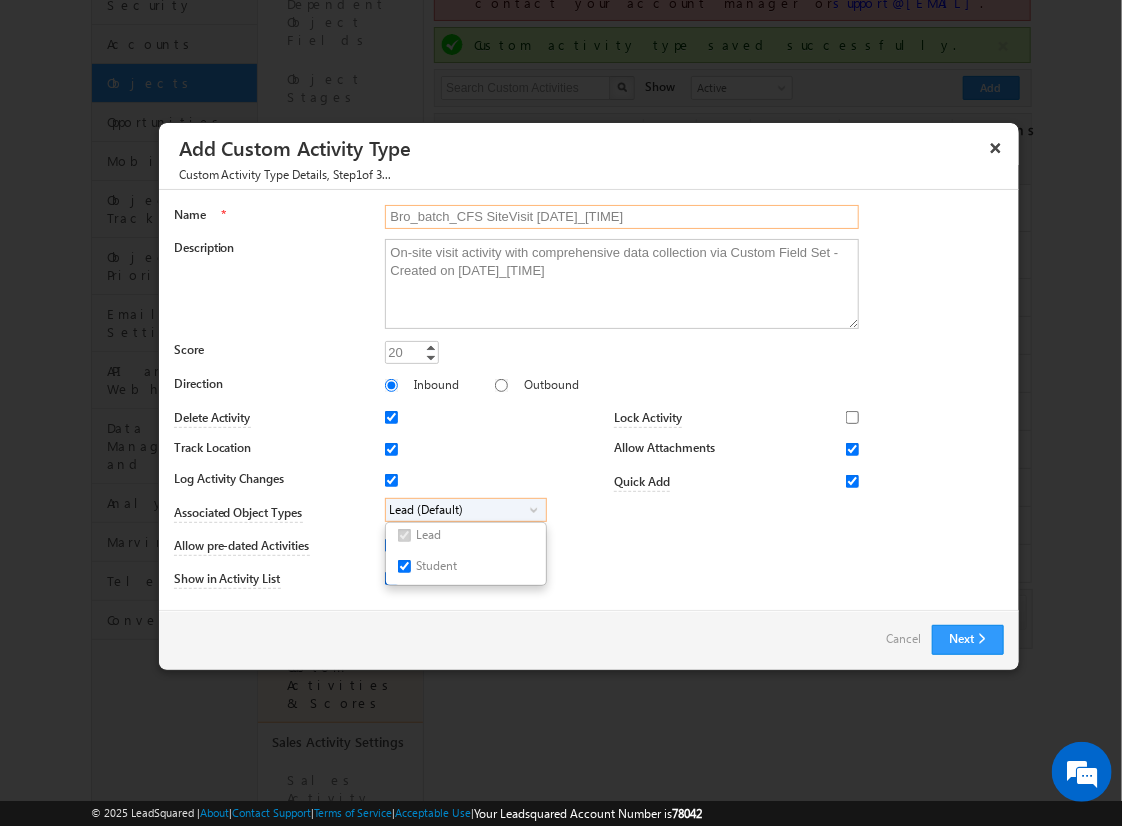 click on "Bro_batch_CFS SiteVisit [DATE]_[TIME]" at bounding box center (622, 217) 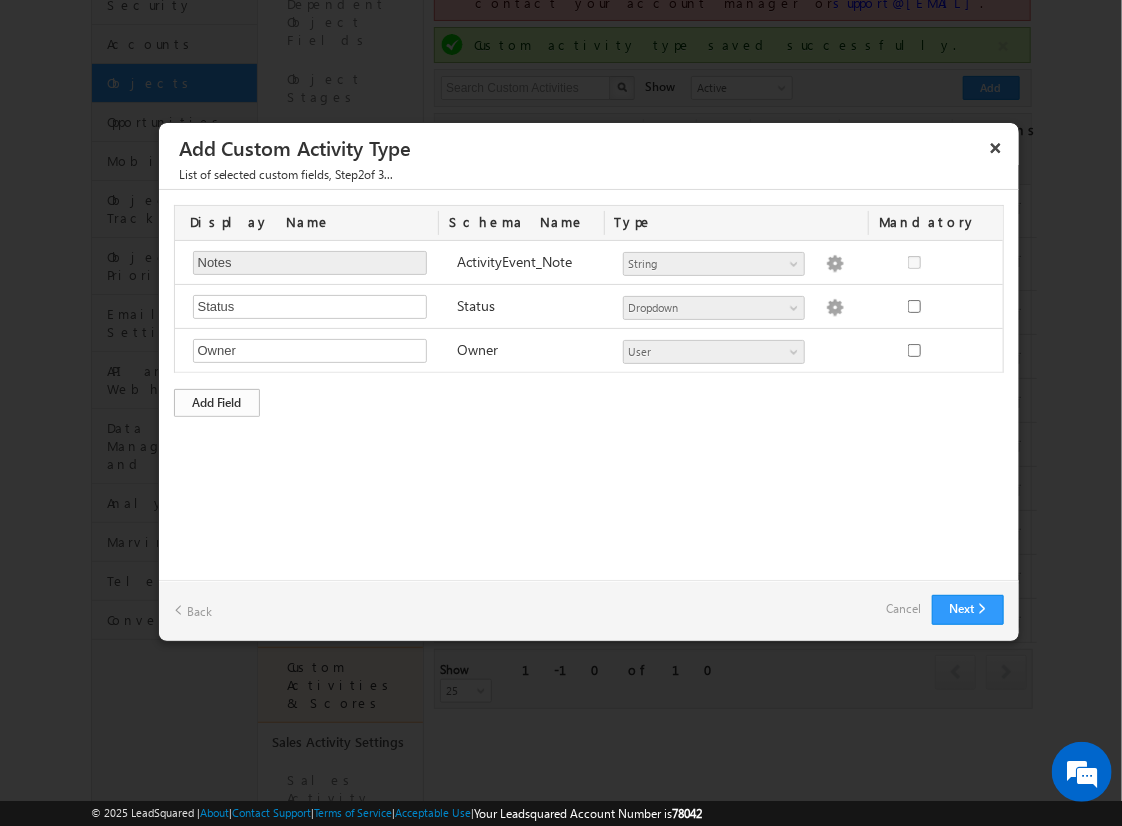 click on "Add Field" at bounding box center (217, 403) 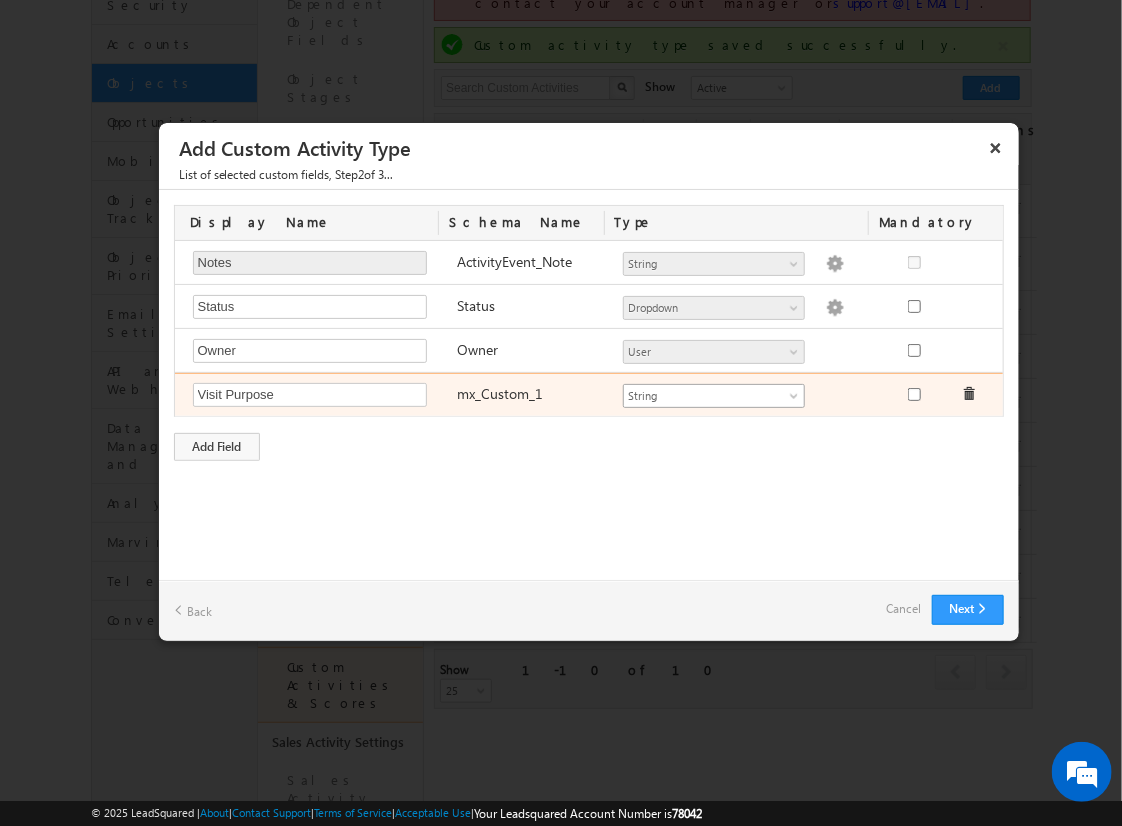 type on "Visit Purpose" 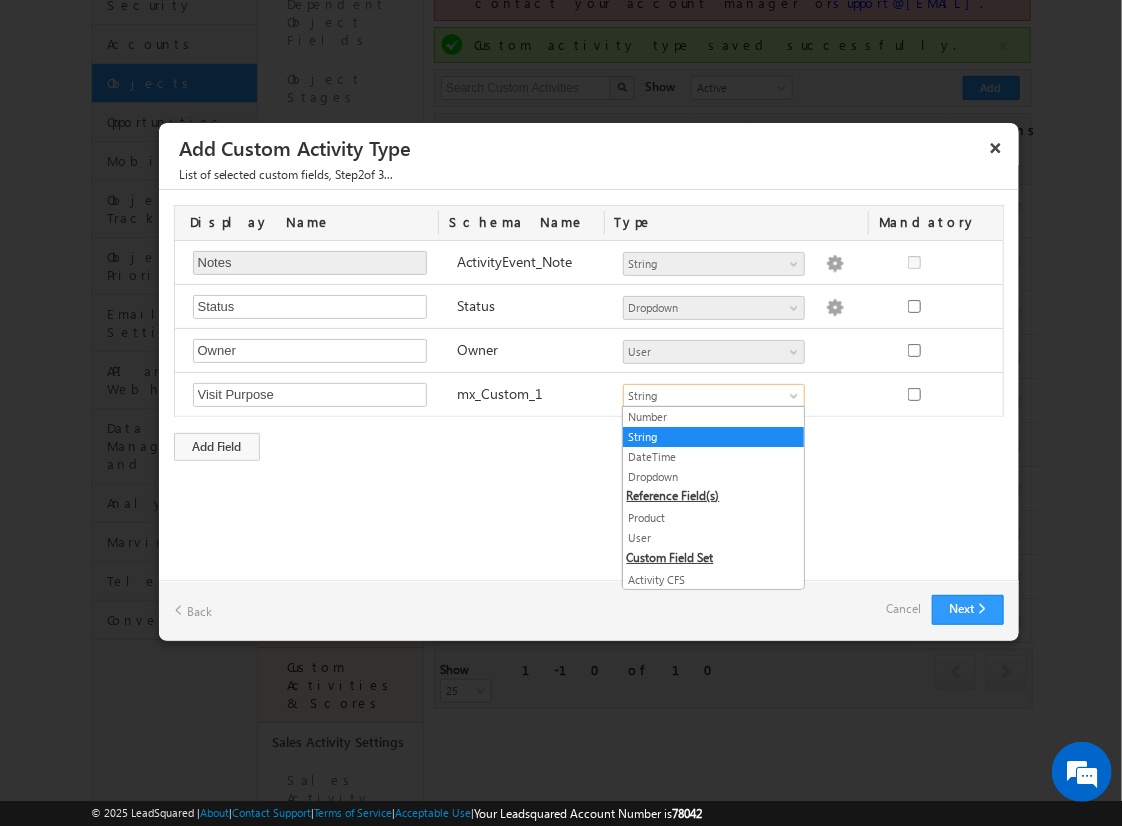 click on "String" at bounding box center (713, 437) 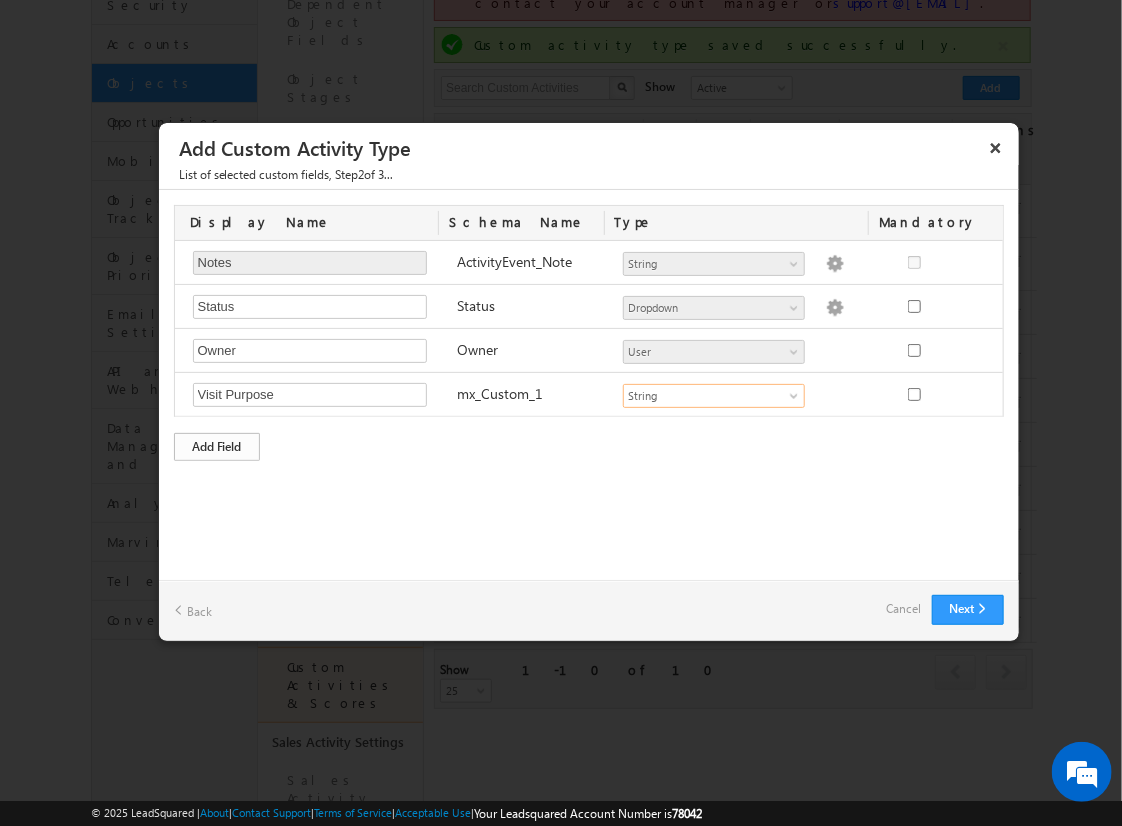 click on "Add Field" at bounding box center (217, 447) 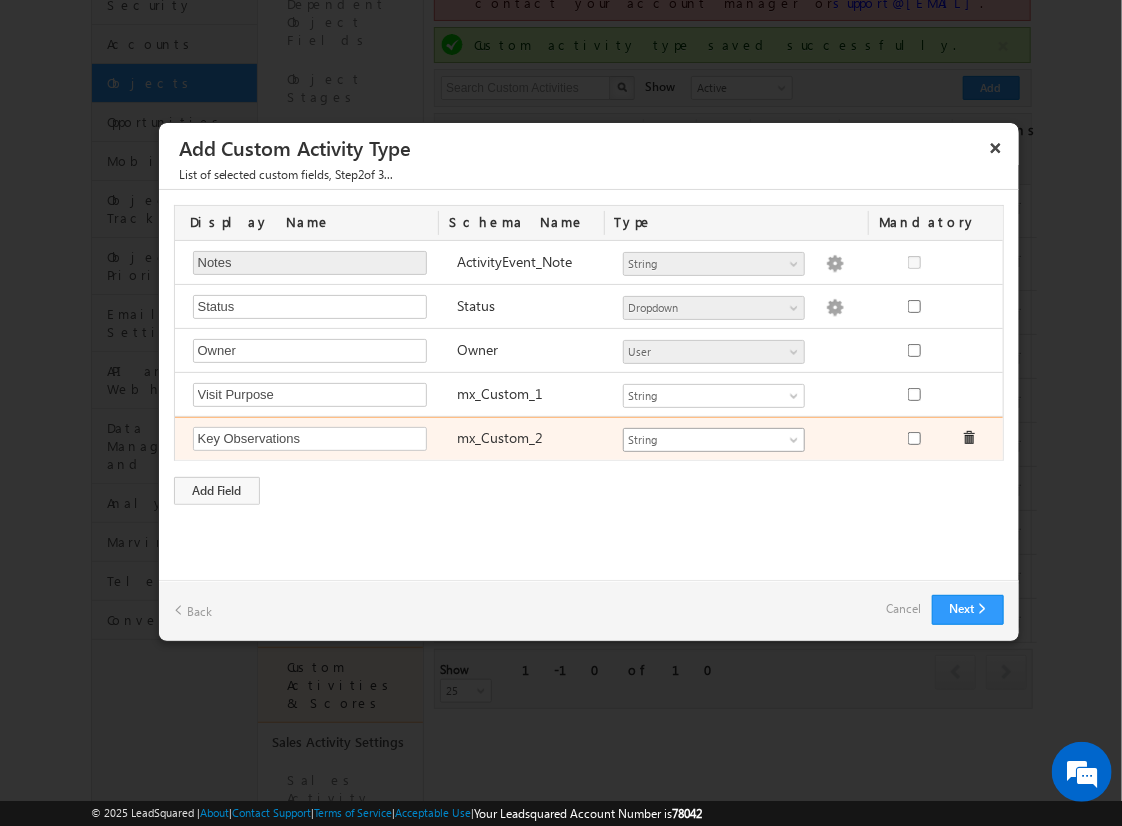 type on "Key Observations" 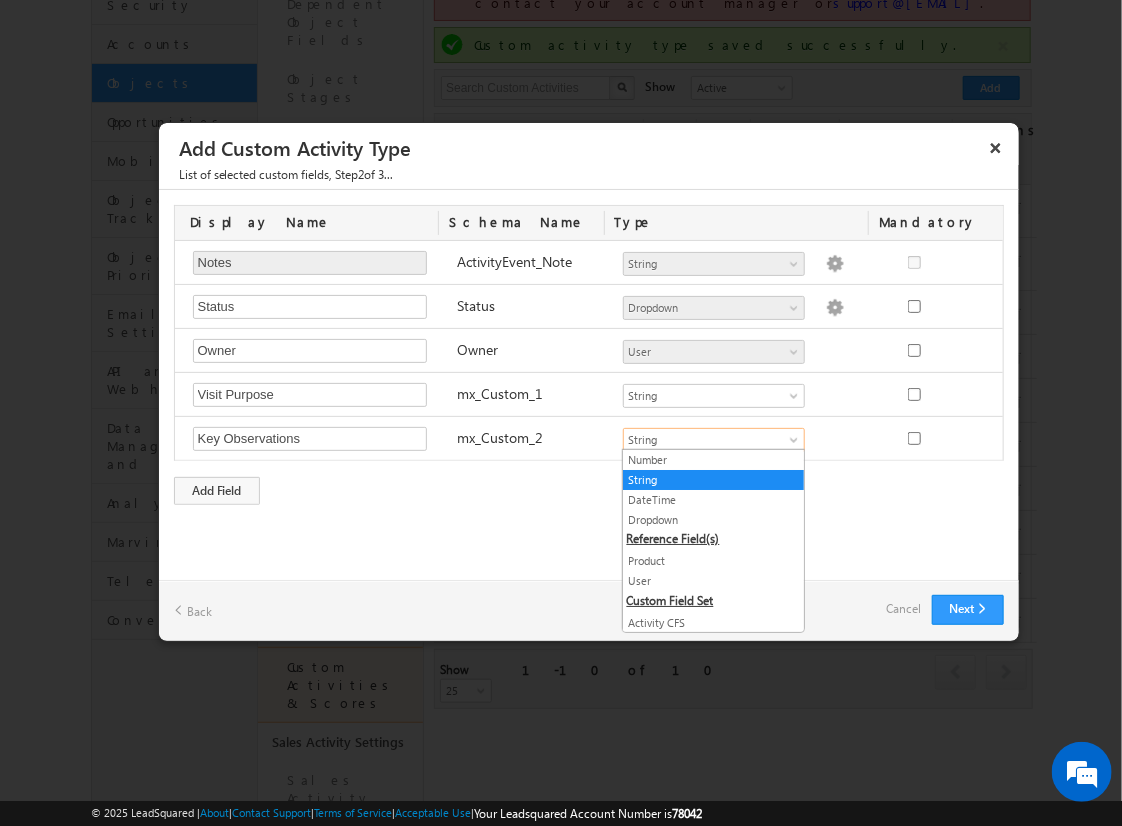 click on "String" at bounding box center [713, 480] 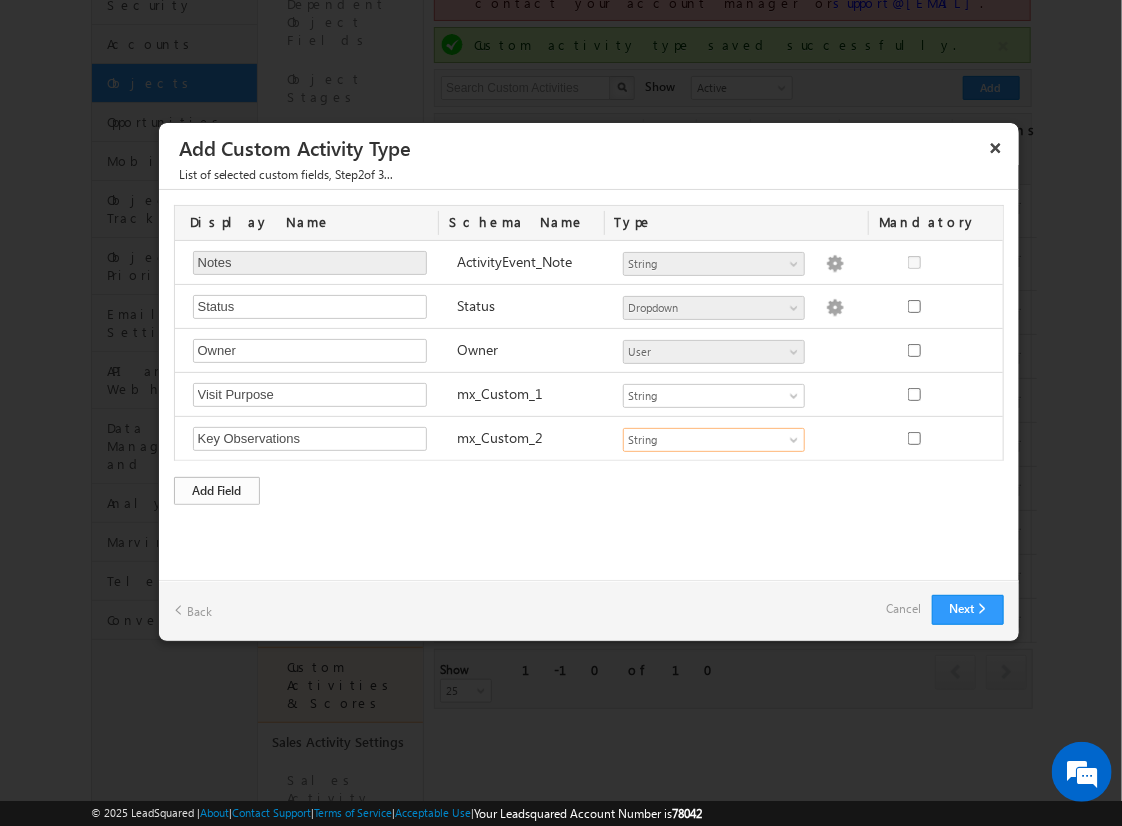 click on "Add Field" at bounding box center (217, 491) 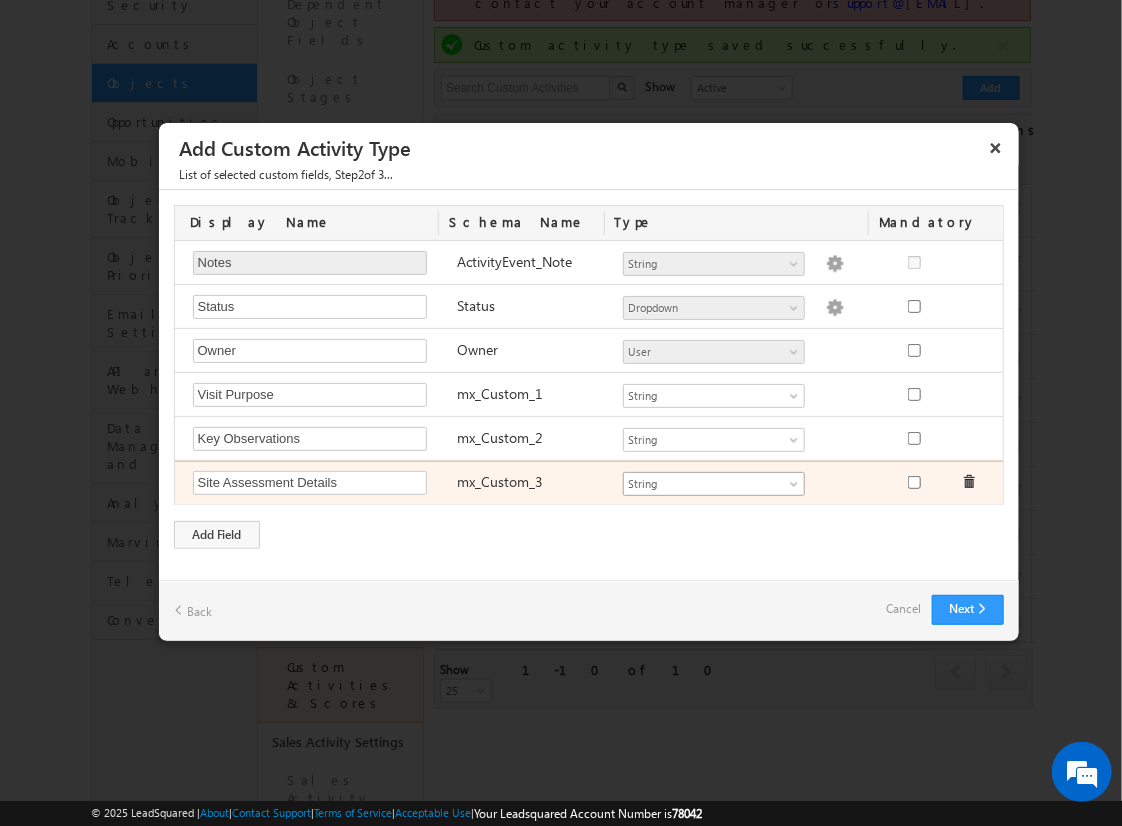 type on "Site Assessment Details" 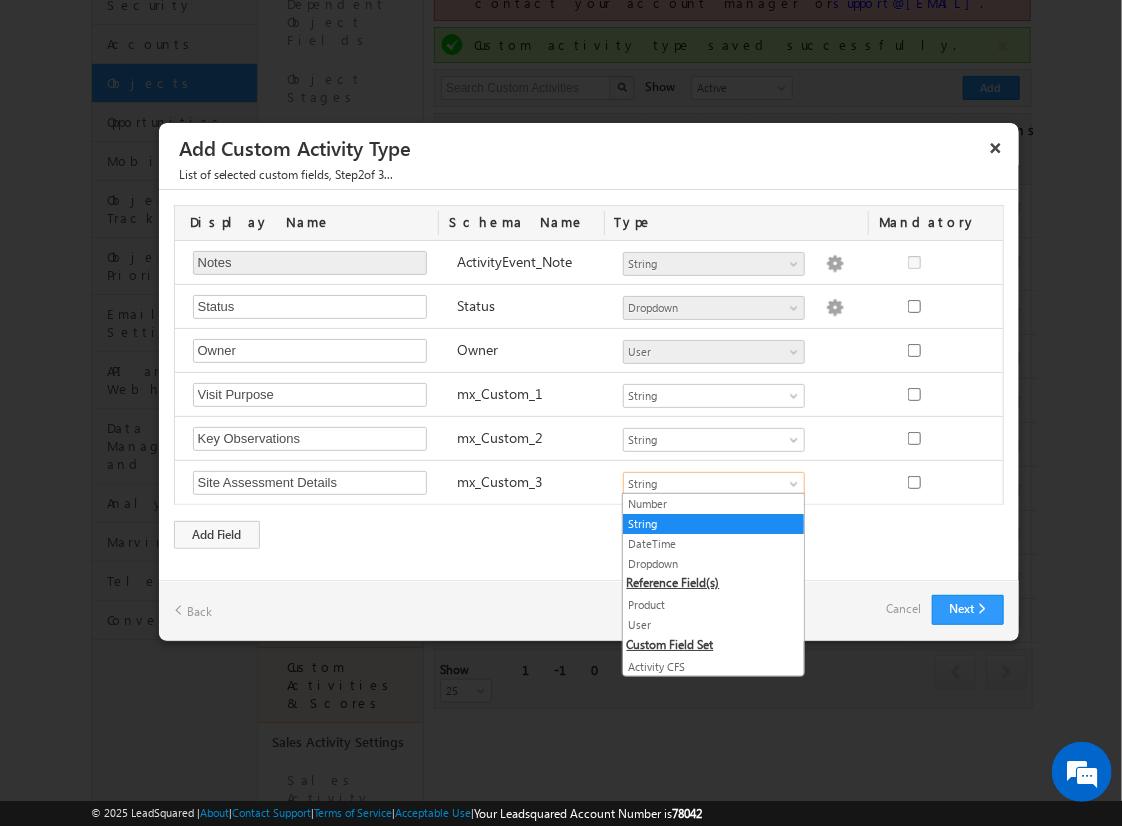click on "Both CFS" at bounding box center (713, 687) 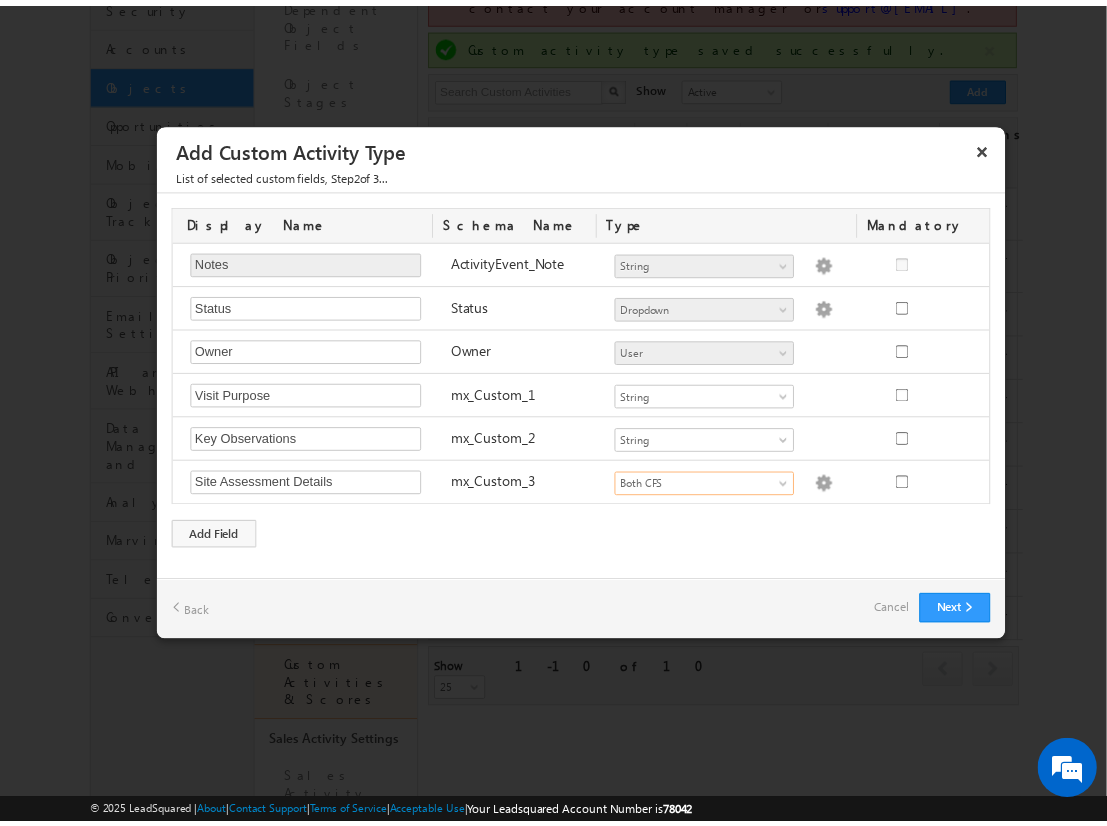 scroll, scrollTop: 0, scrollLeft: 0, axis: both 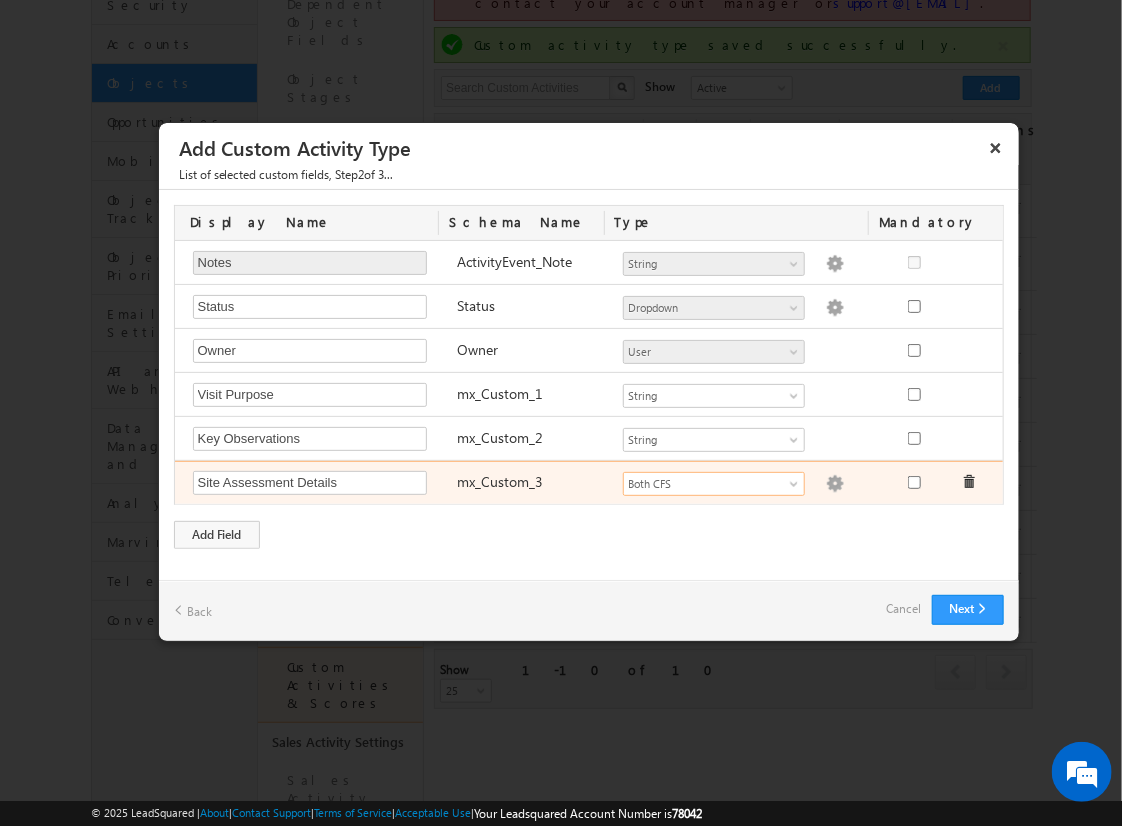 click at bounding box center [835, 484] 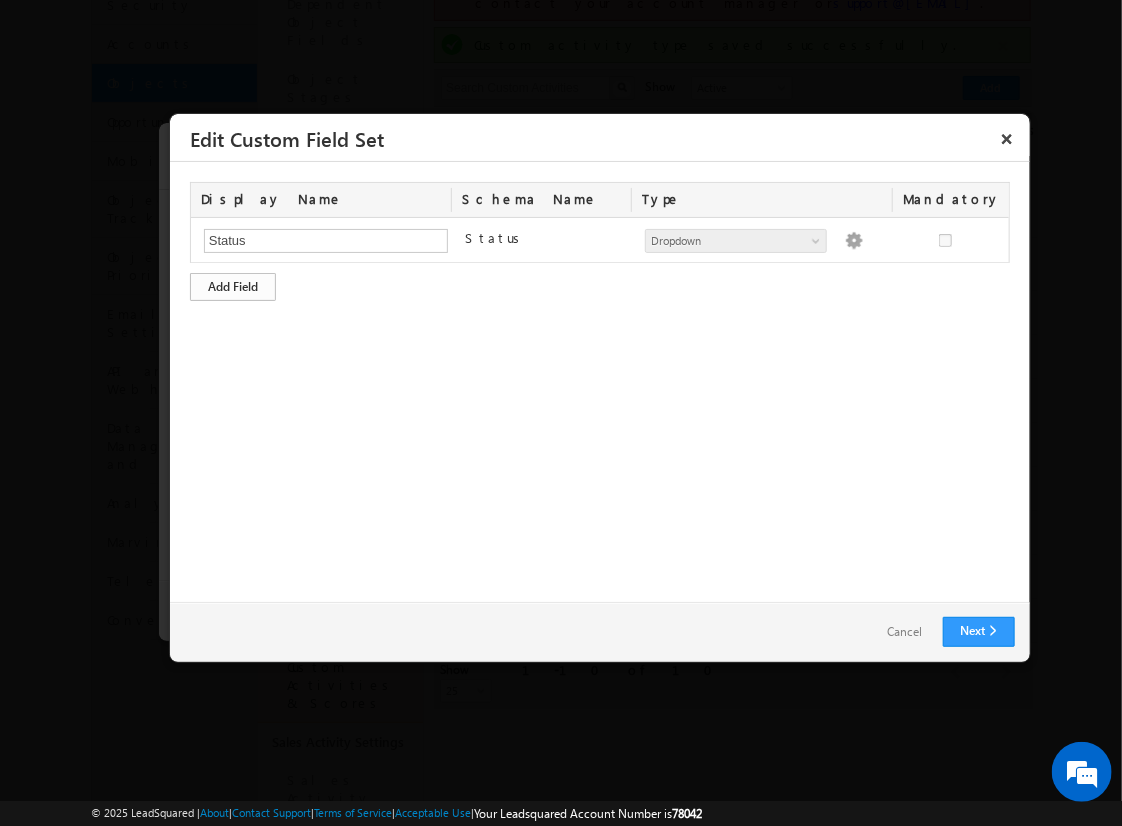 click on "Add Field" at bounding box center [233, 287] 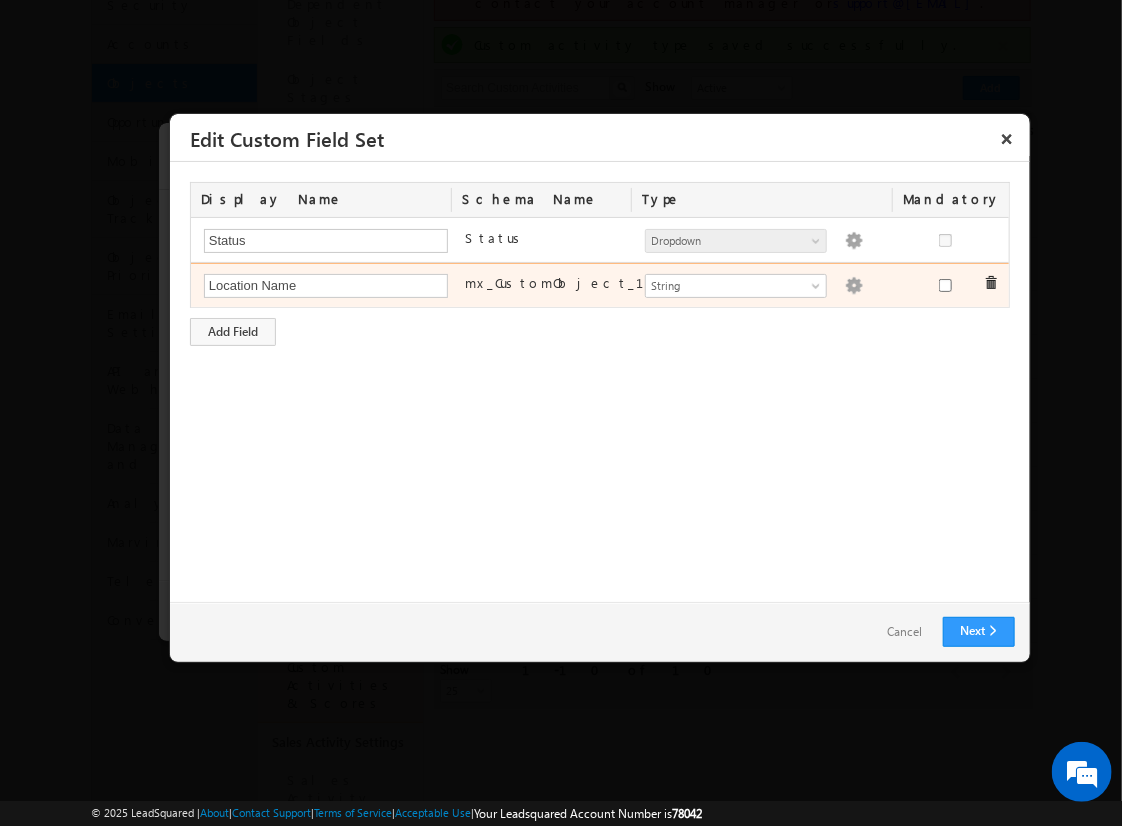 type on "Location Name" 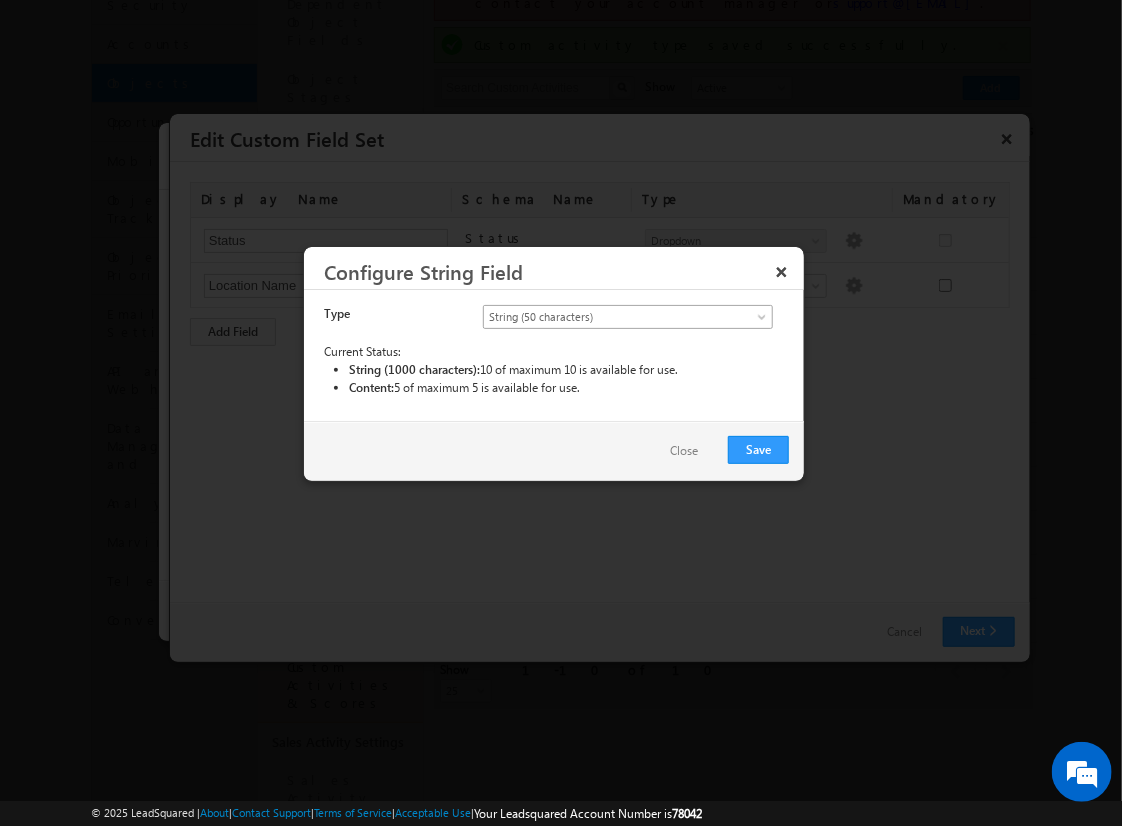 click on "String (50 characters)" at bounding box center [611, 317] 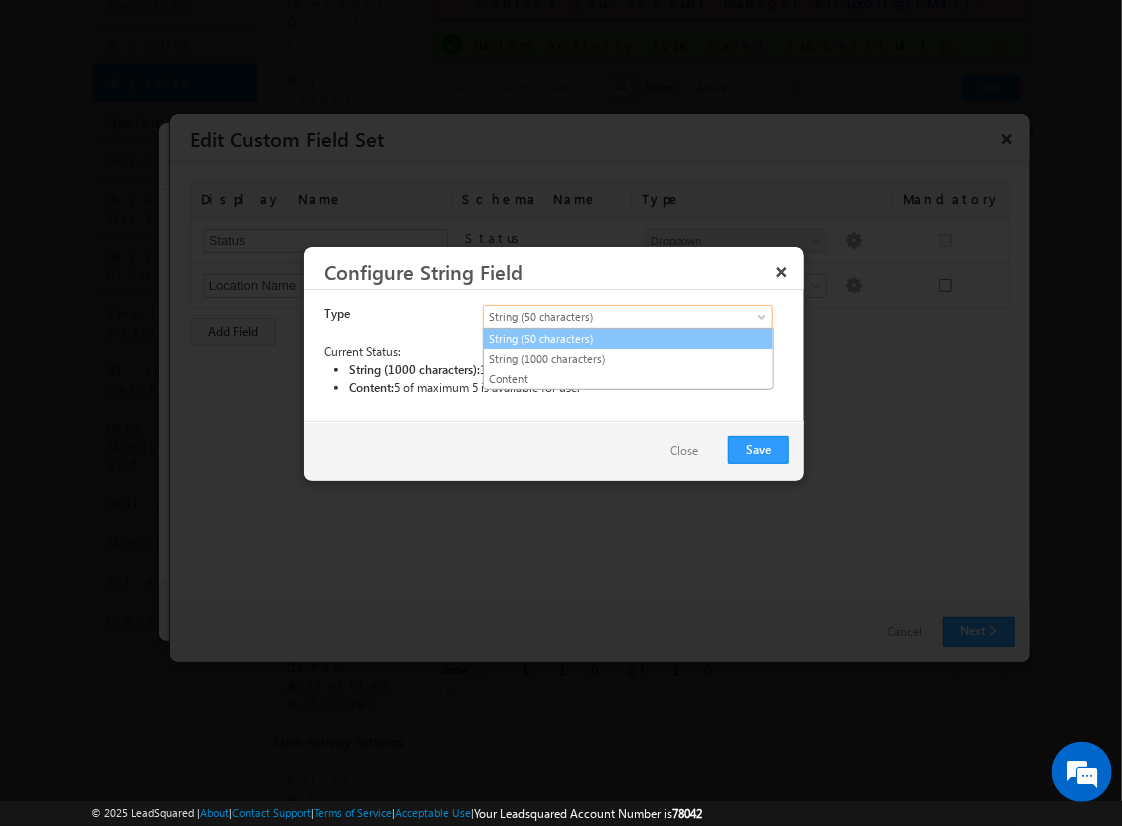 click on "String (50 characters)" at bounding box center [628, 339] 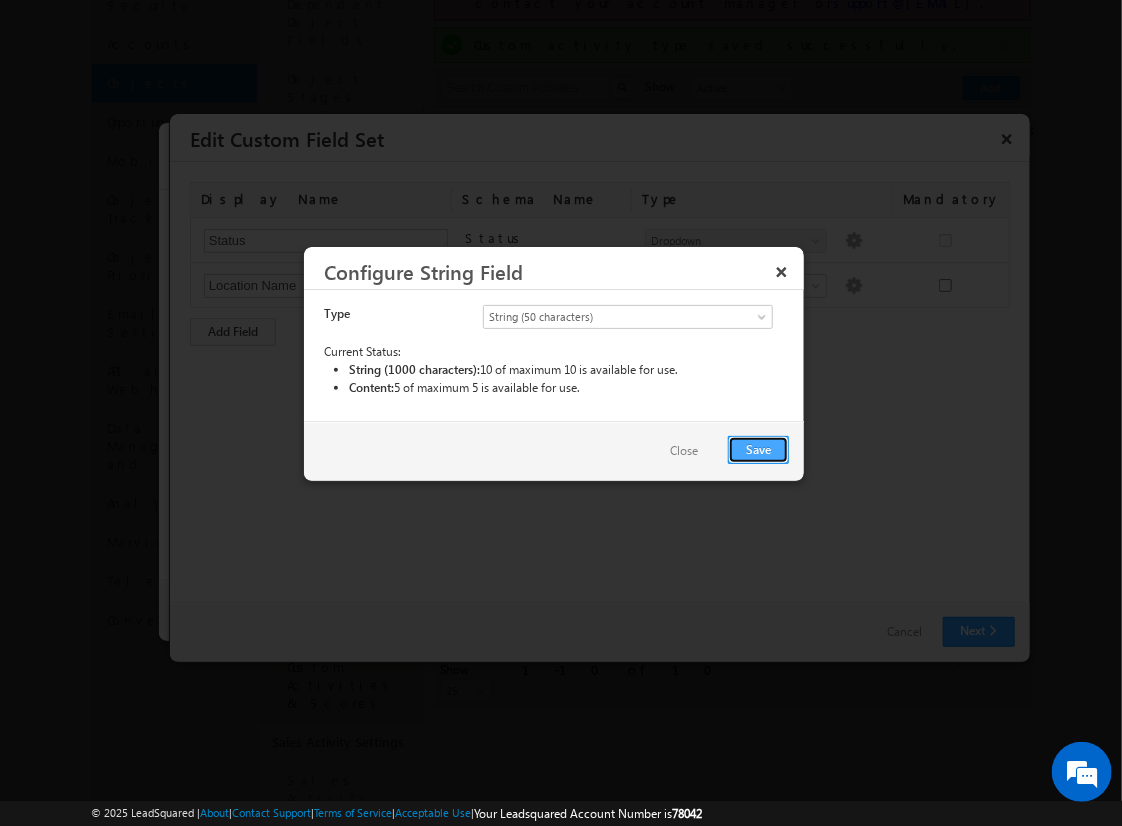 click on "Save" at bounding box center [758, 450] 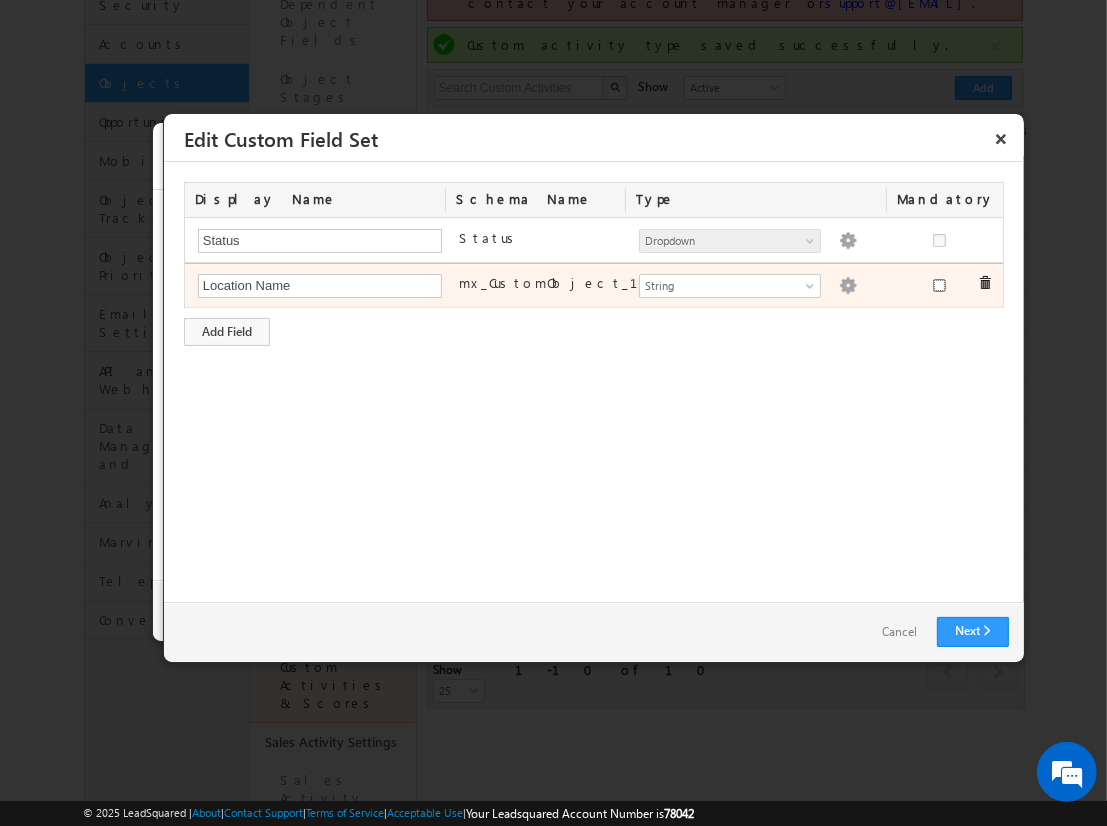 click at bounding box center [939, 285] 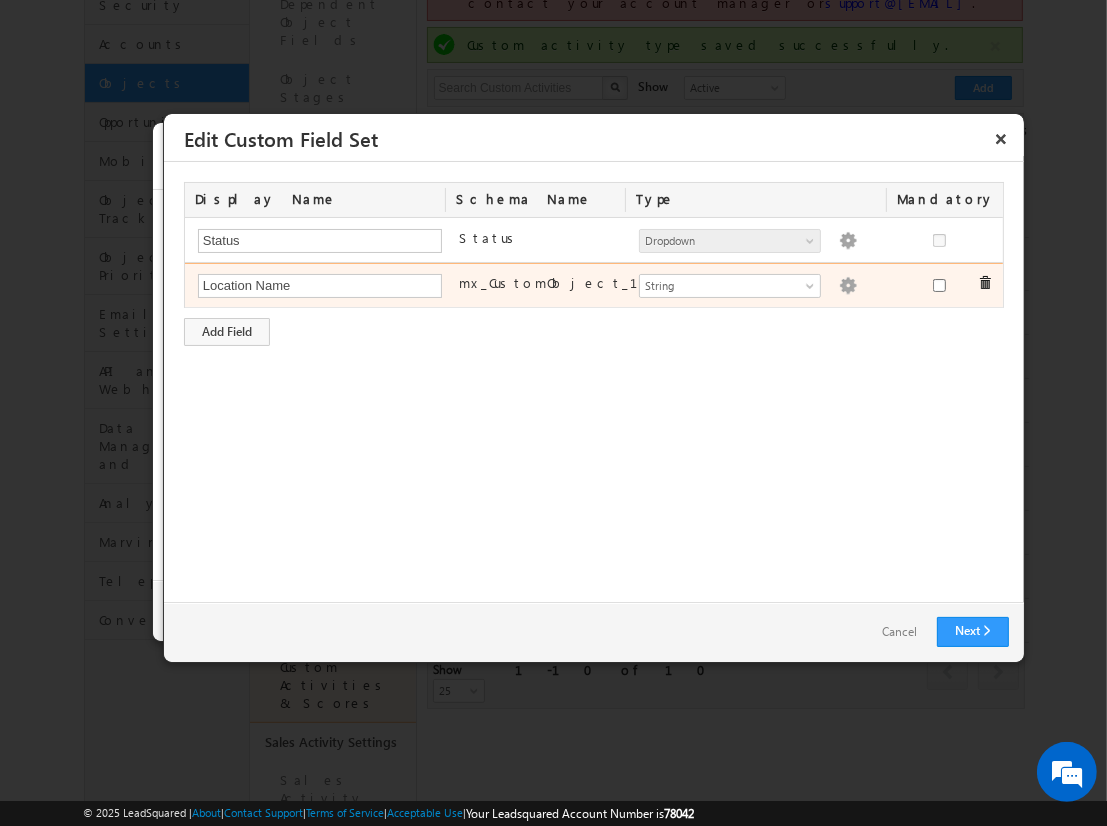 checkbox on "false" 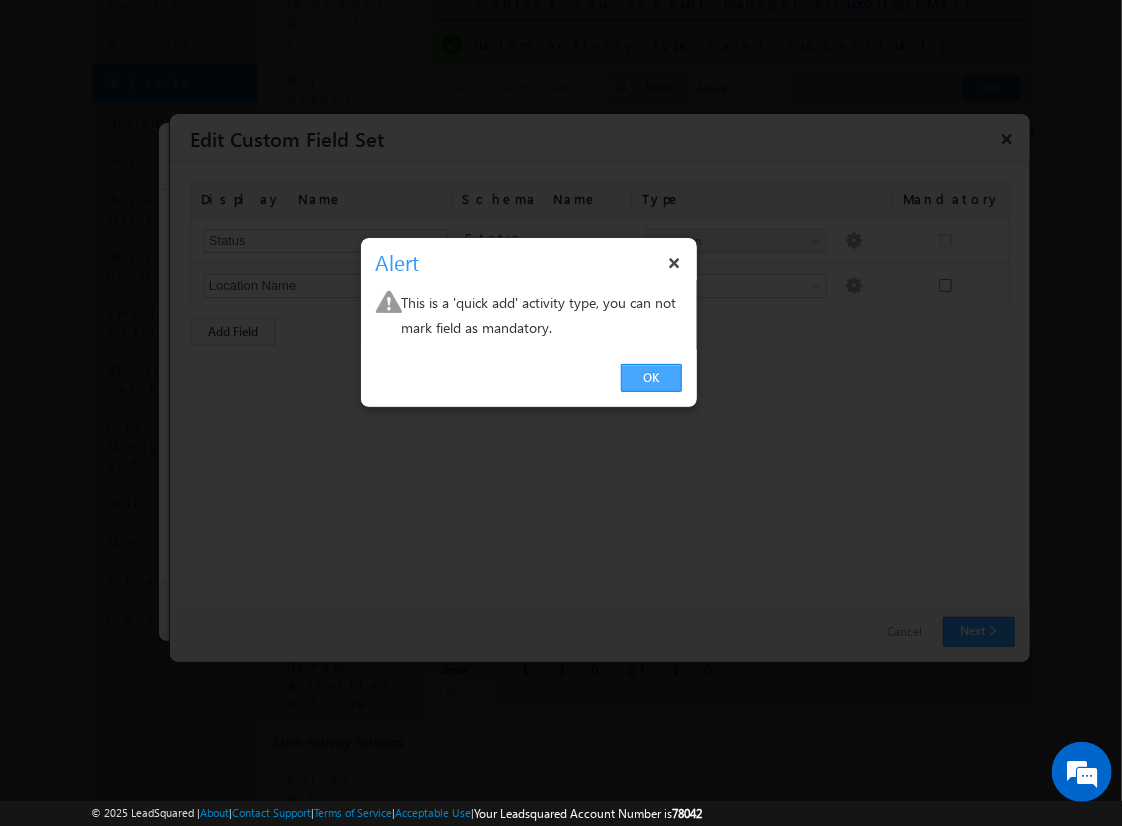 click on "OK" at bounding box center (651, 378) 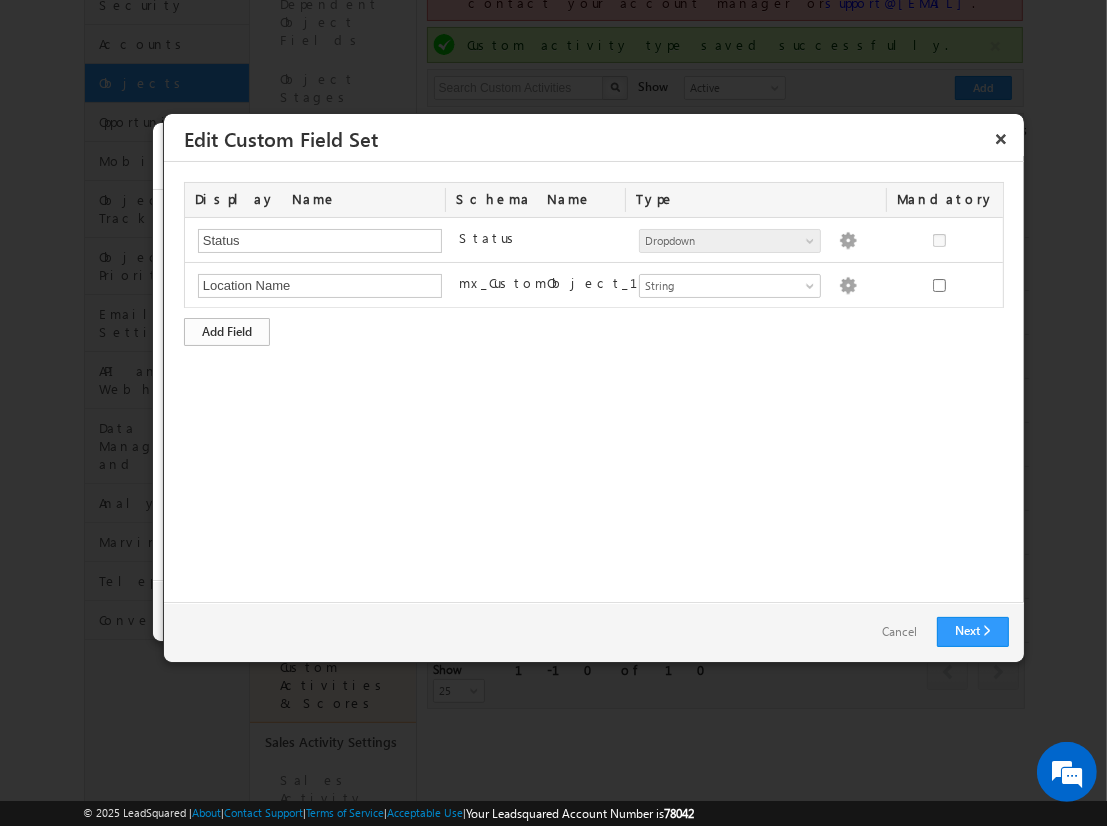 click on "Add Field" at bounding box center (227, 332) 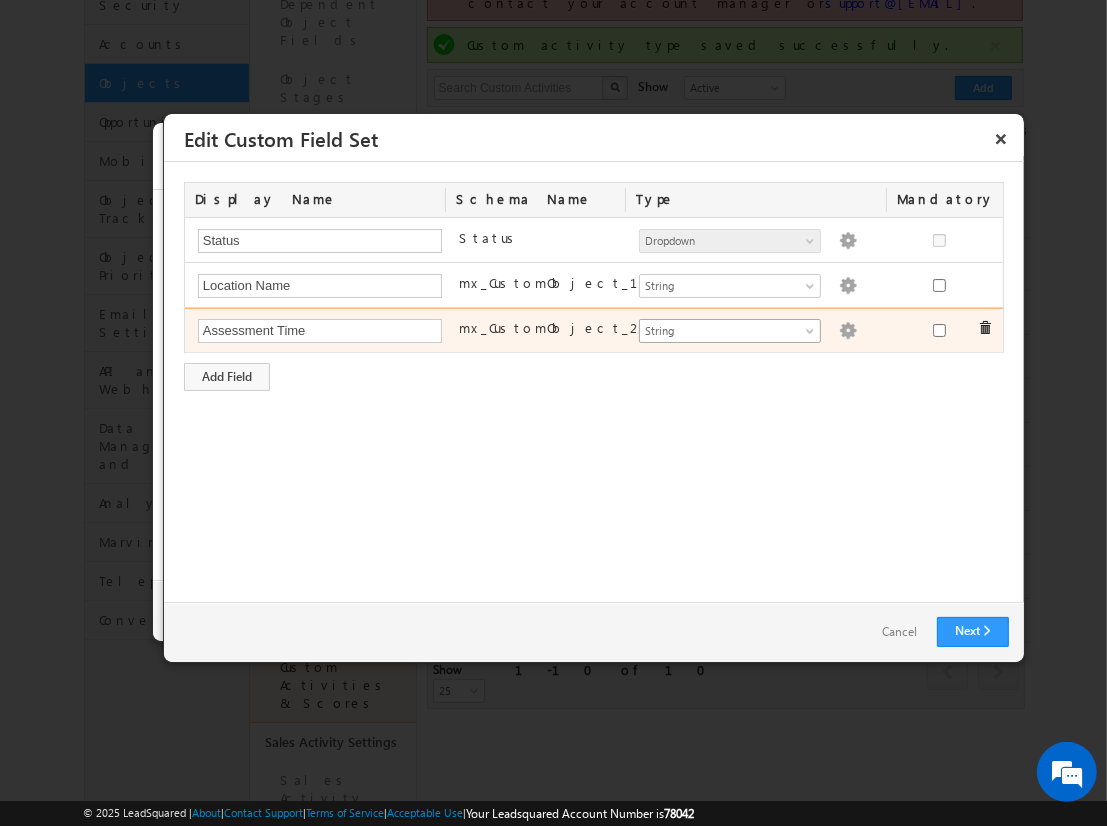 type on "Assessment Time" 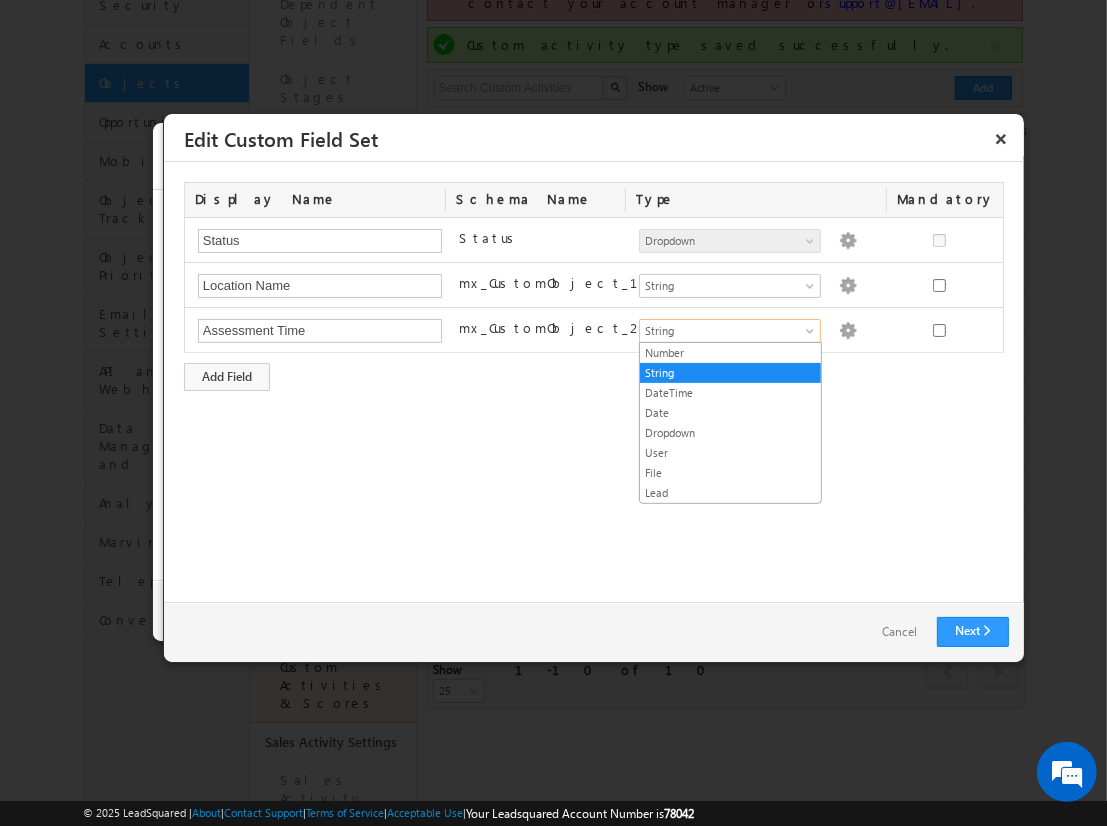 click on "DateTime" at bounding box center [730, 393] 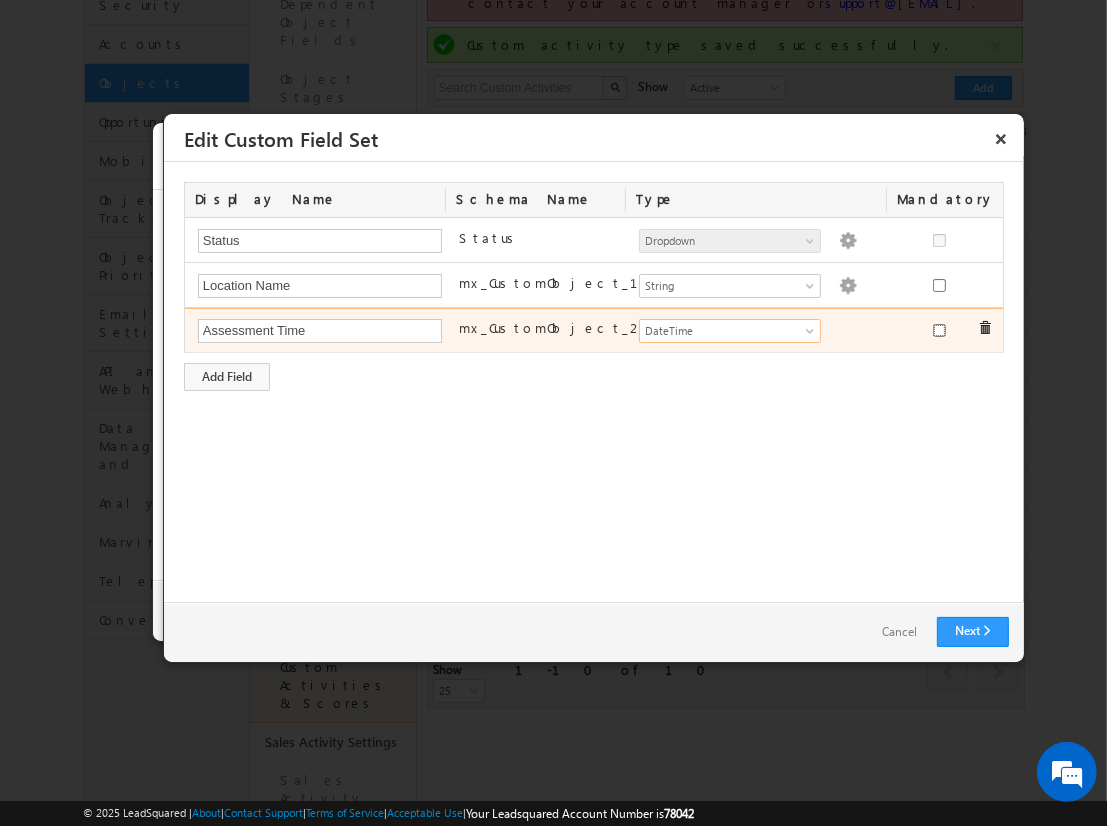 click at bounding box center [939, 330] 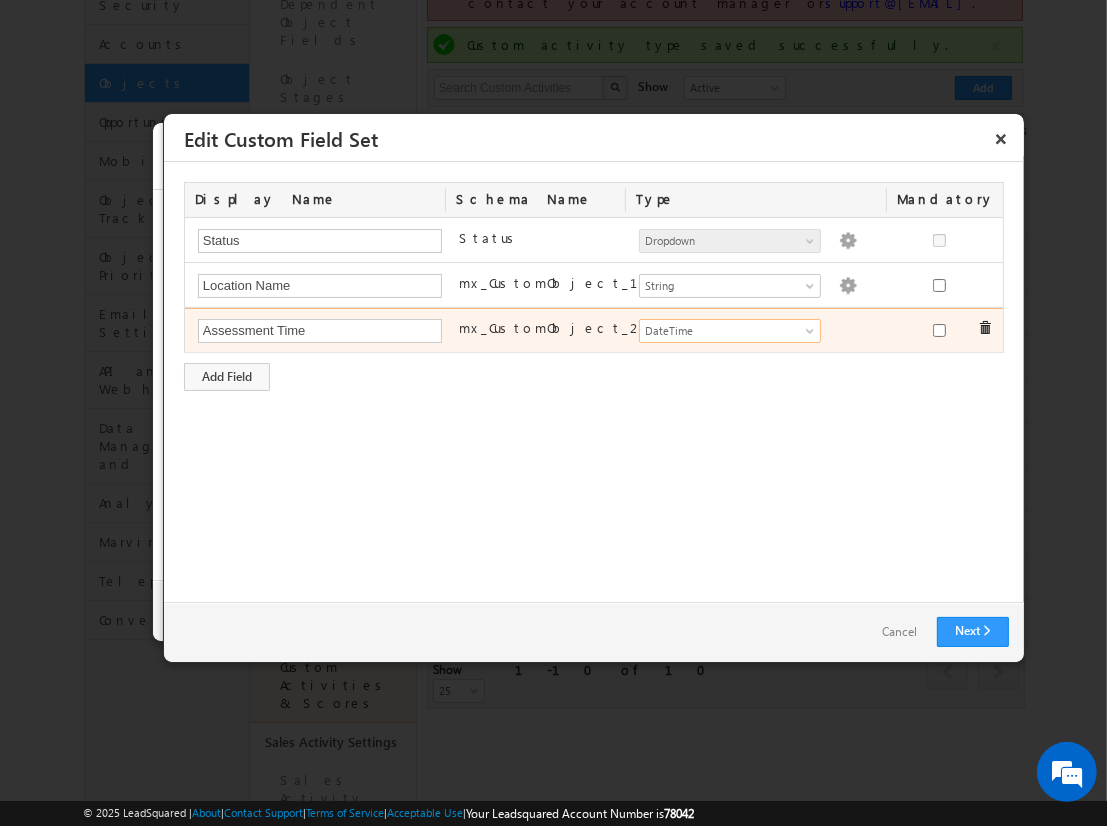 checkbox on "false" 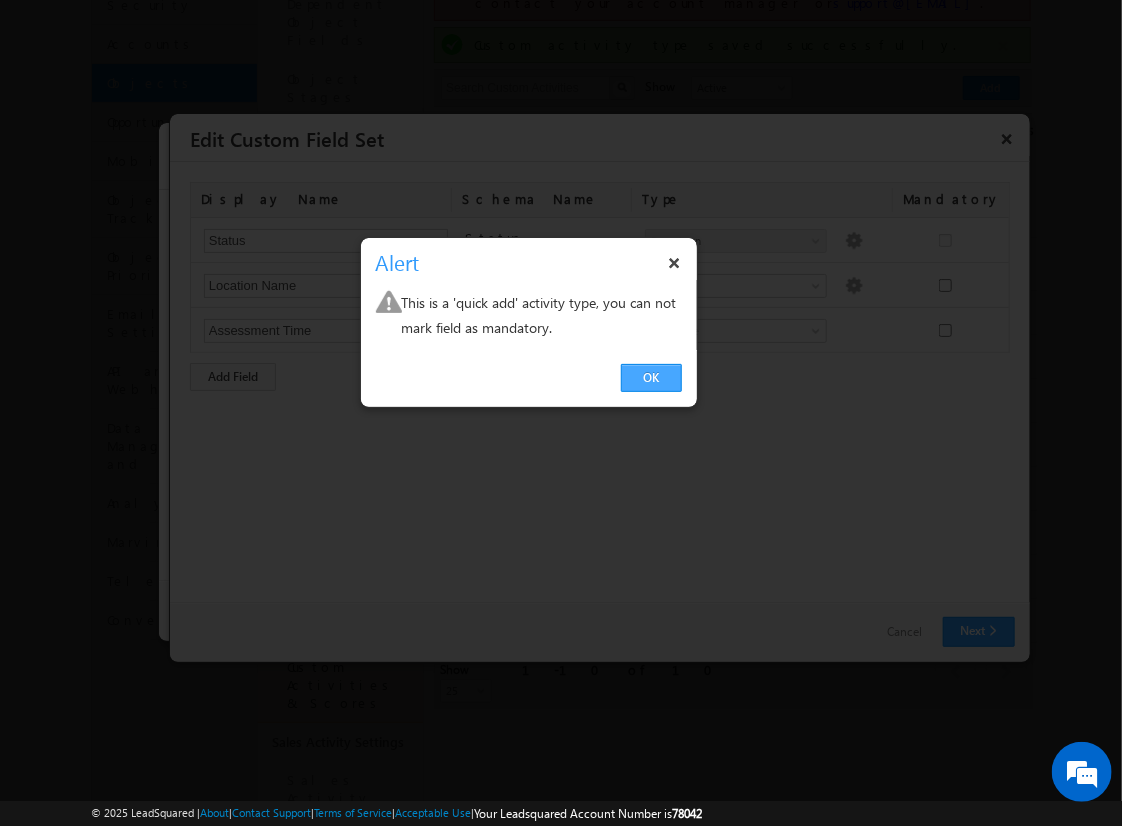 click on "OK" at bounding box center [651, 378] 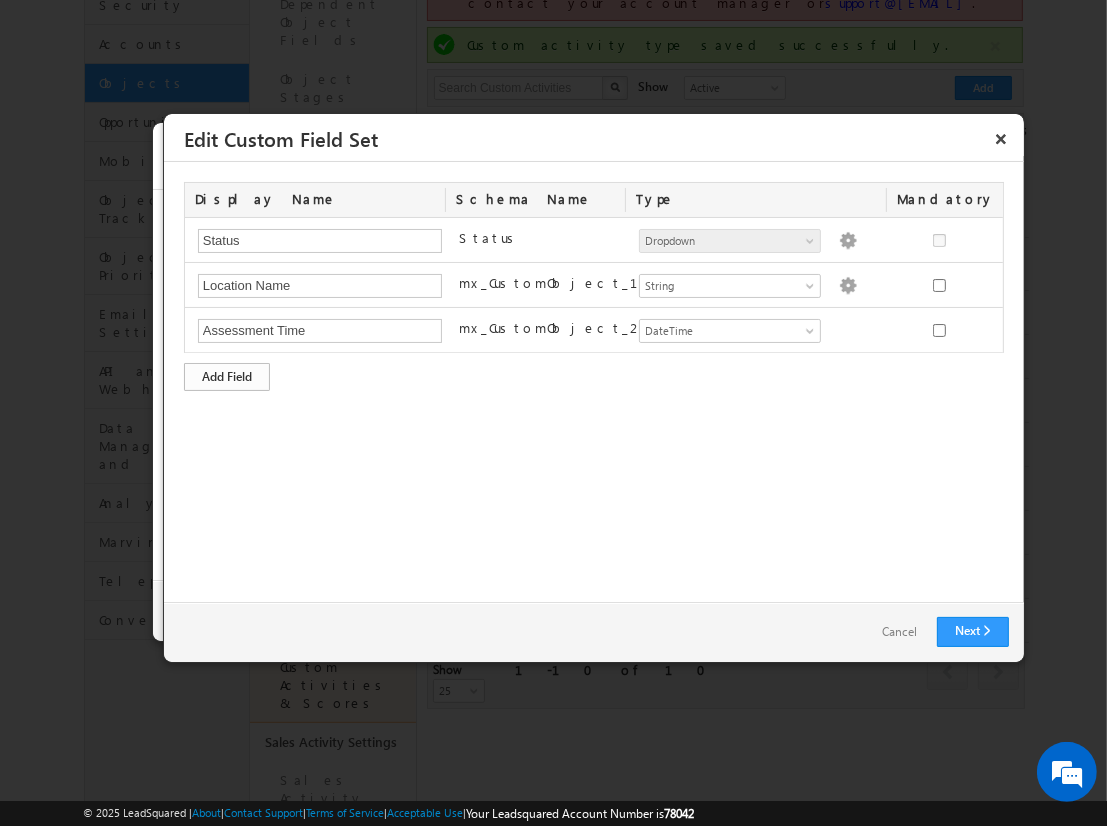 click on "Add Field" at bounding box center (227, 377) 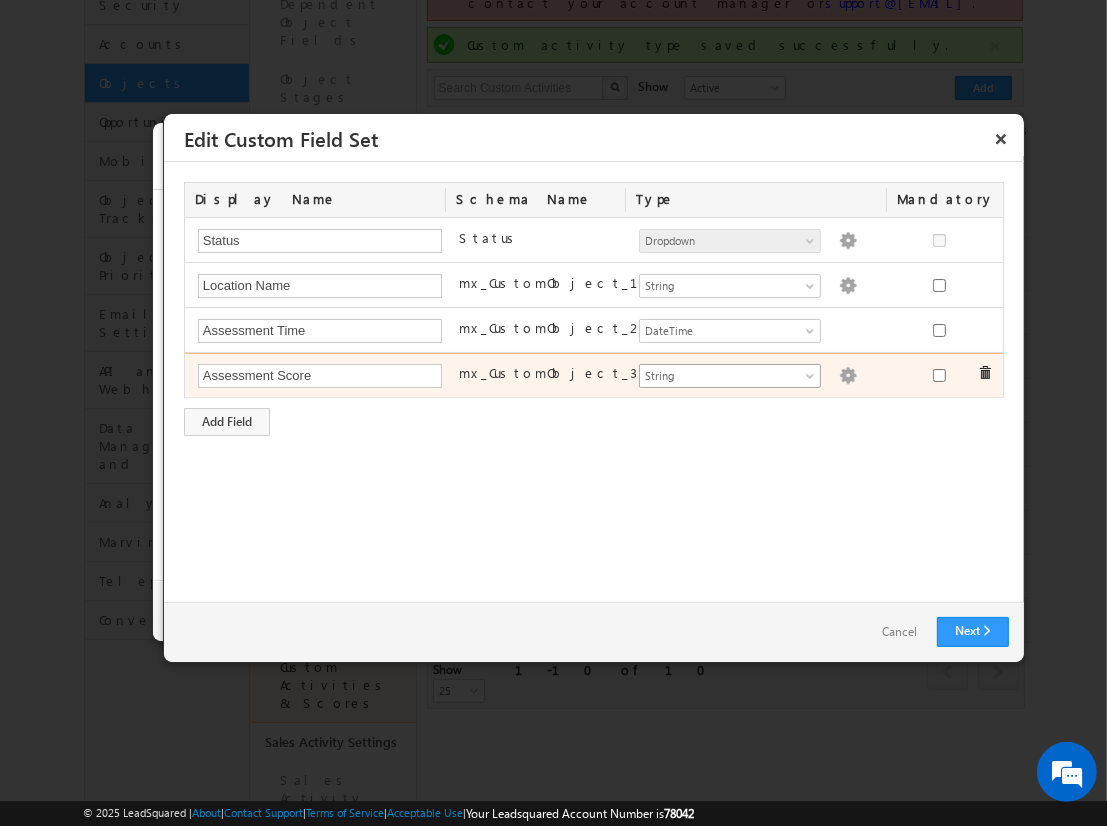 type on "Assessment Score" 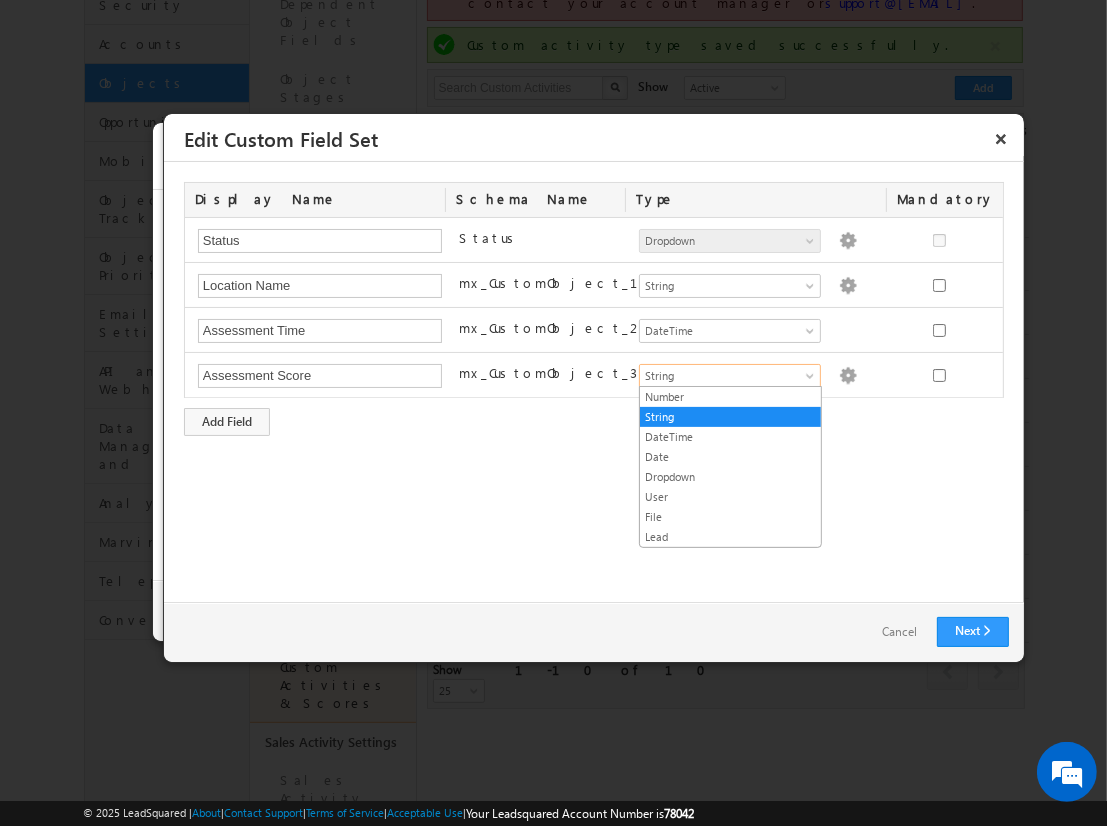 click on "Number" at bounding box center [730, 397] 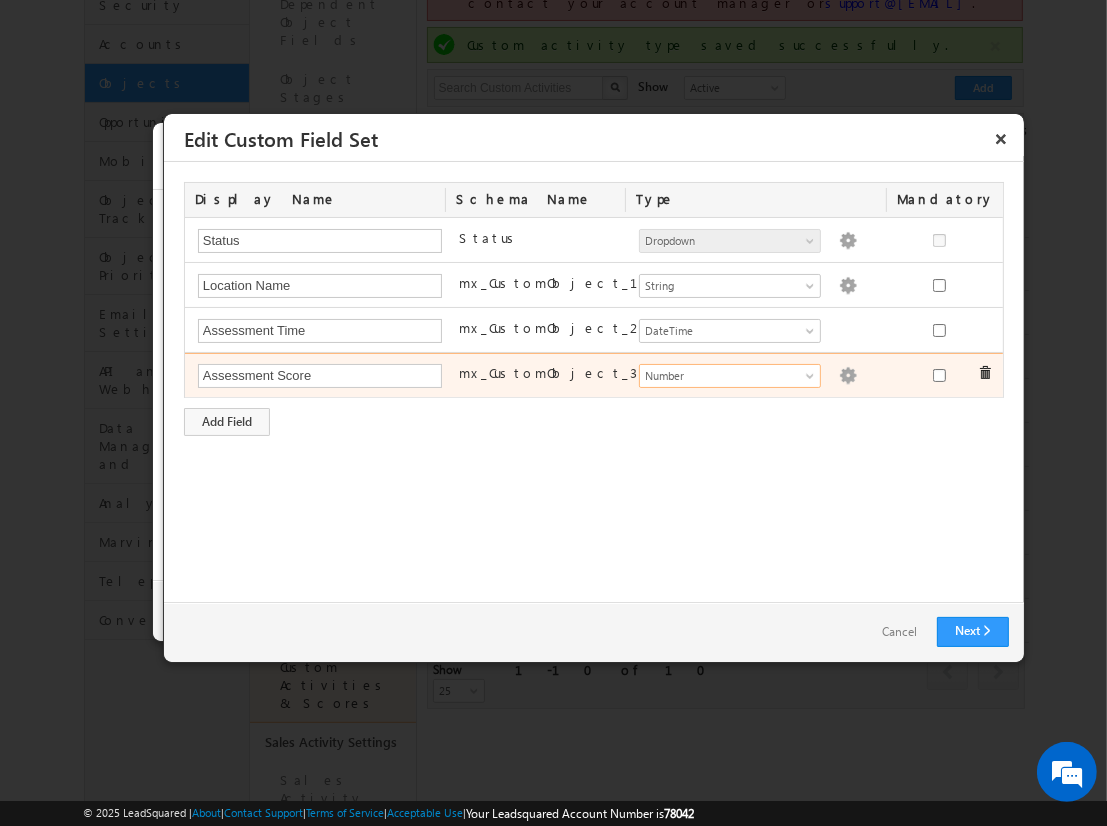 click at bounding box center [848, 376] 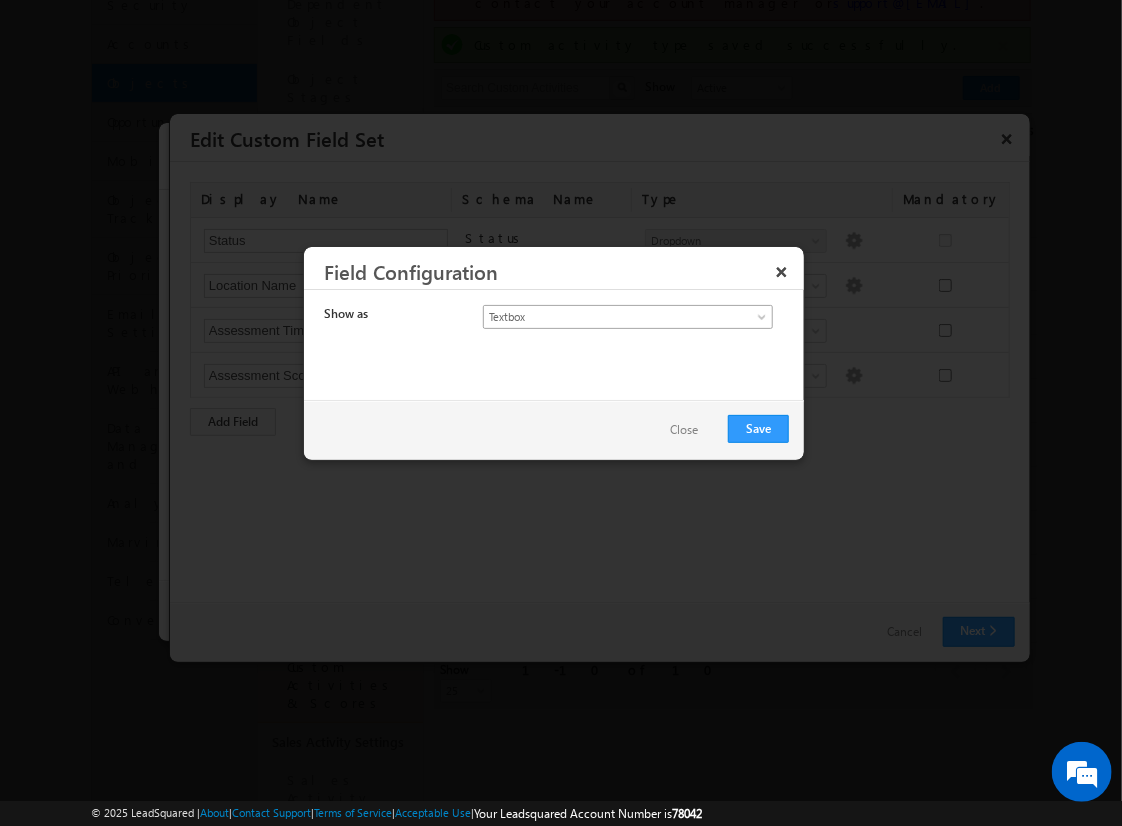 click on "Textbox" at bounding box center (611, 317) 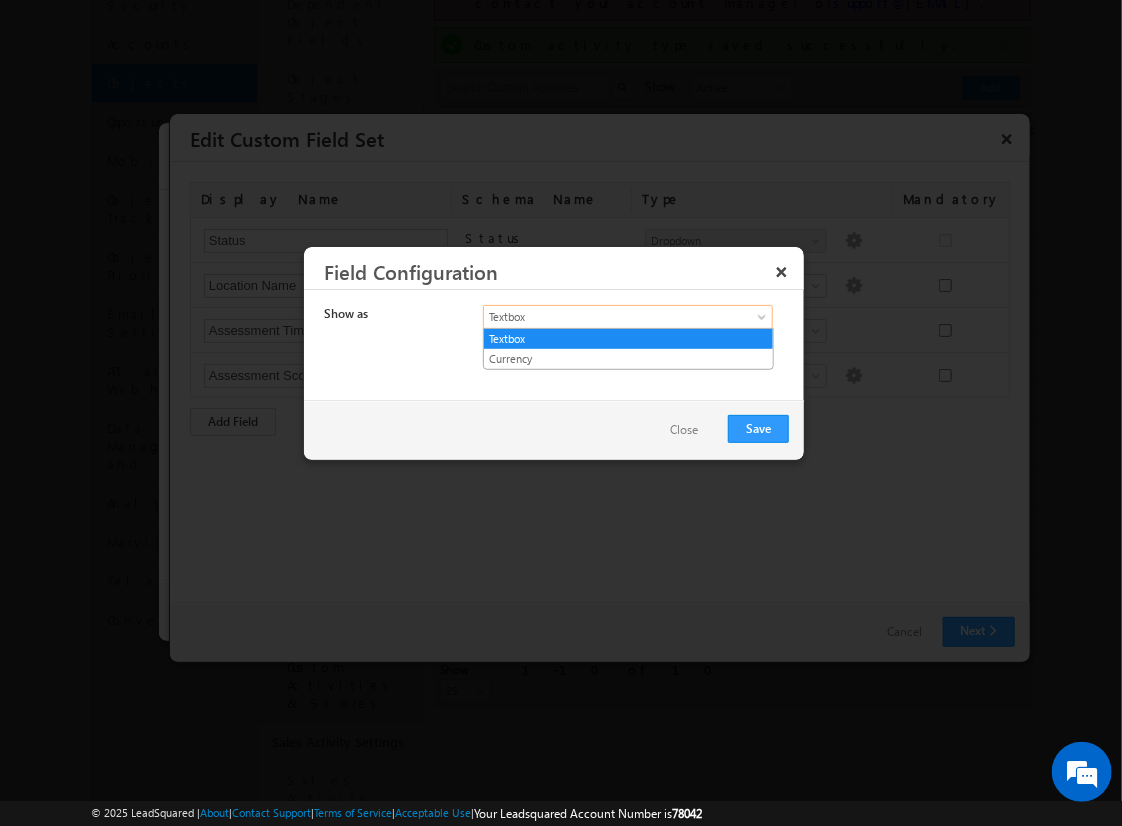 click on "Textbox" at bounding box center [628, 339] 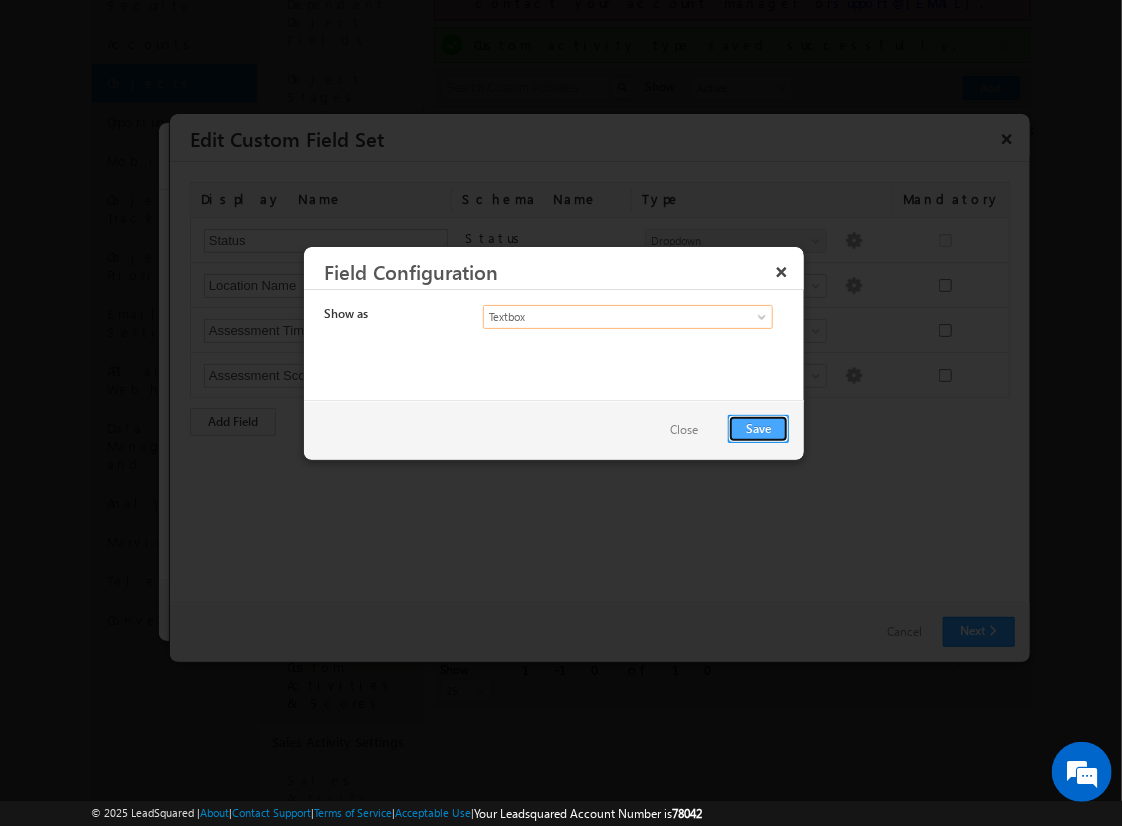click on "Save" at bounding box center [758, 429] 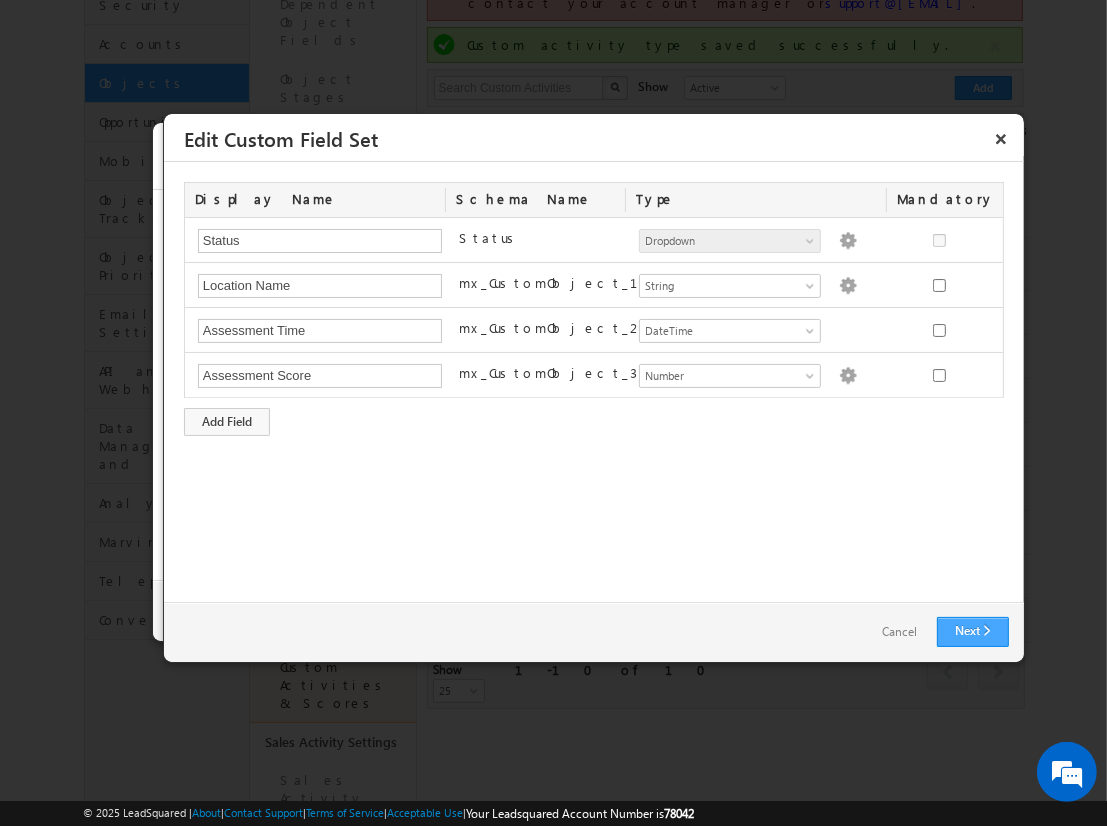 click on "Next" at bounding box center [973, 632] 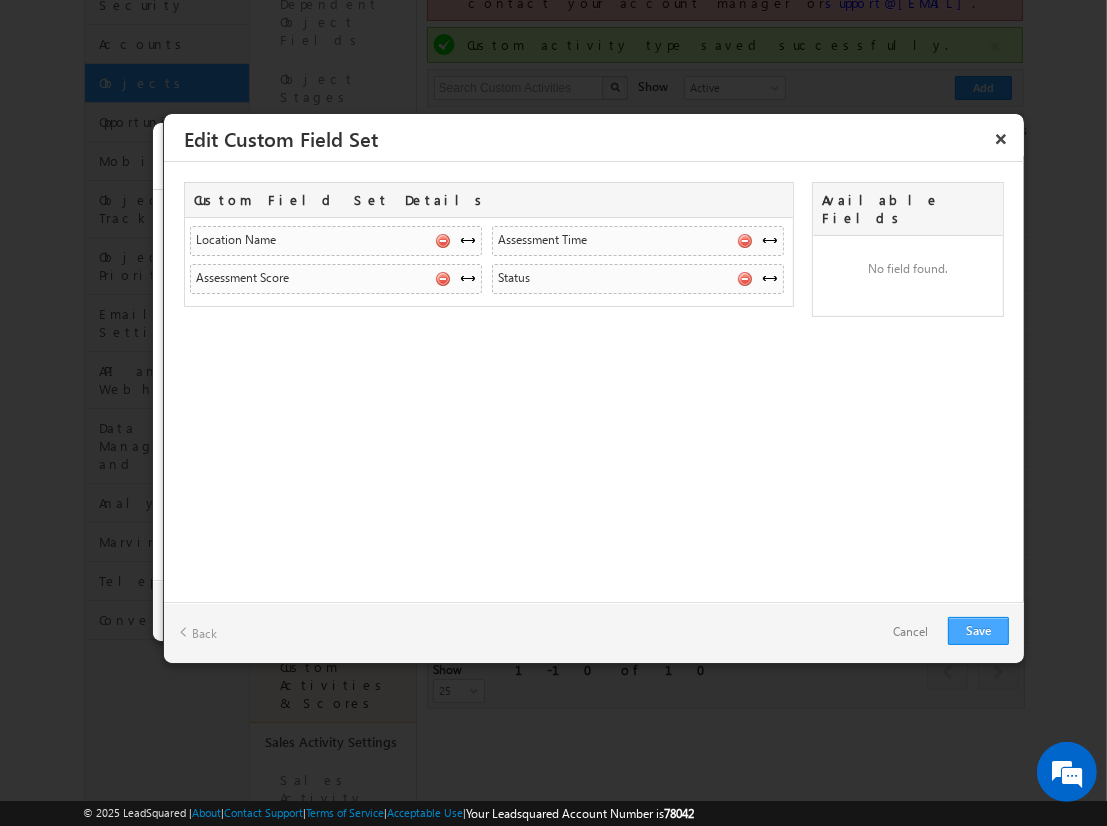 click on "Save" at bounding box center [978, 631] 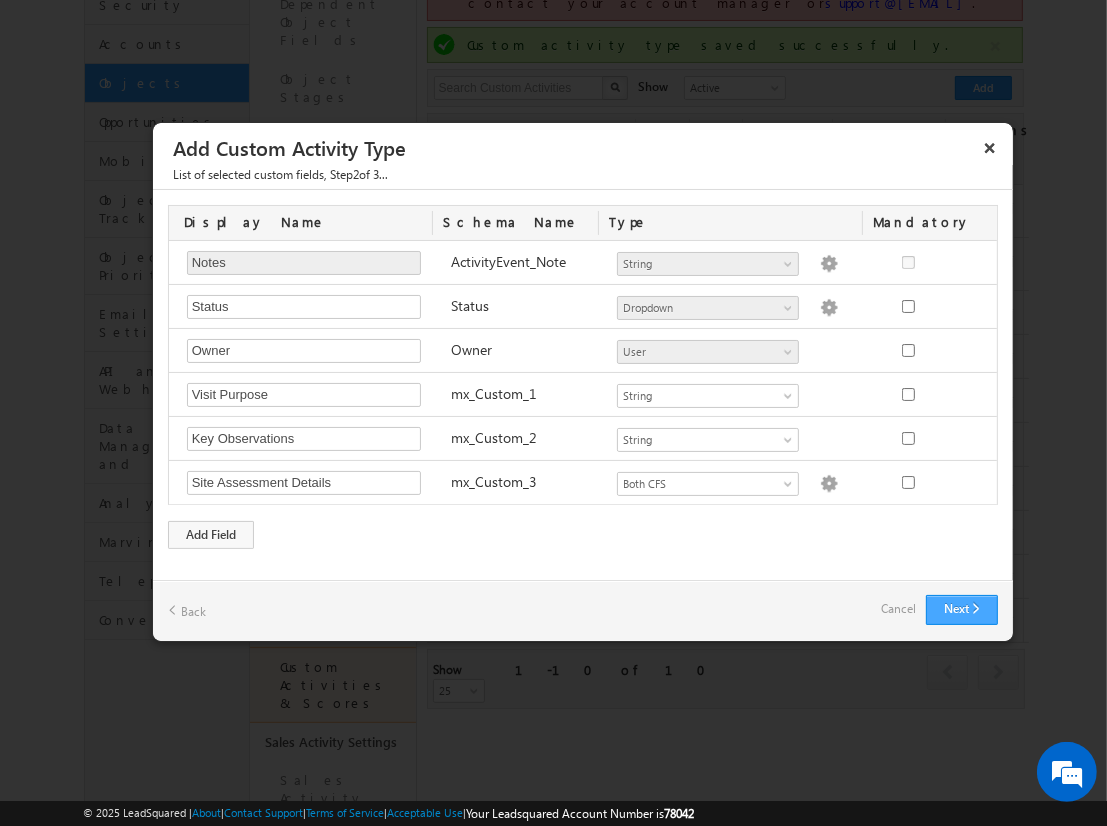 click on "Next" at bounding box center [962, 610] 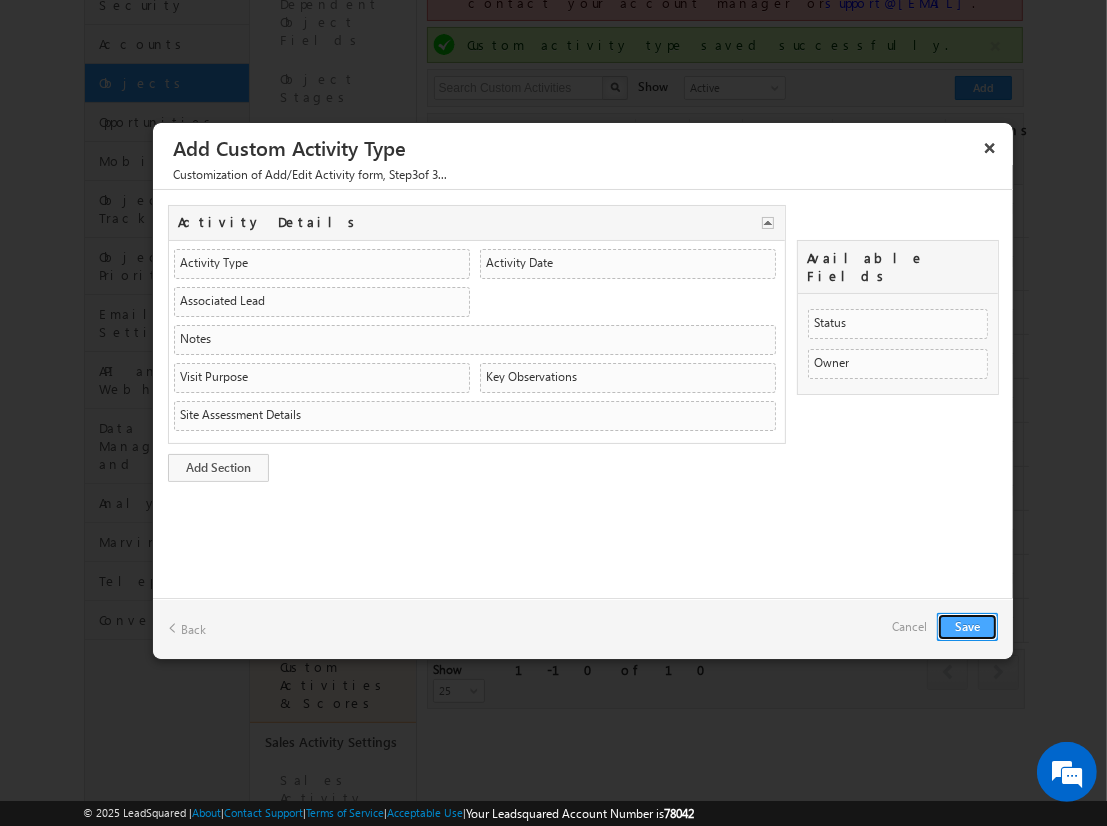 click on "Save" at bounding box center [967, 627] 